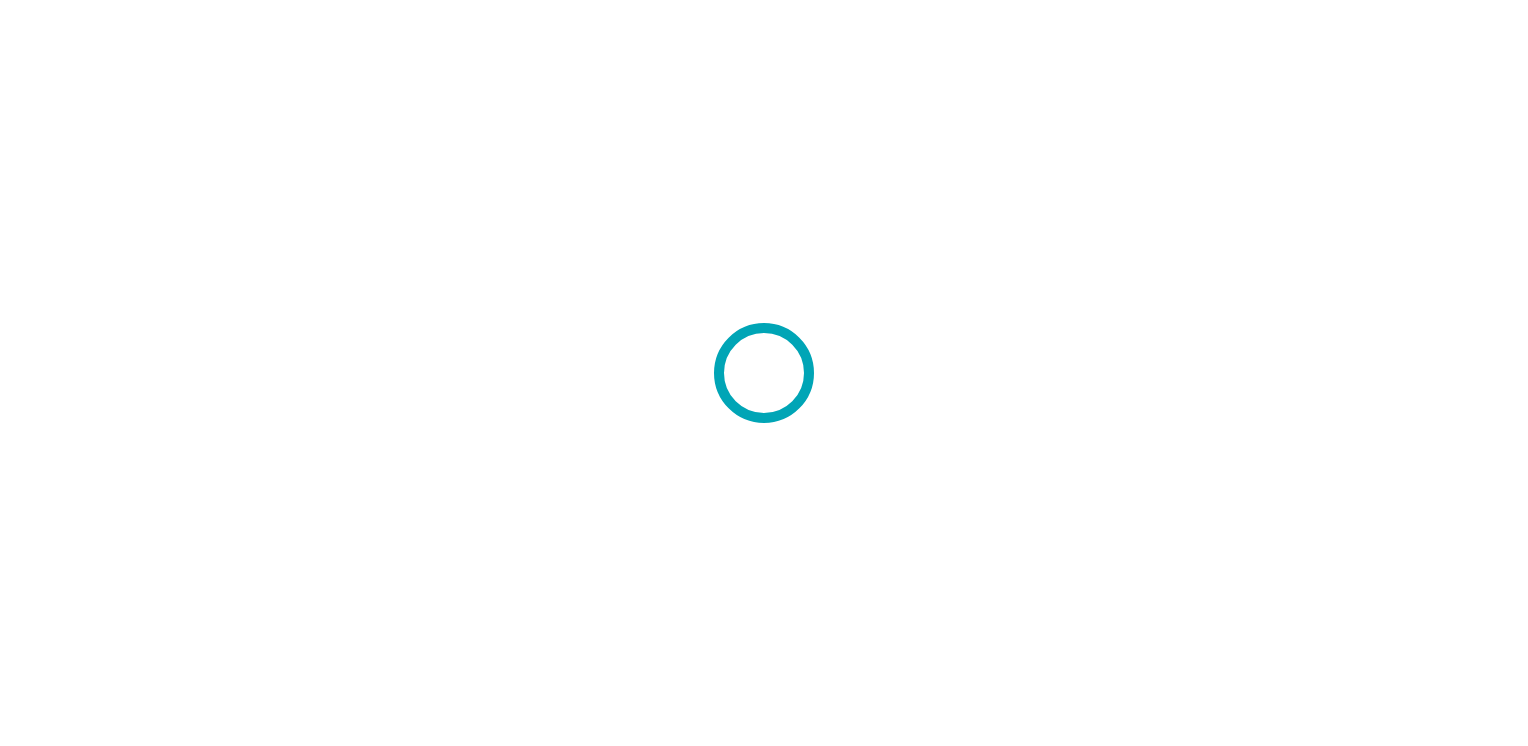 scroll, scrollTop: 0, scrollLeft: 0, axis: both 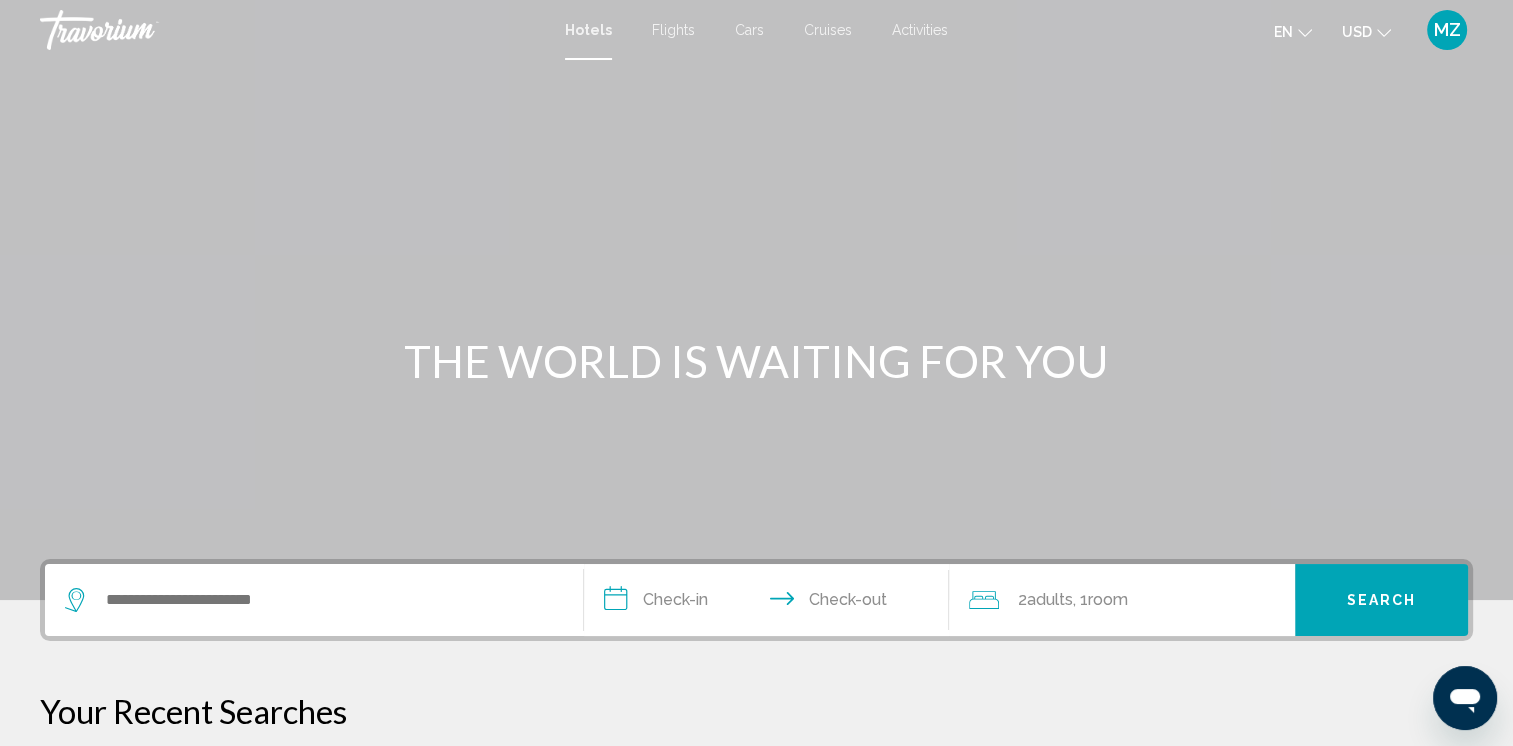click on "Flights" at bounding box center (673, 30) 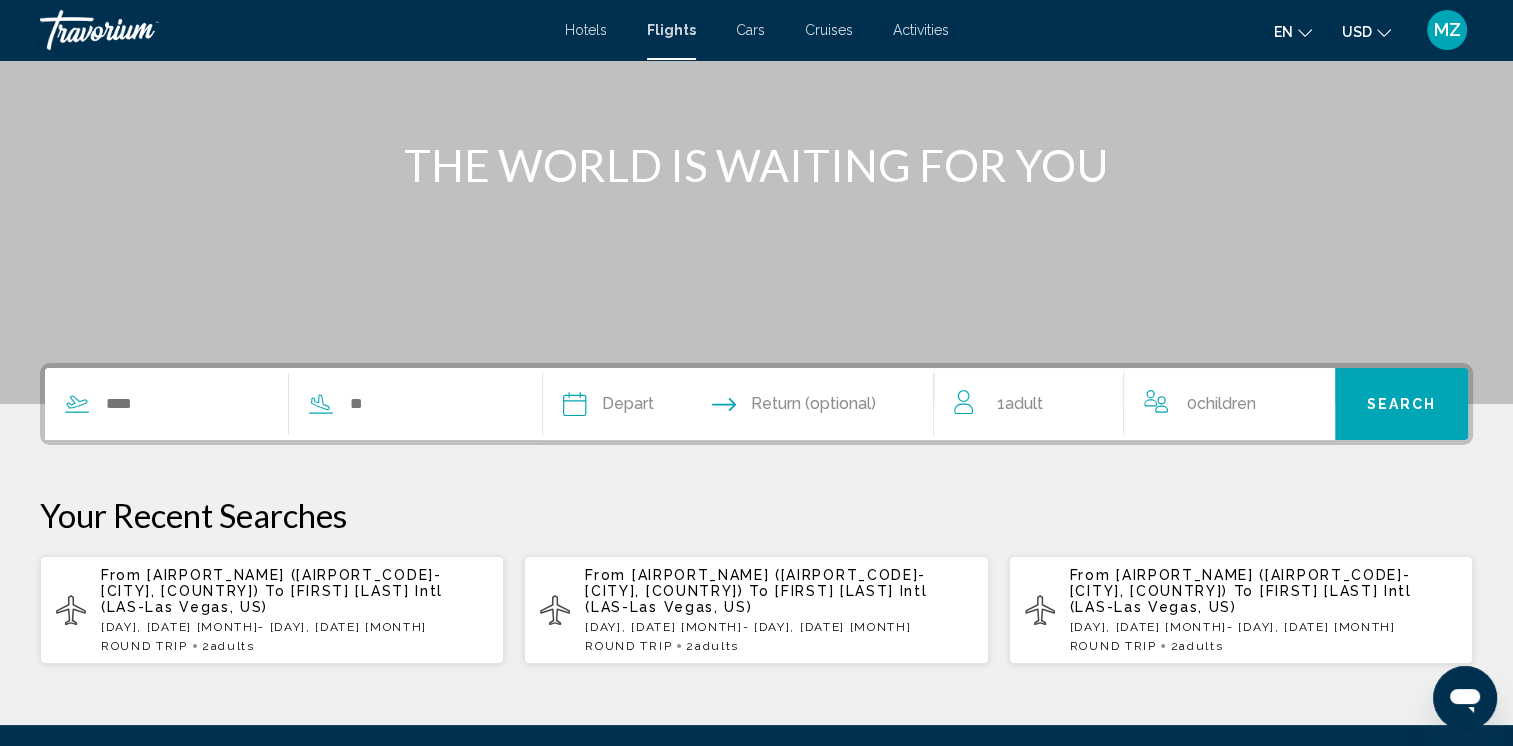 scroll, scrollTop: 200, scrollLeft: 0, axis: vertical 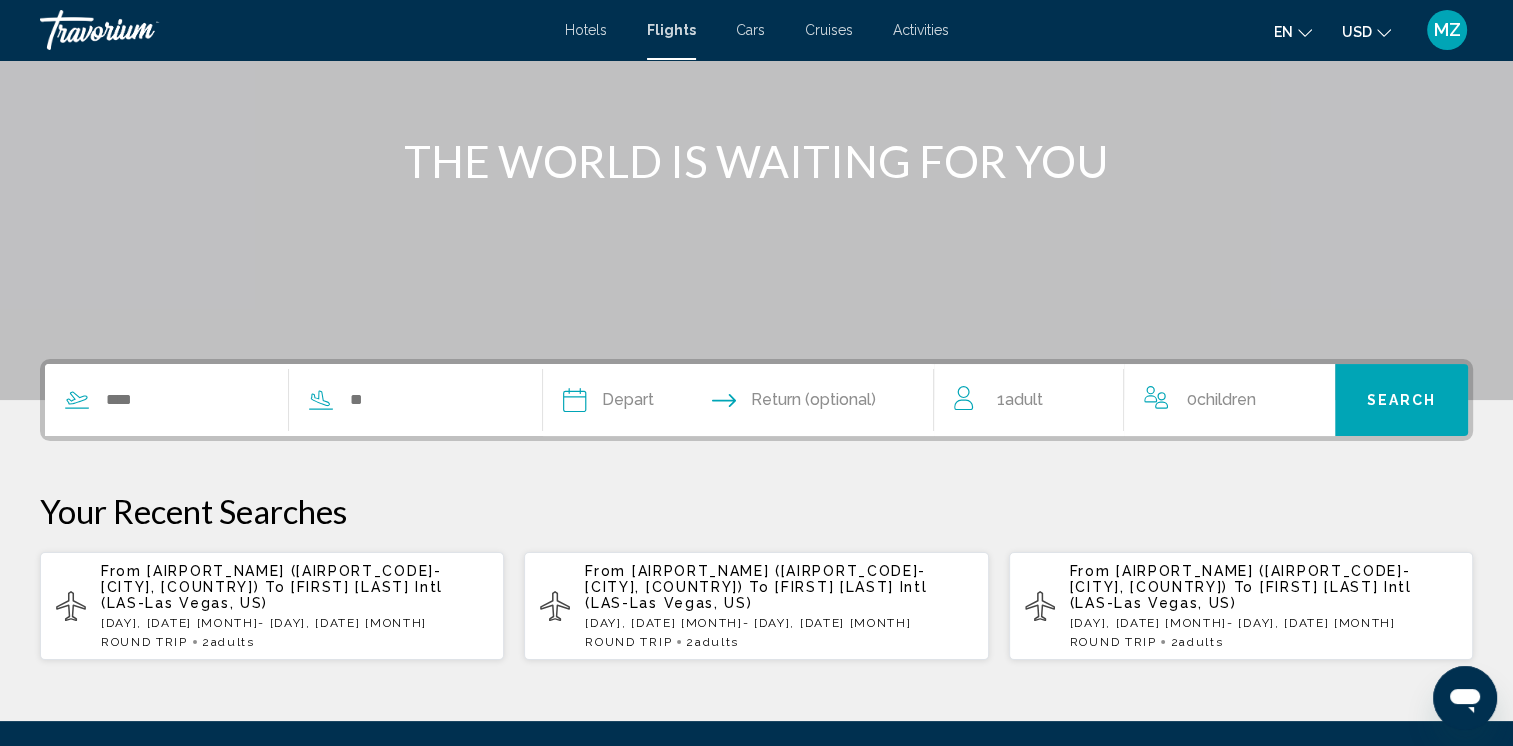 click on "[FIRST] [LAST] Intl (LAS-Las Vegas, US)" at bounding box center [1241, 595] 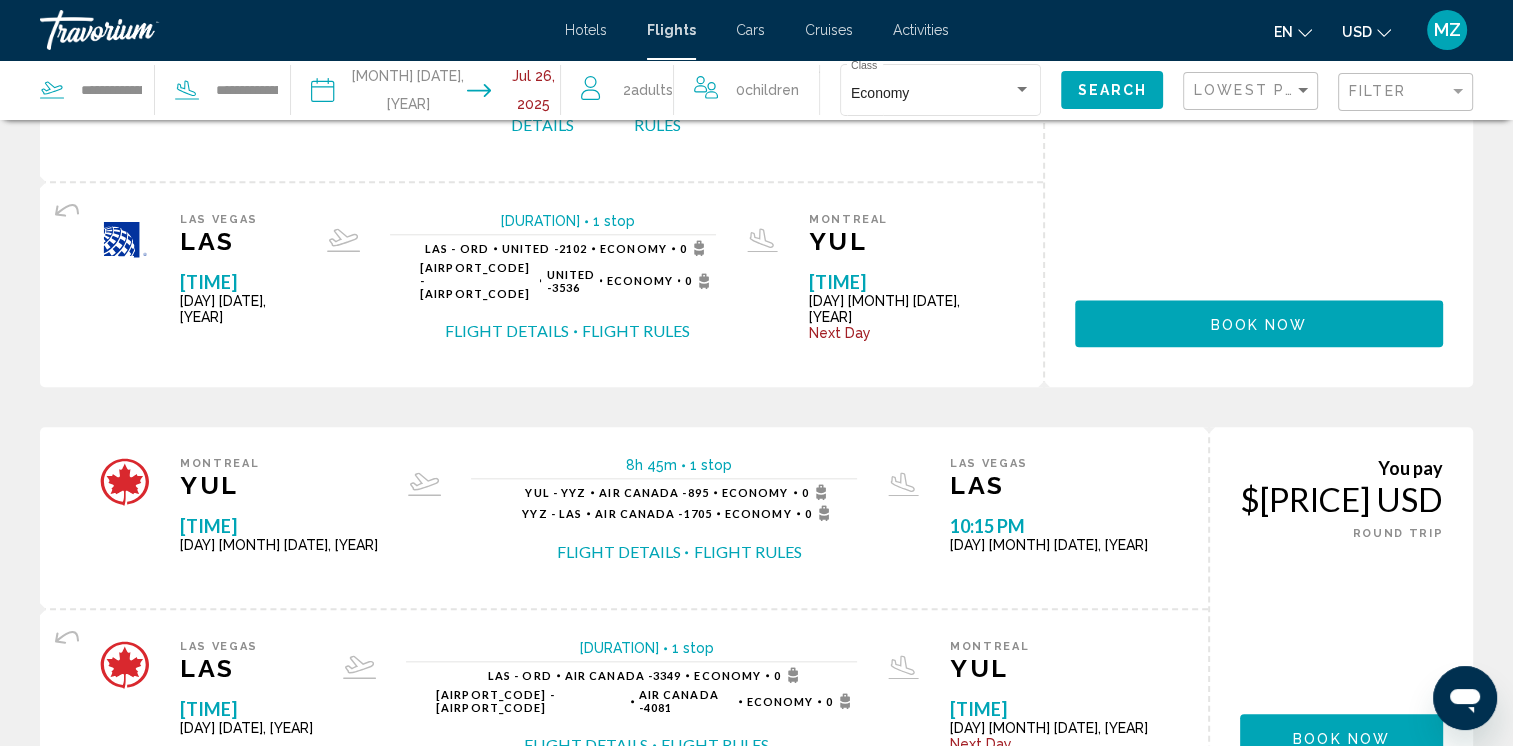 scroll, scrollTop: 2000, scrollLeft: 0, axis: vertical 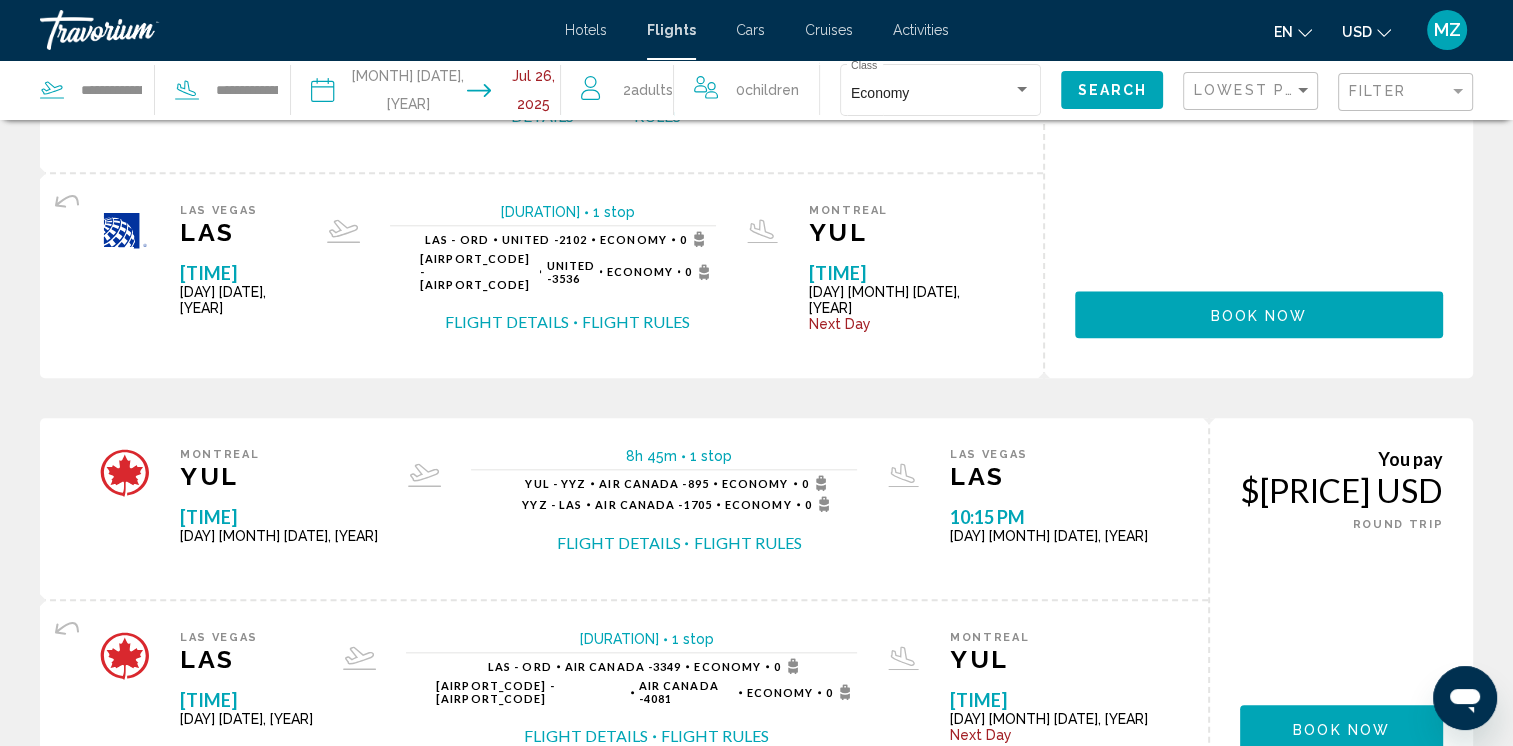 click on "page  2" at bounding box center (616, 852) 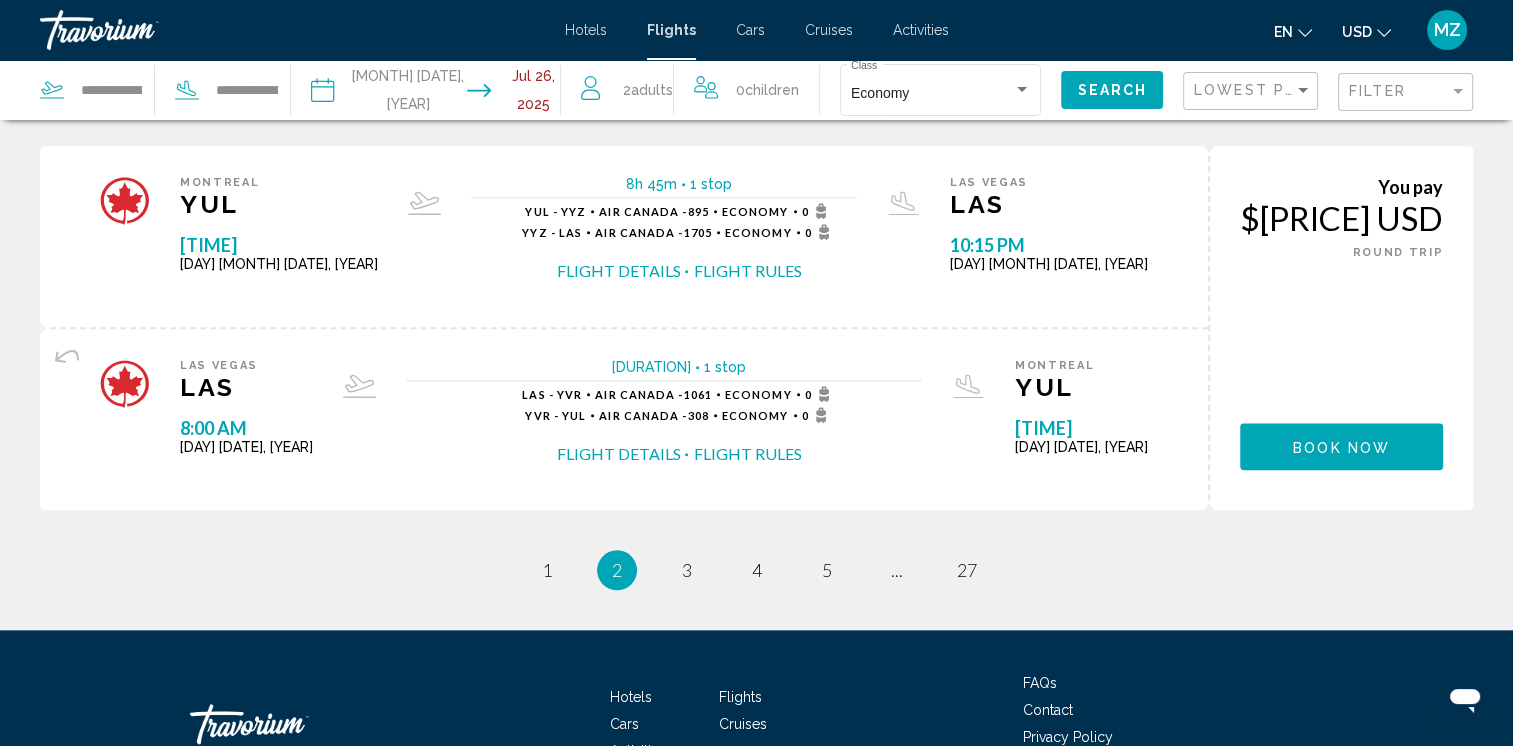 scroll, scrollTop: 1988, scrollLeft: 0, axis: vertical 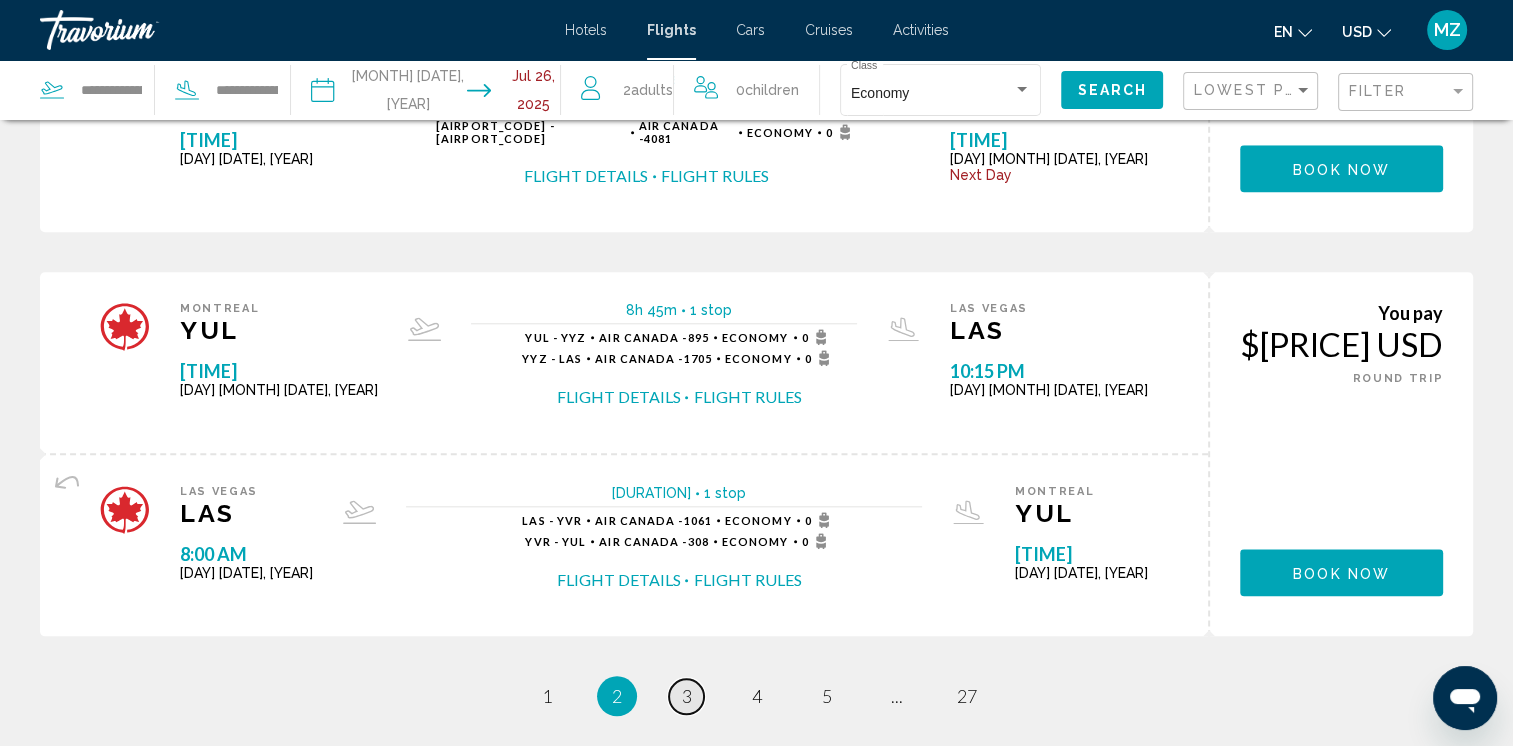 click on "3" at bounding box center (687, 696) 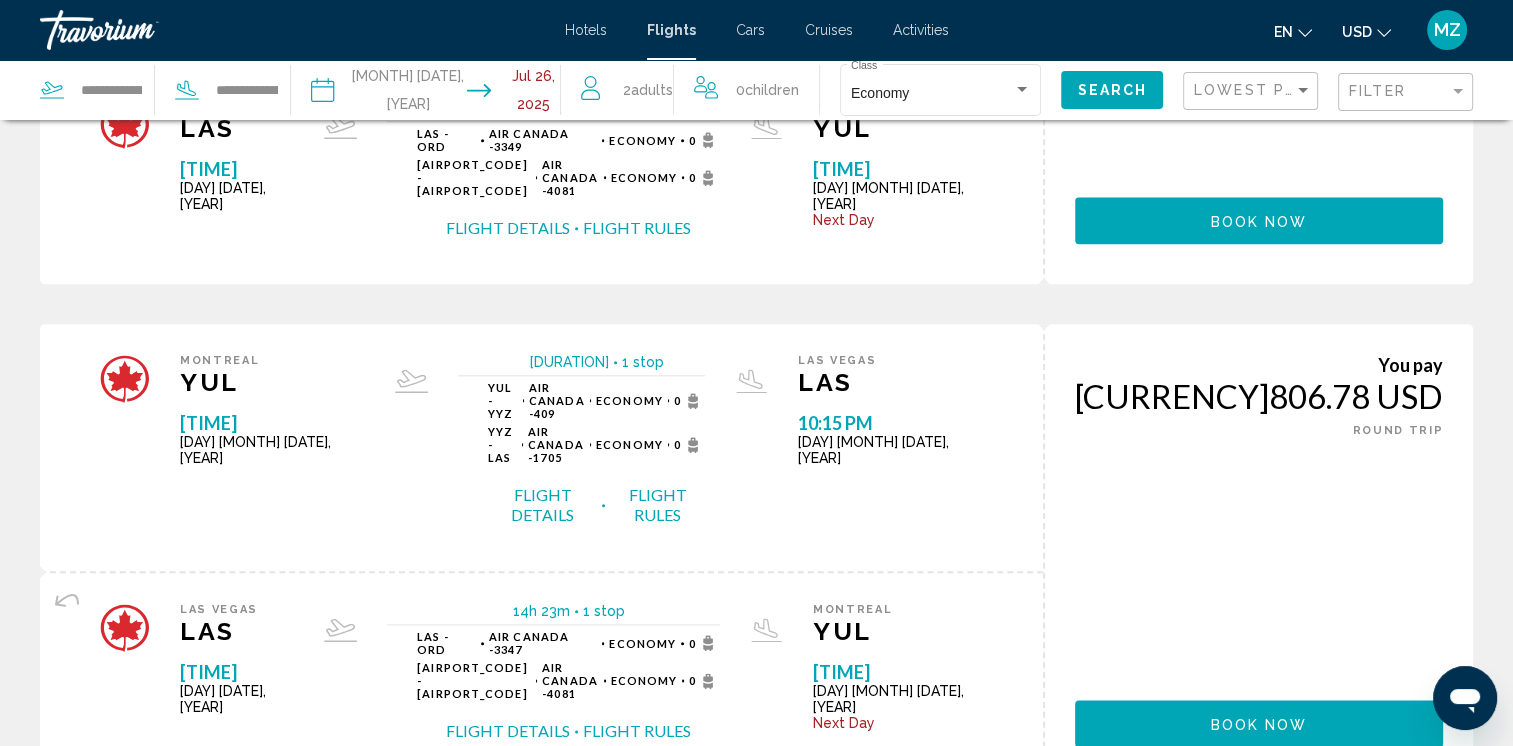 scroll, scrollTop: 2188, scrollLeft: 0, axis: vertical 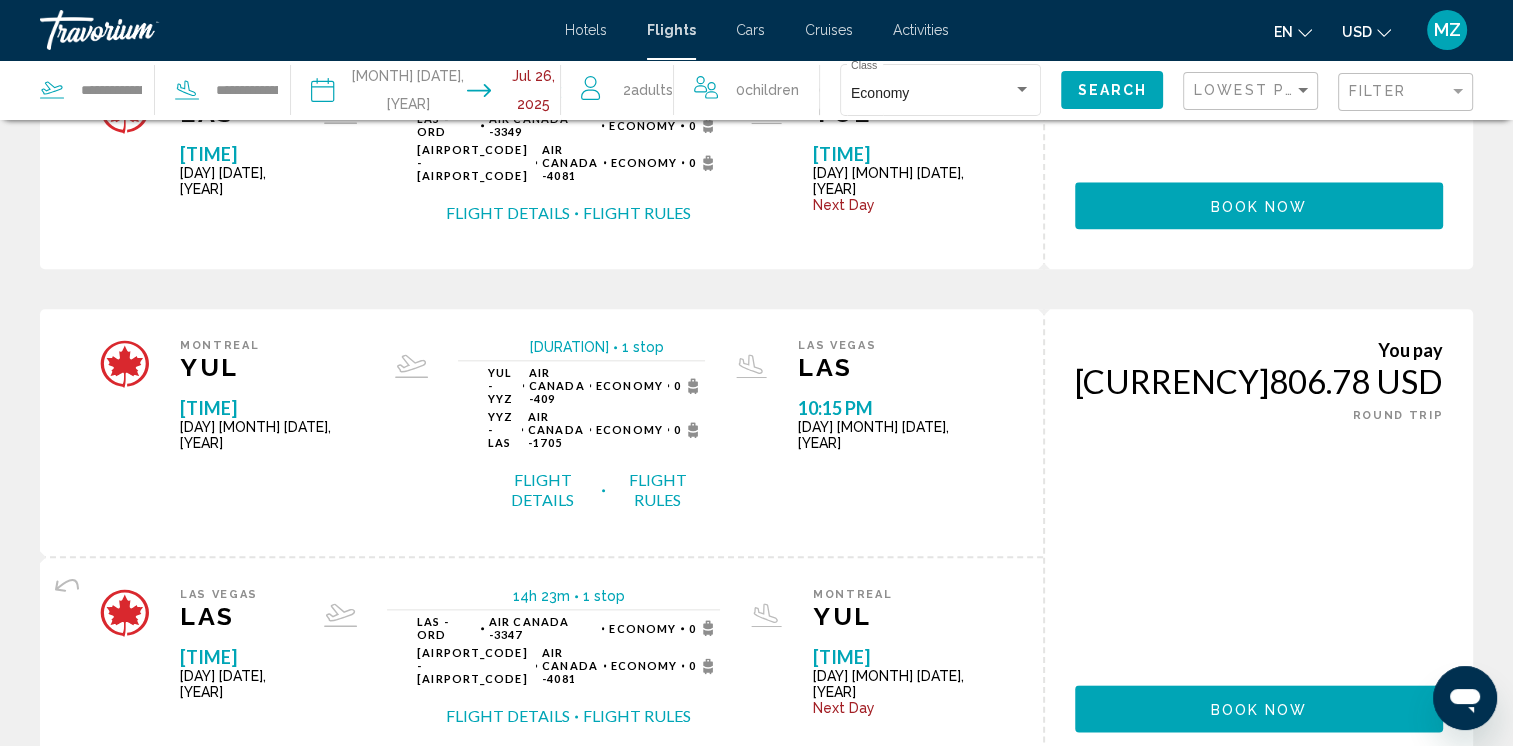 click on "4" at bounding box center (757, 832) 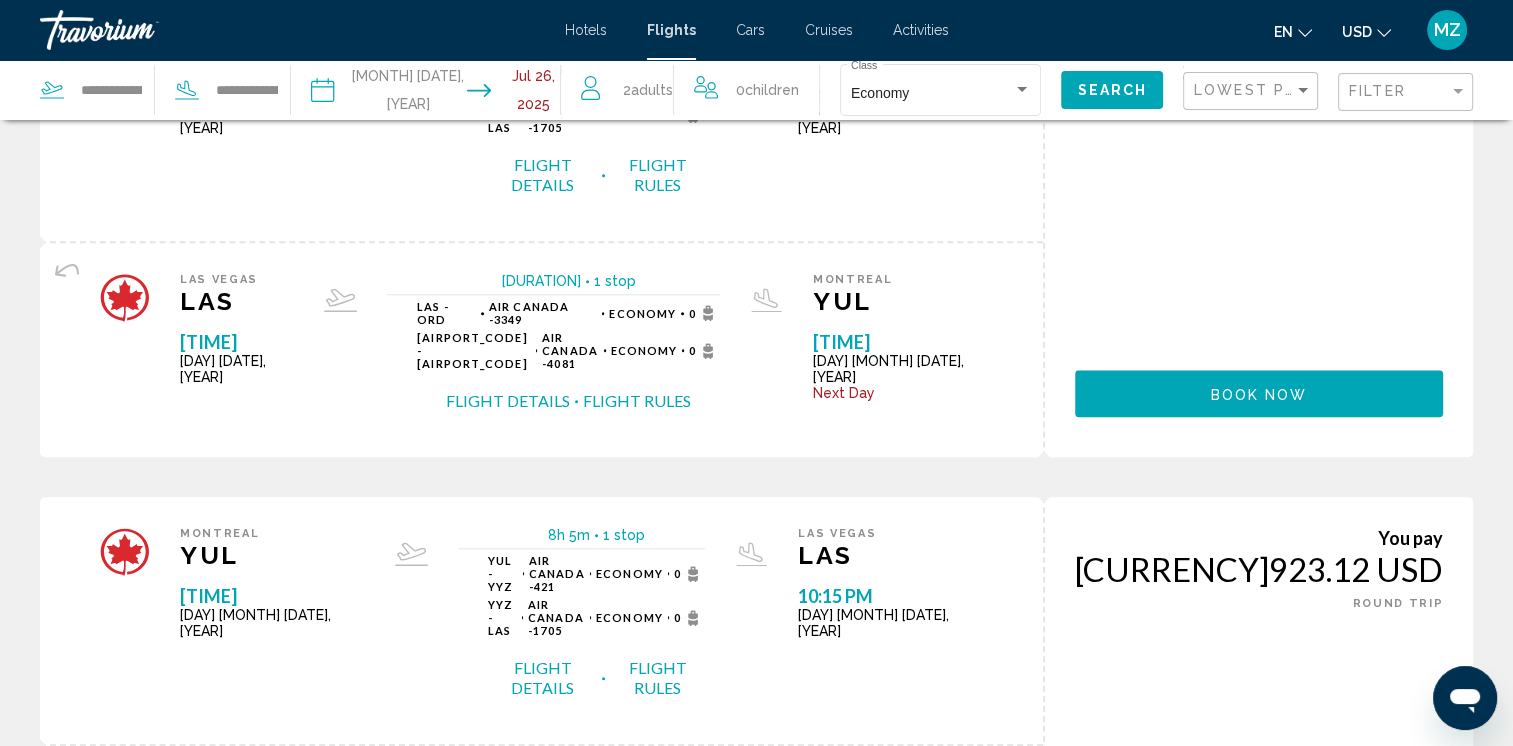 scroll, scrollTop: 2100, scrollLeft: 0, axis: vertical 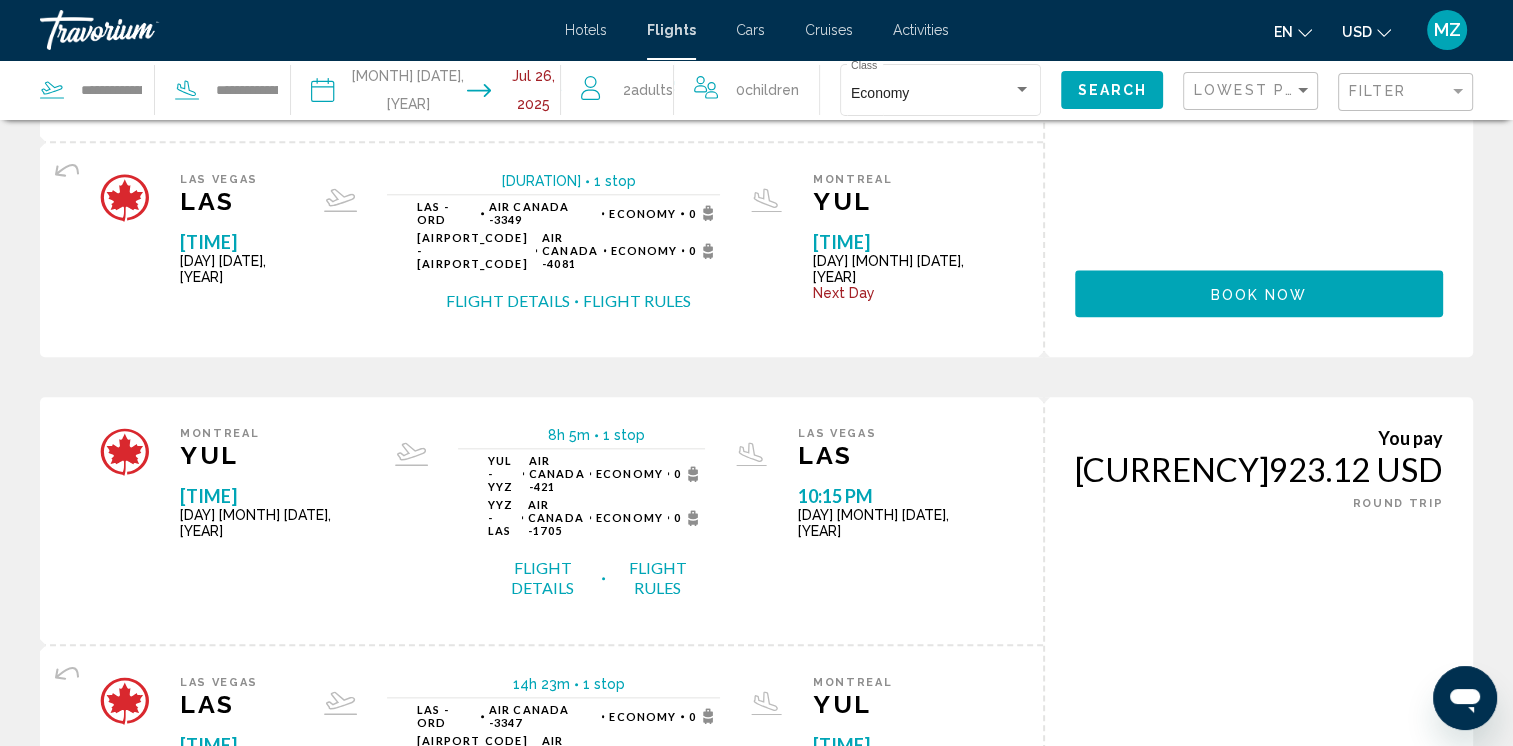 click on "en
English Español Français Italiano Português русский USD
USD ($) MXN (Mex$) CAD (Can$) GBP (£) EUR (€) AUD (A$) NZD (NZ$) CNY (CN¥)" 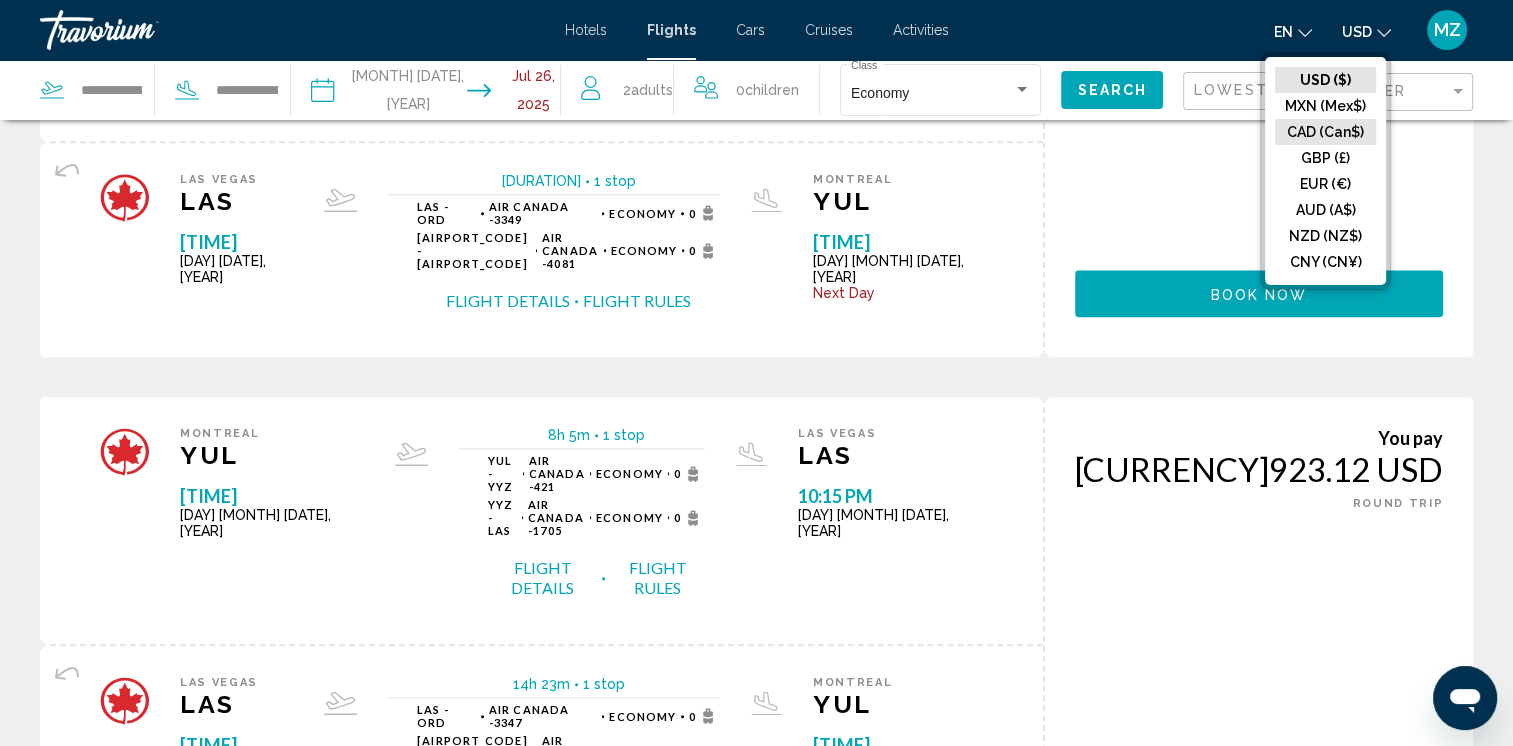 click on "CAD (Can$)" 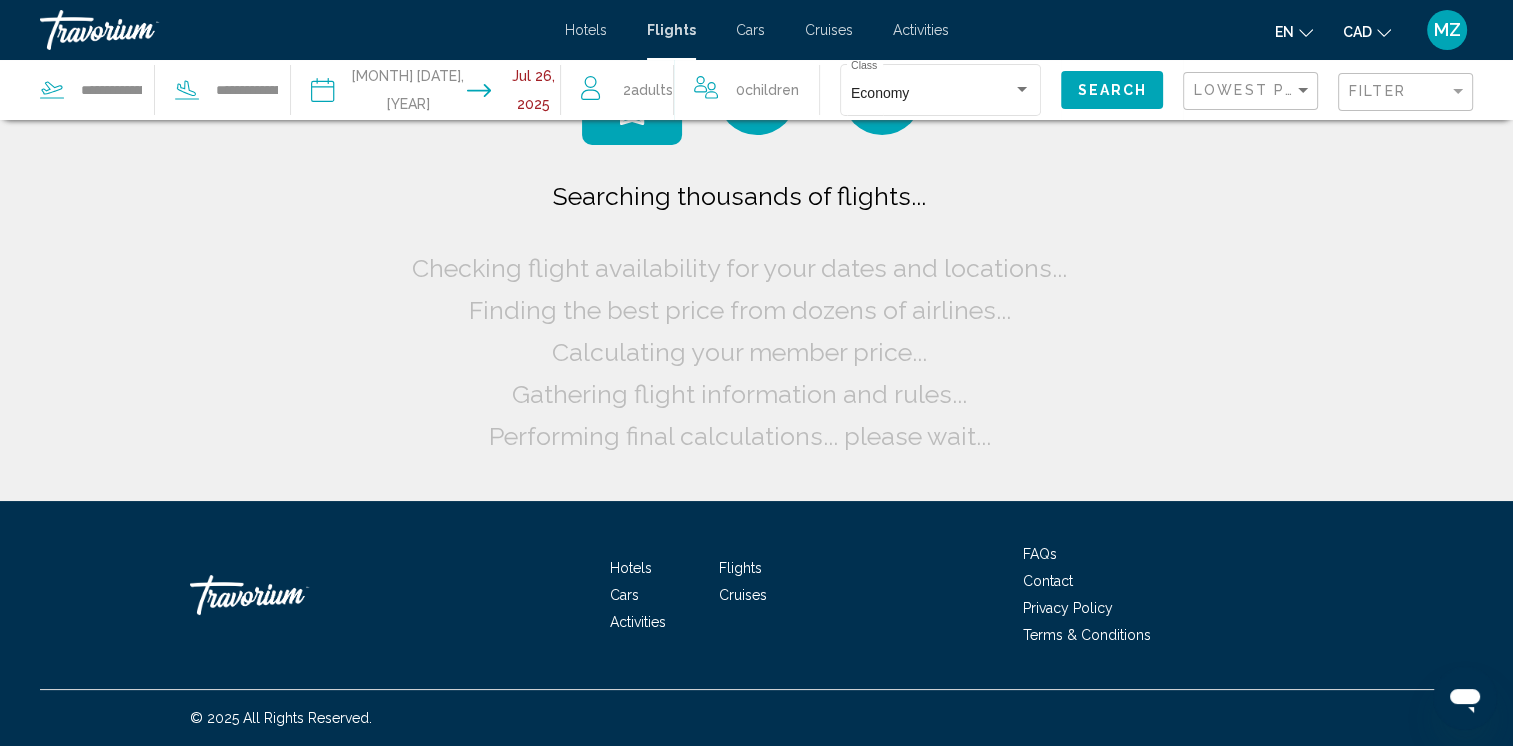 scroll, scrollTop: 0, scrollLeft: 0, axis: both 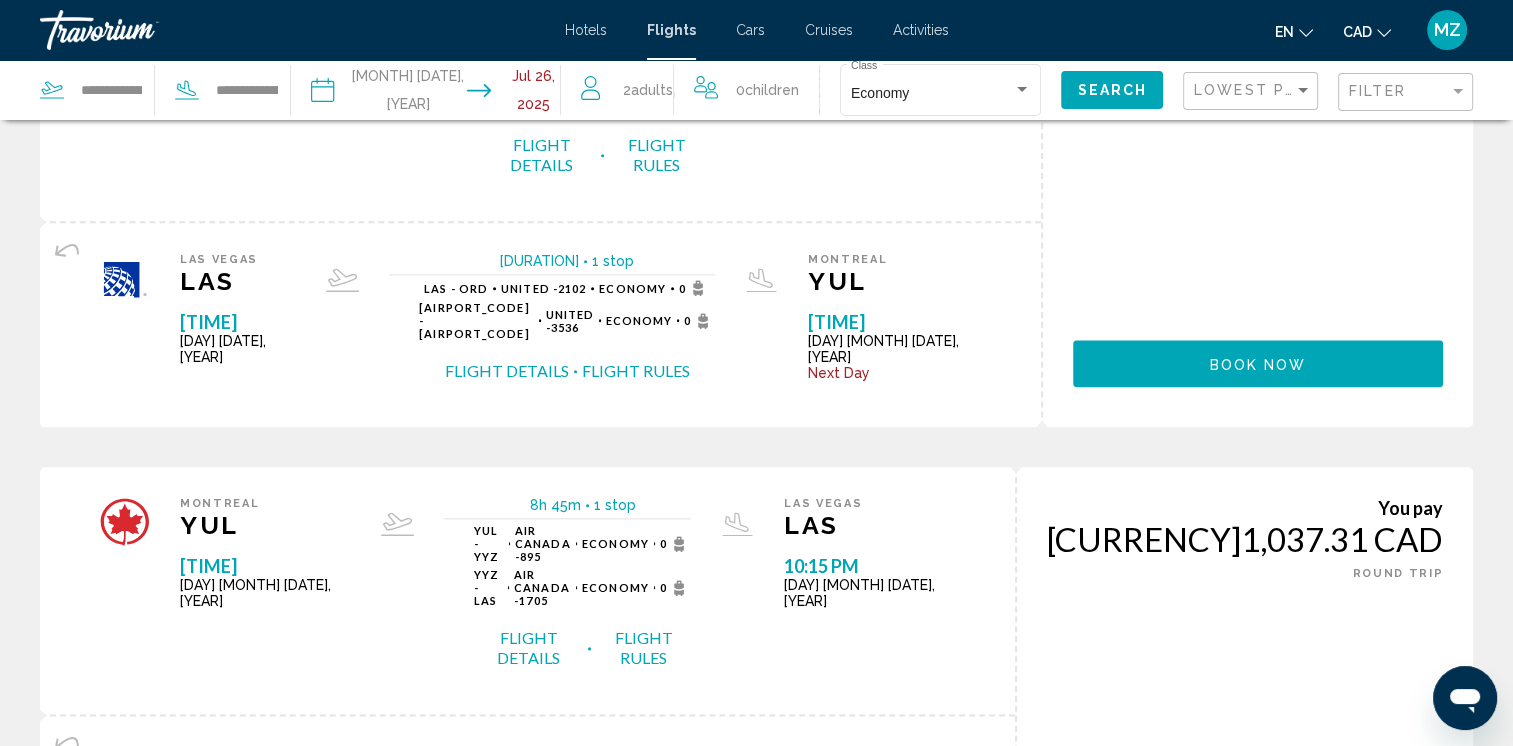 click on "2" at bounding box center (617, 990) 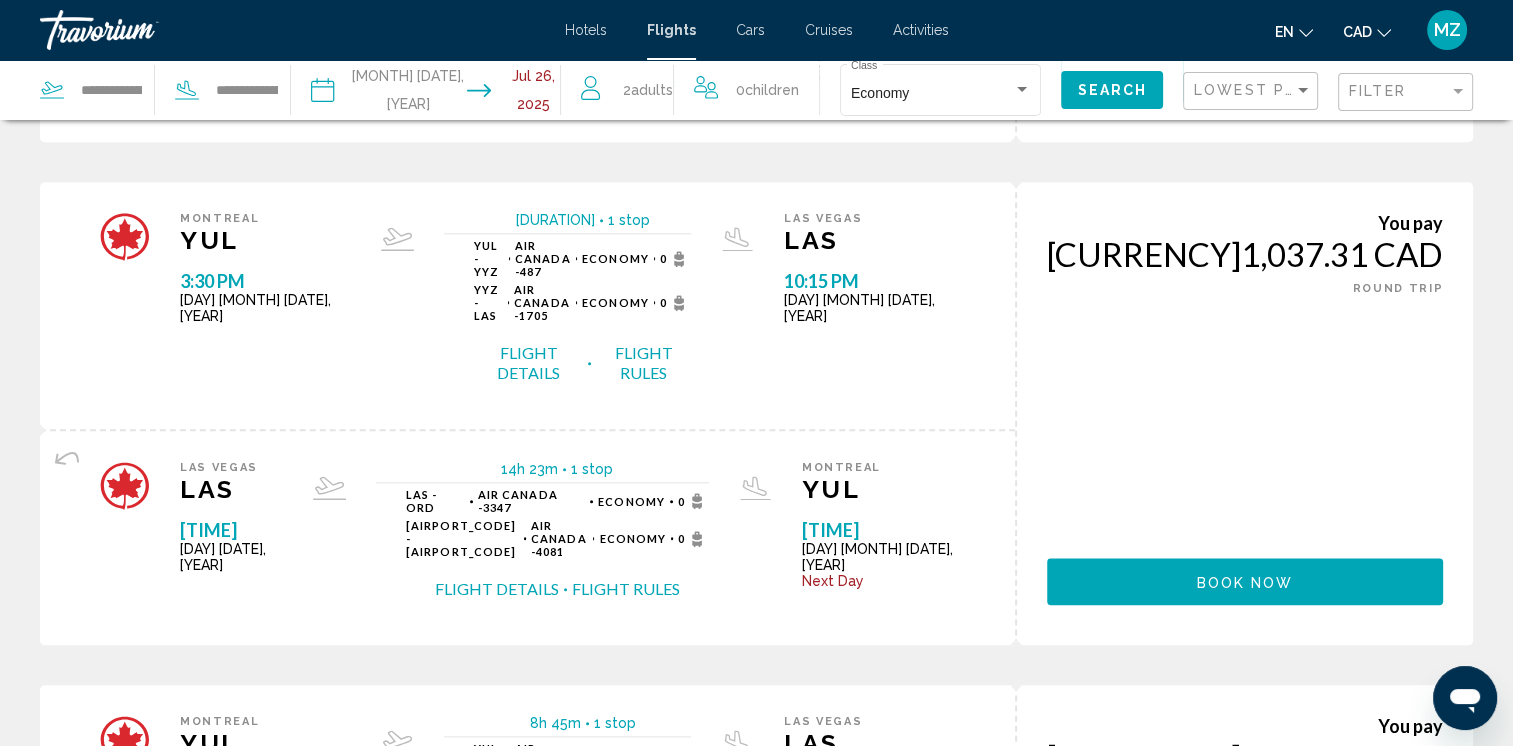 scroll, scrollTop: 2188, scrollLeft: 0, axis: vertical 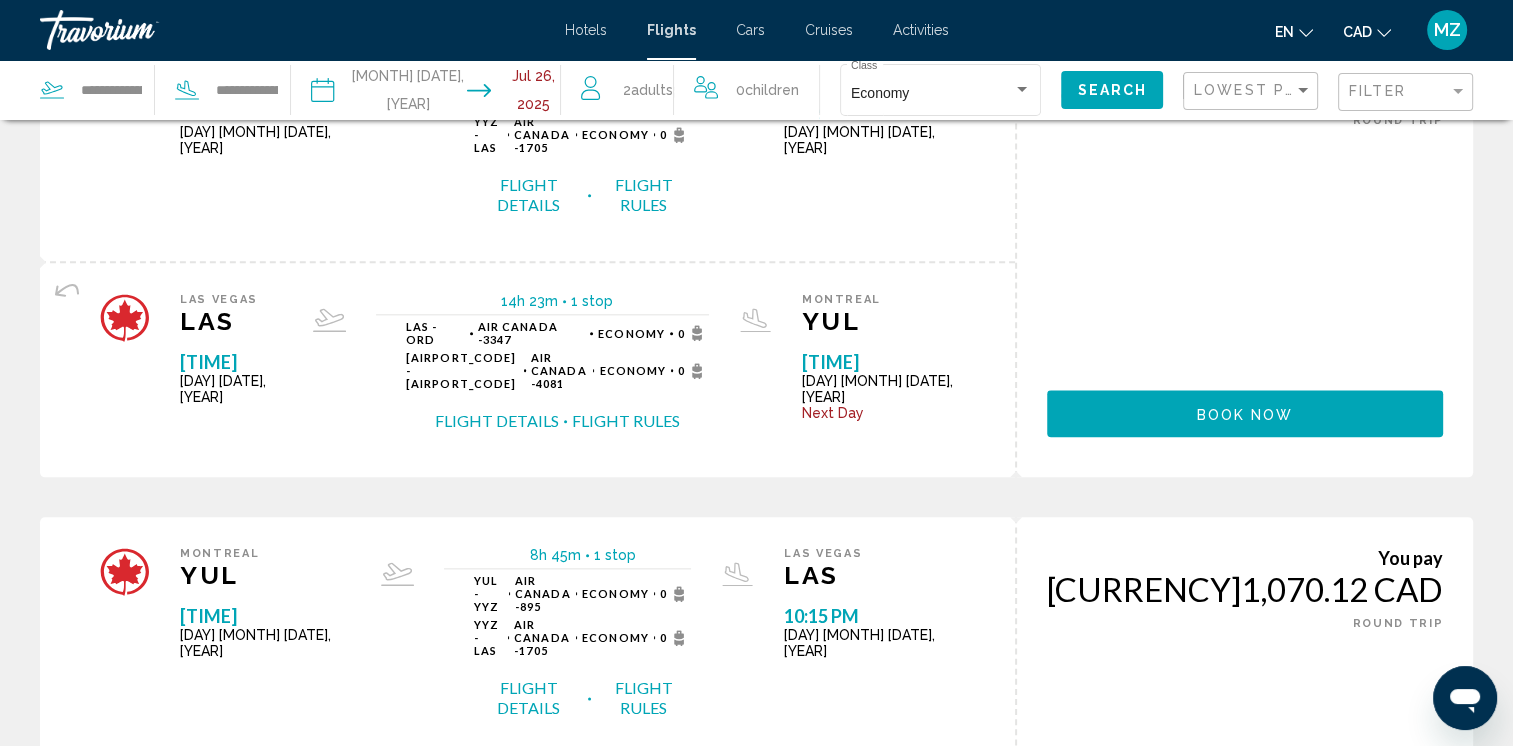 click on "3" at bounding box center [687, 1027] 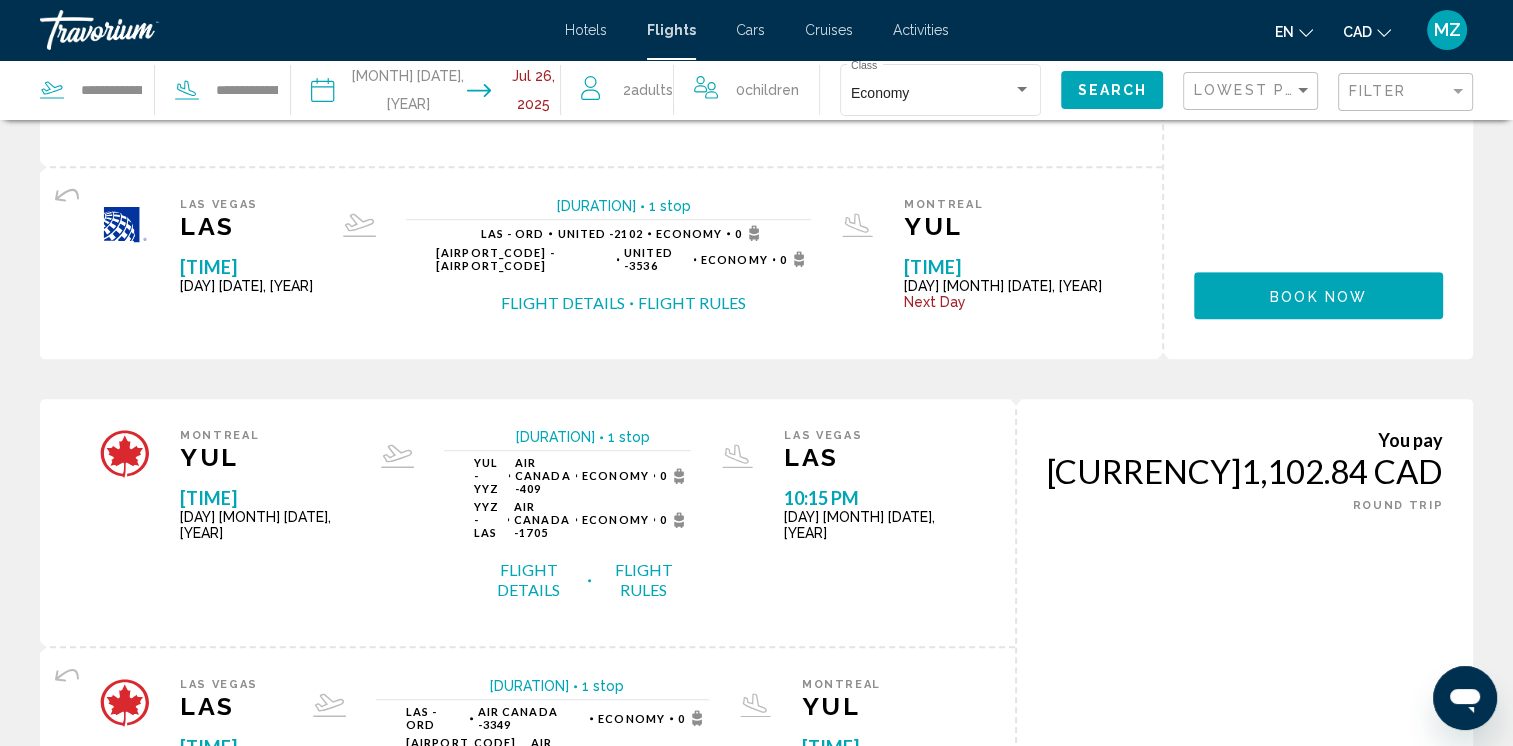 scroll, scrollTop: 1200, scrollLeft: 0, axis: vertical 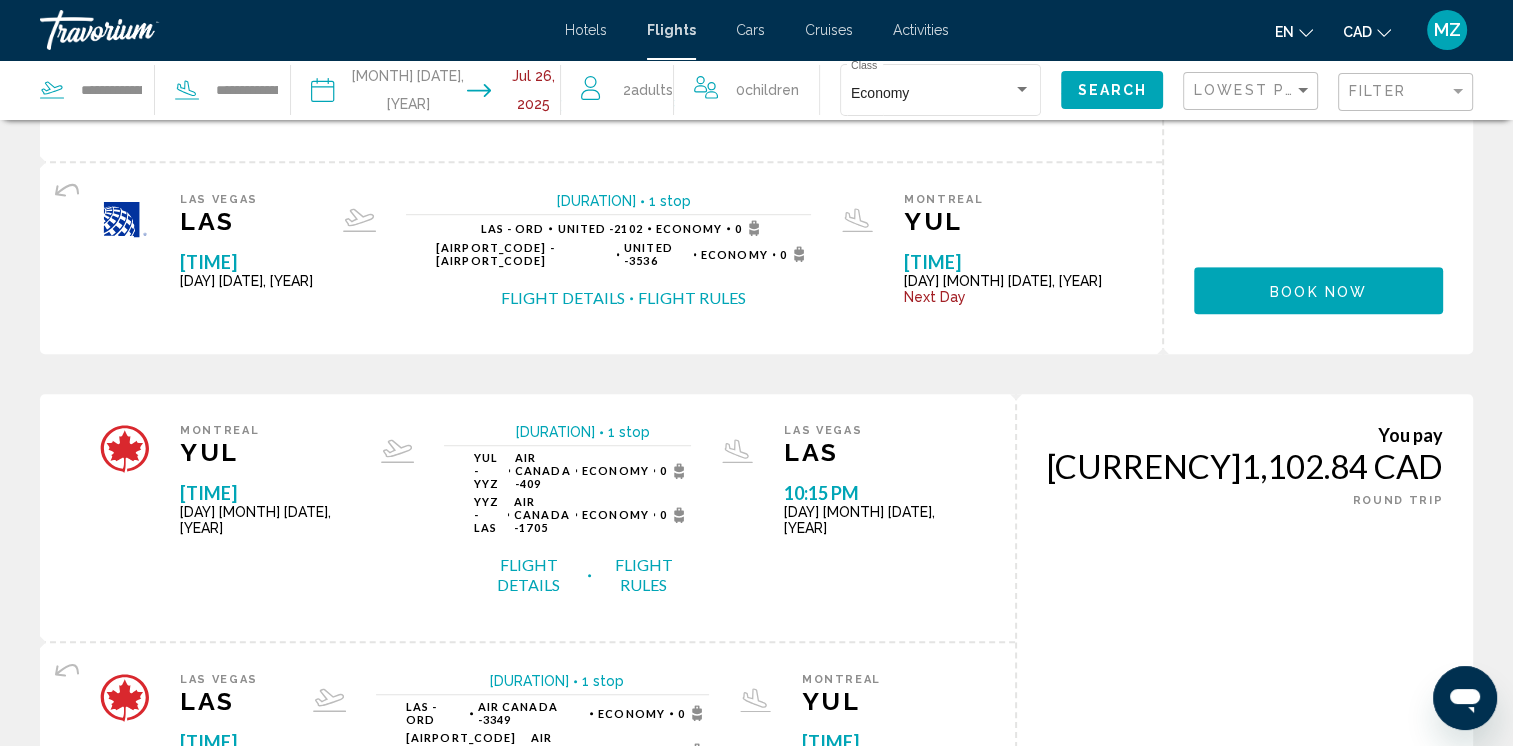 click on "Hotels" at bounding box center [586, 30] 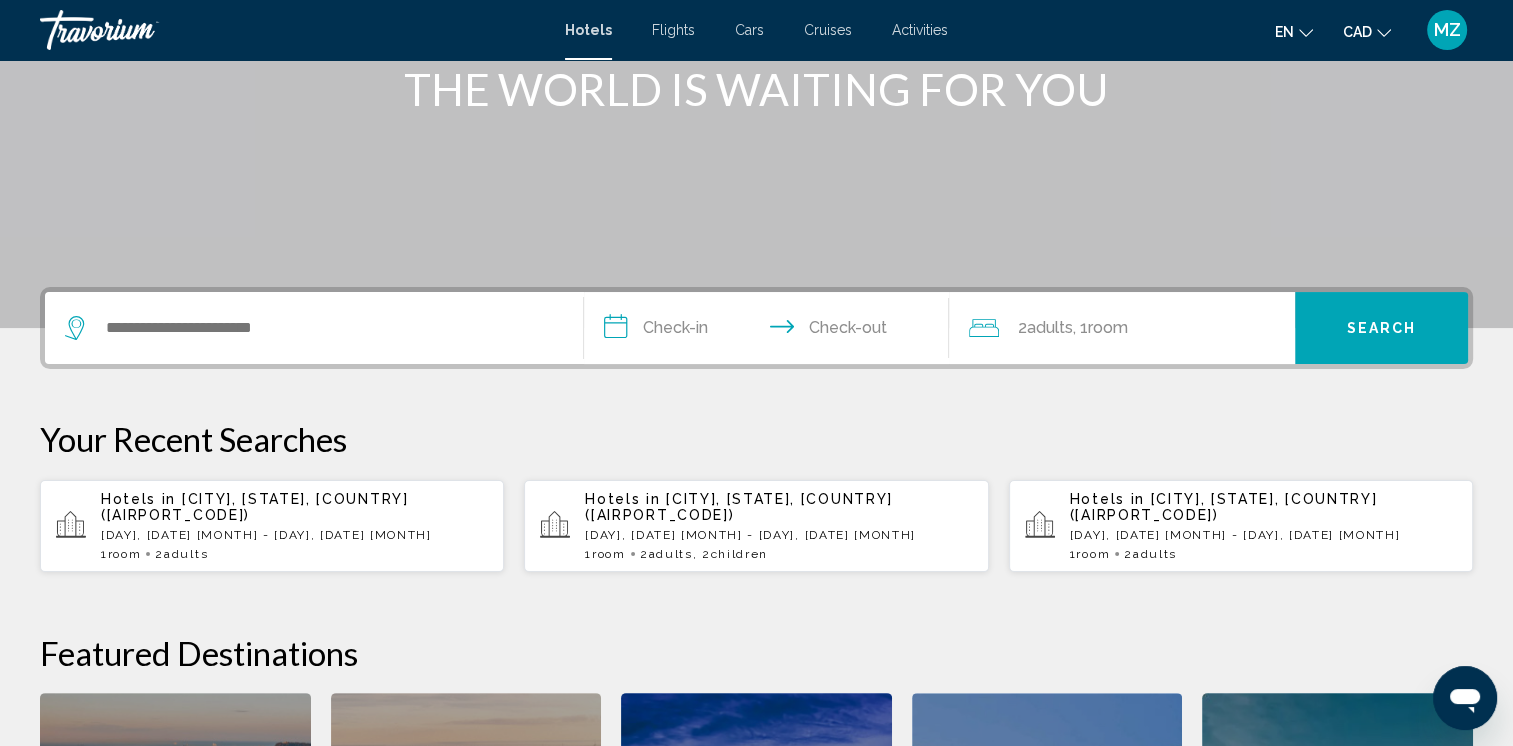 scroll, scrollTop: 300, scrollLeft: 0, axis: vertical 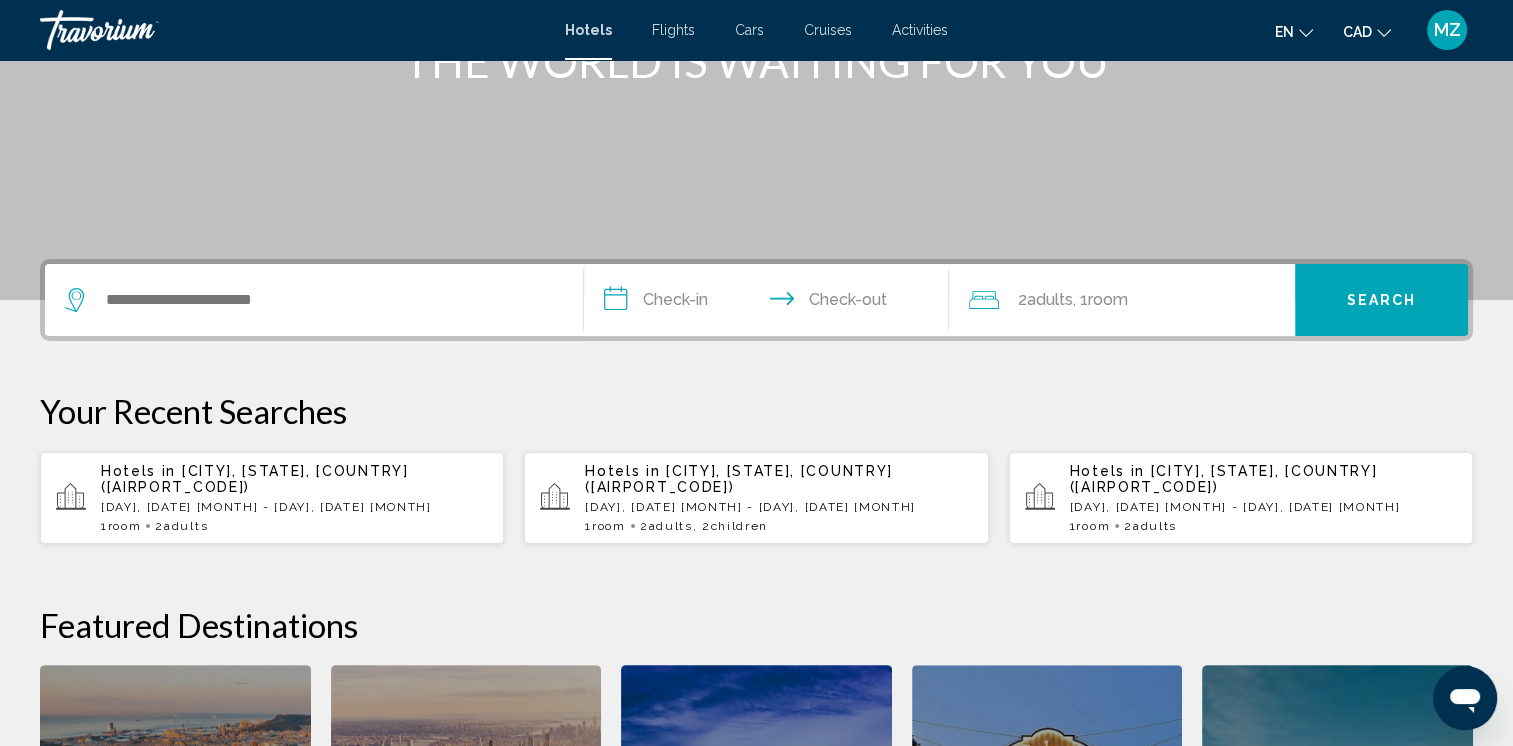 click on "1  Room rooms 2  Adult Adults" at bounding box center [294, 526] 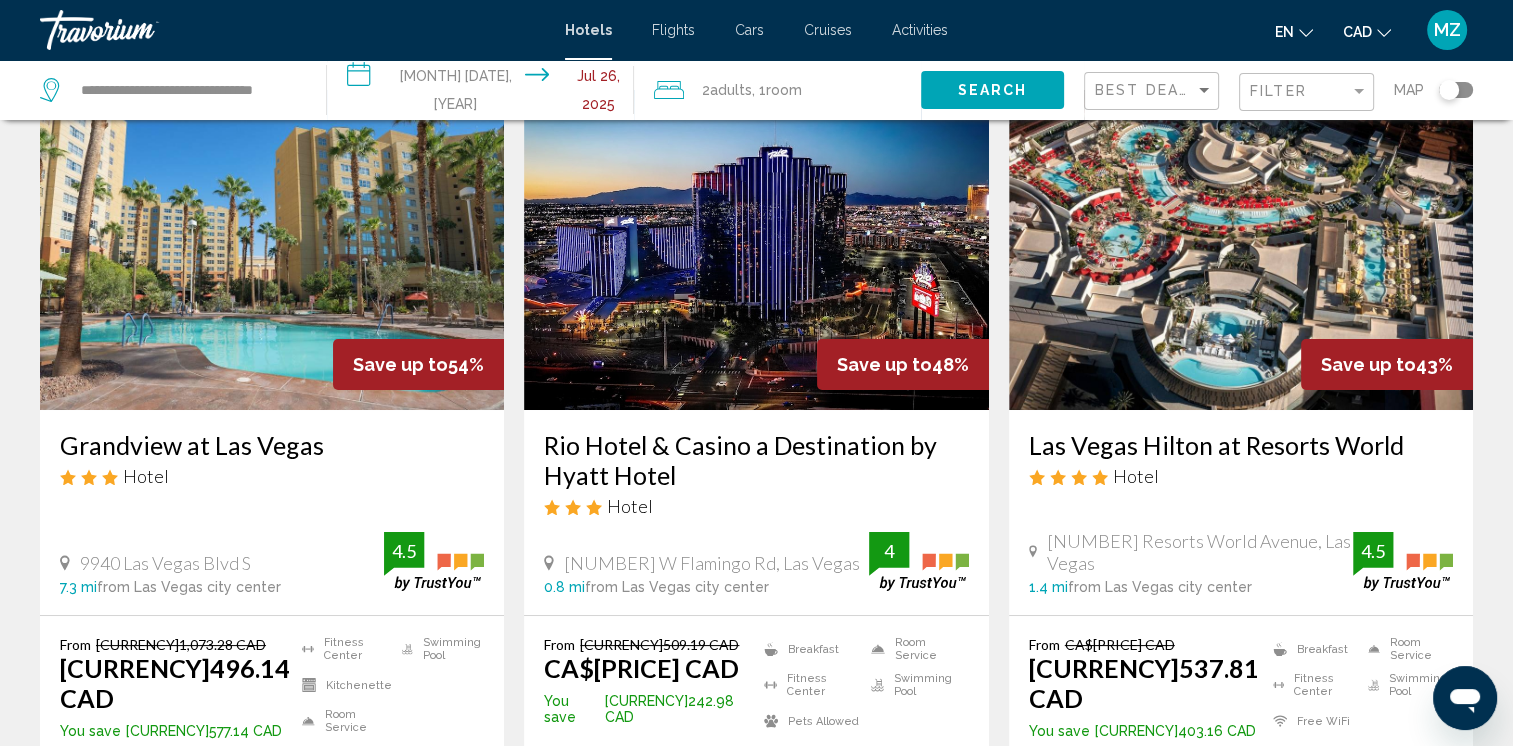 scroll, scrollTop: 0, scrollLeft: 0, axis: both 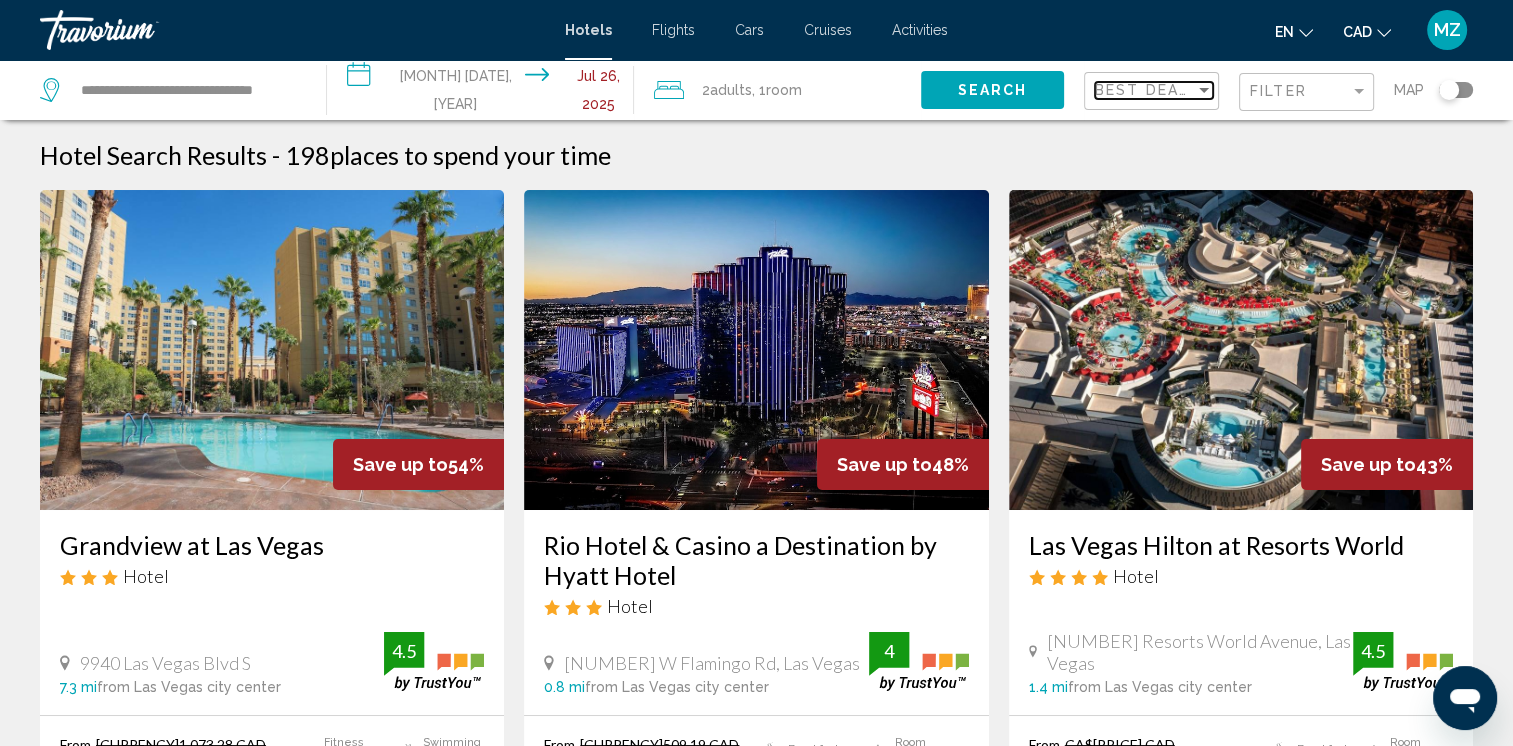 click on "Best Deals" at bounding box center (1147, 90) 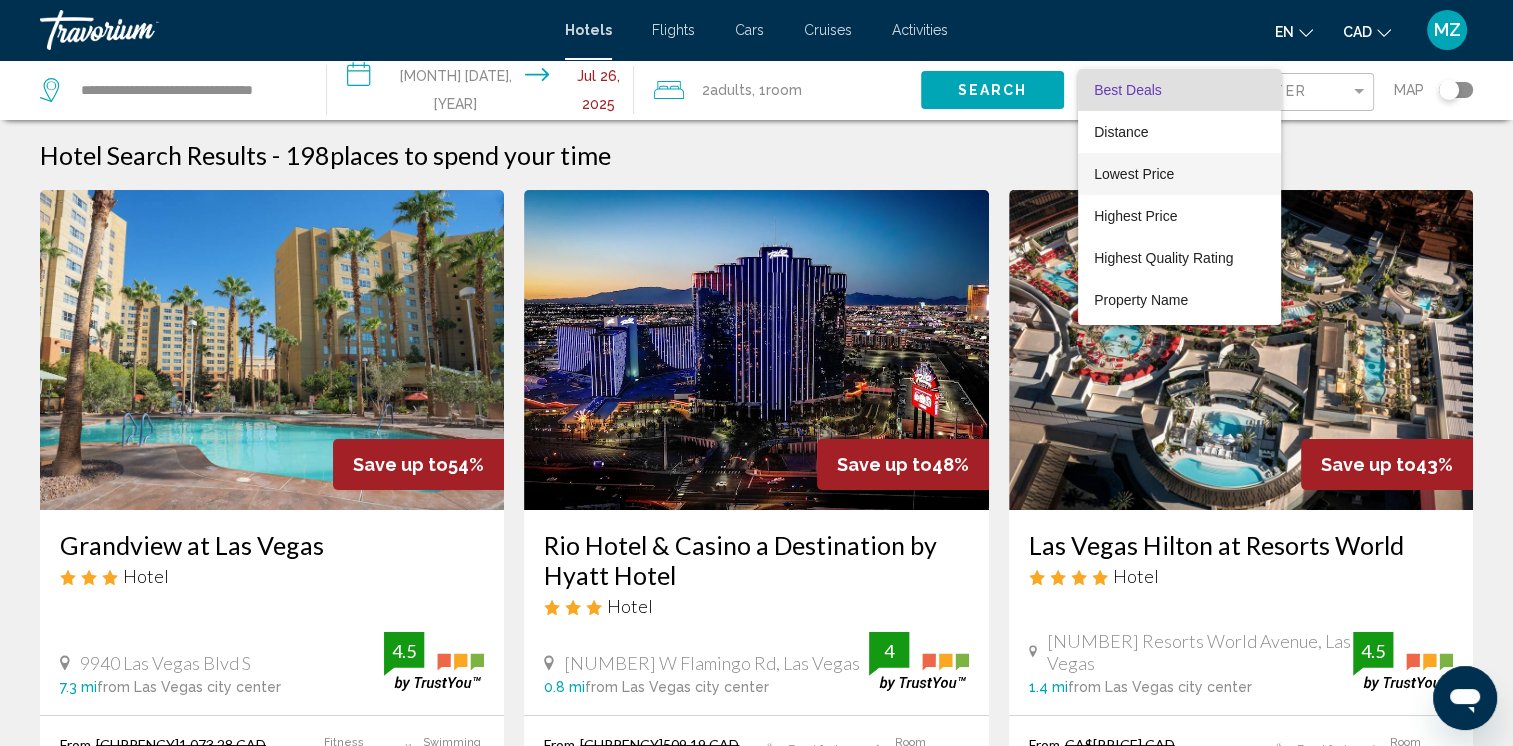 click on "Lowest Price" at bounding box center (1134, 174) 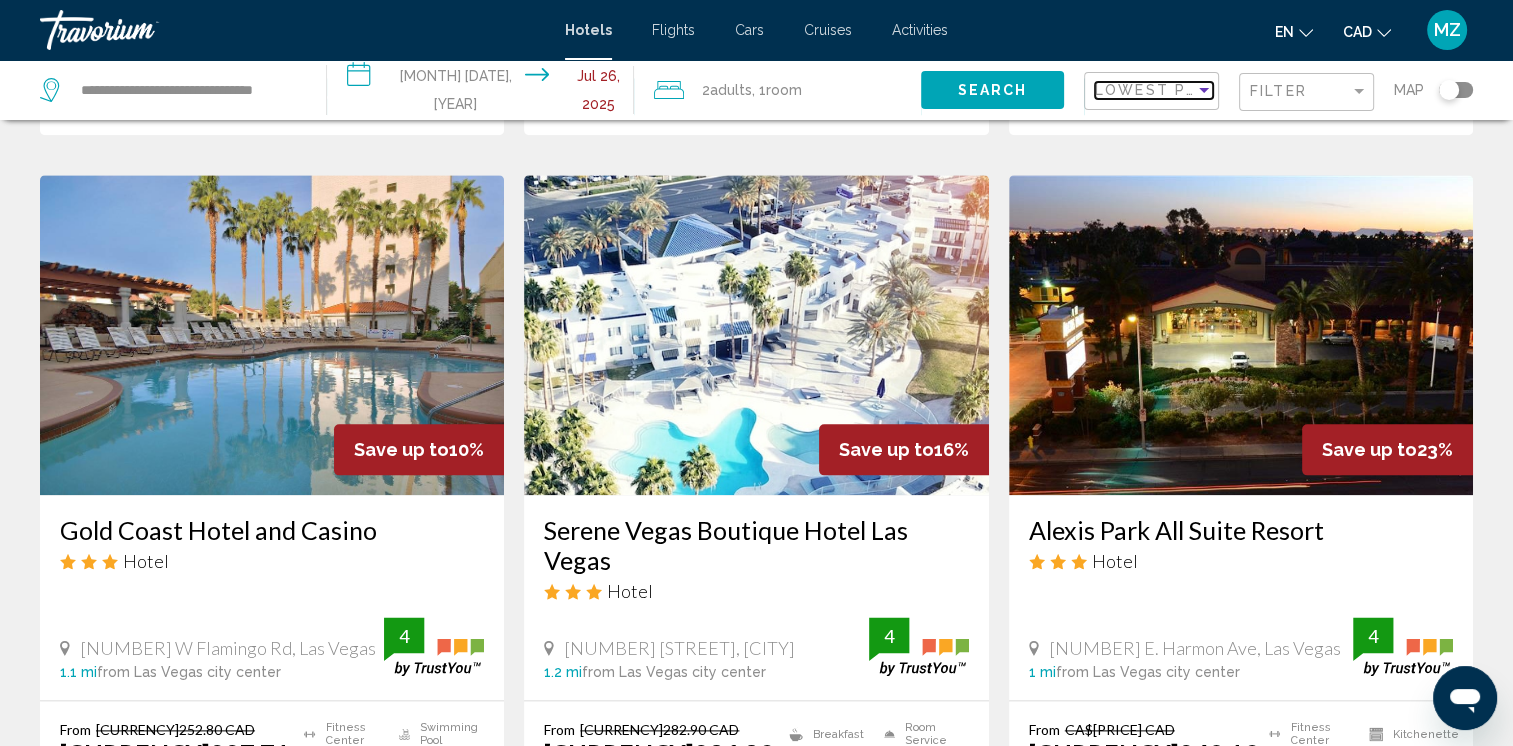 scroll, scrollTop: 2500, scrollLeft: 0, axis: vertical 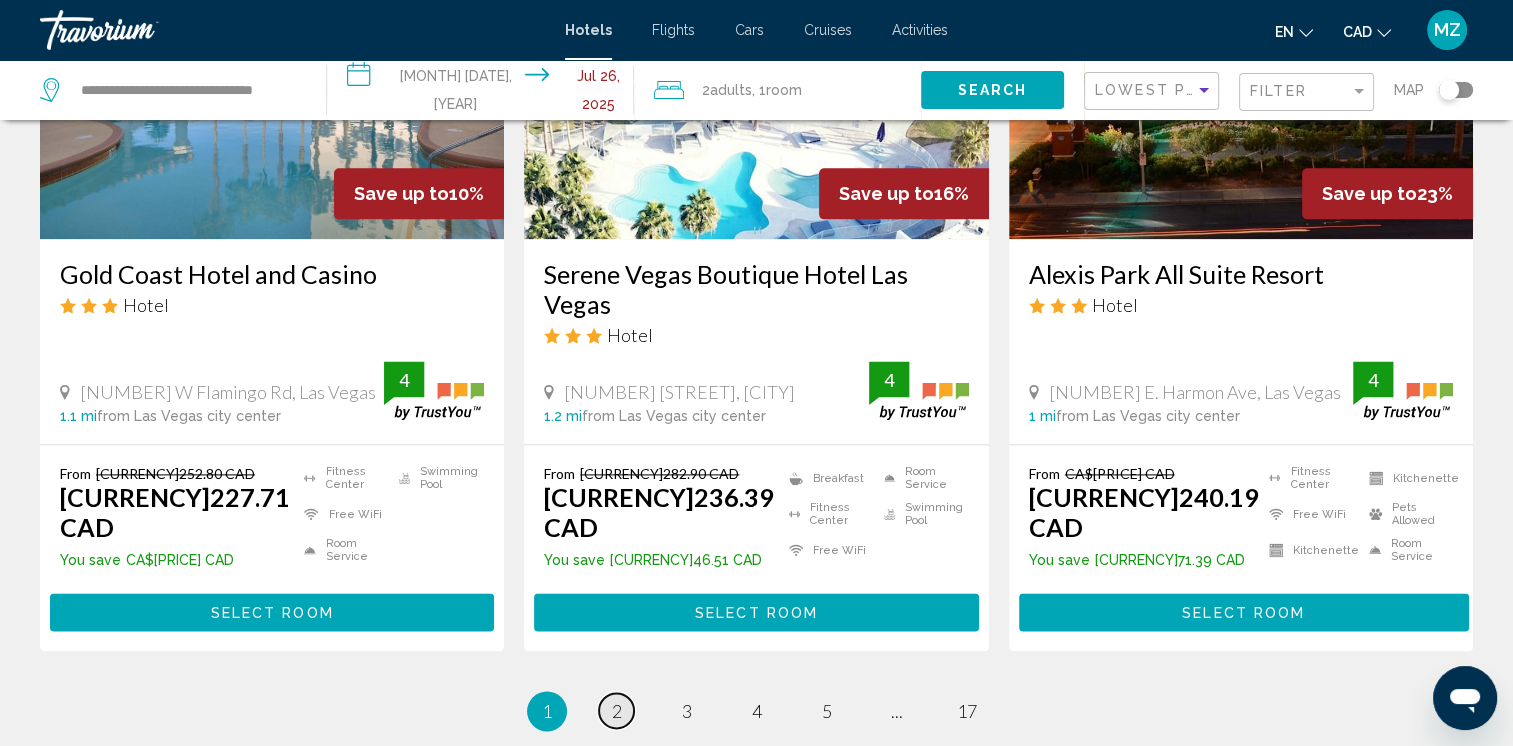click on "2" at bounding box center [617, 711] 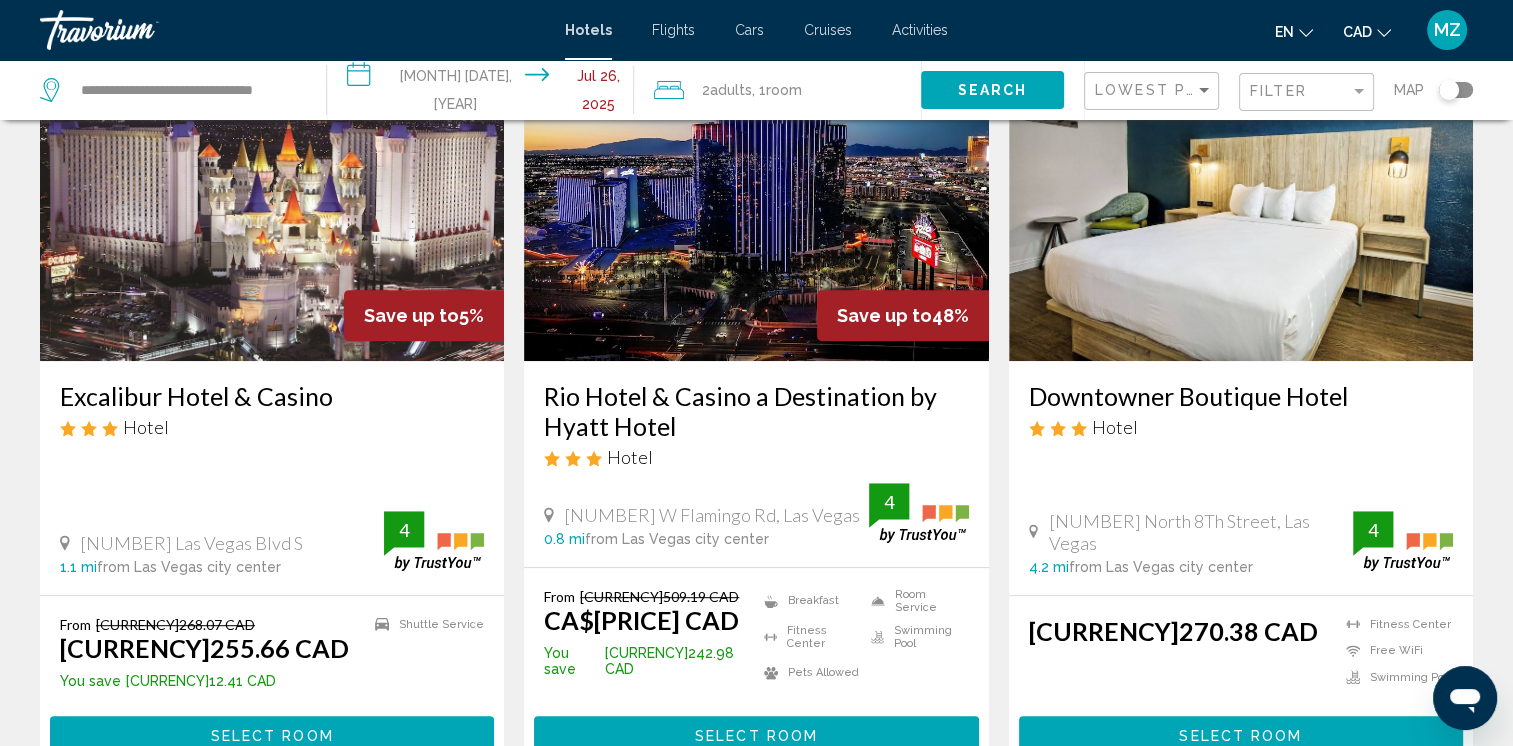 scroll, scrollTop: 1000, scrollLeft: 0, axis: vertical 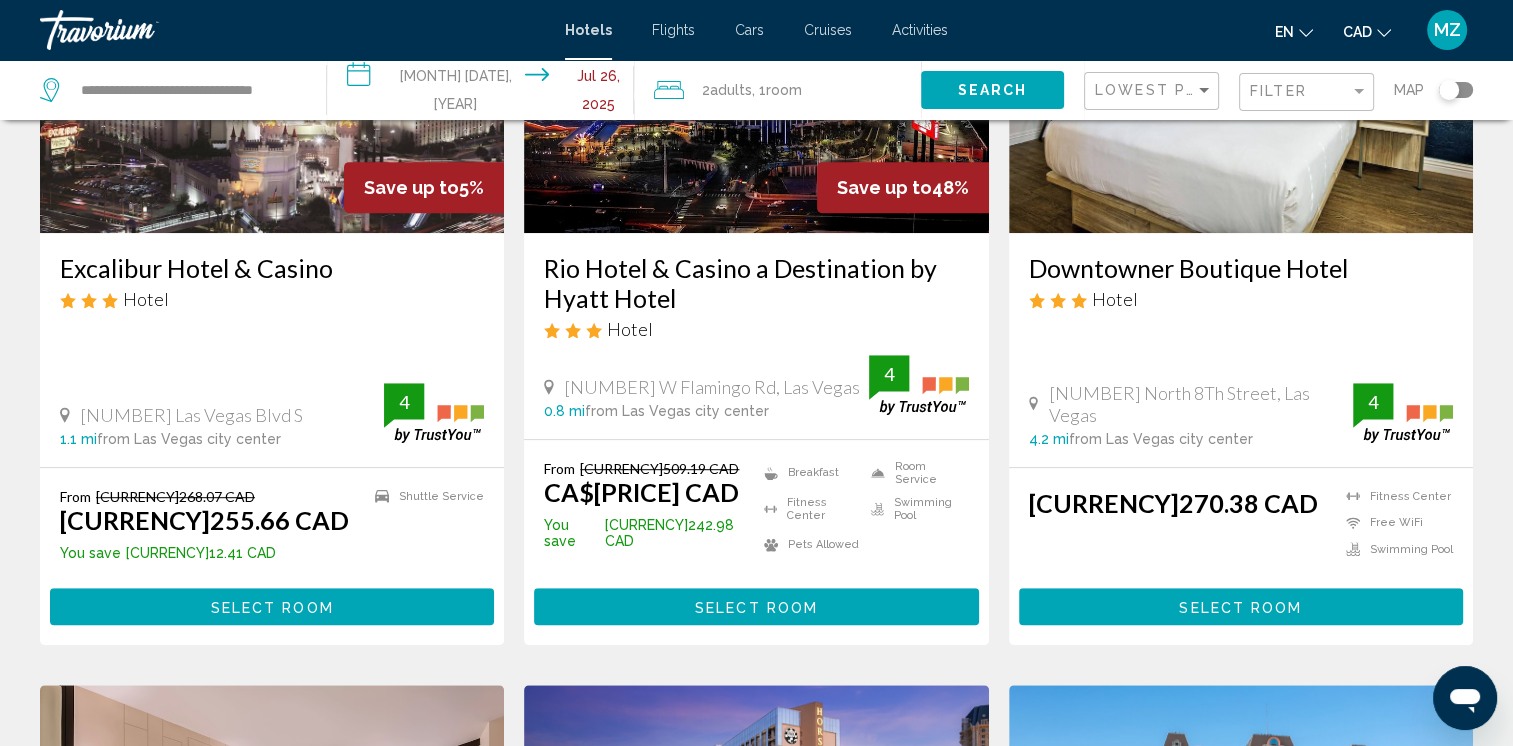 click on "Select Room" at bounding box center [756, 607] 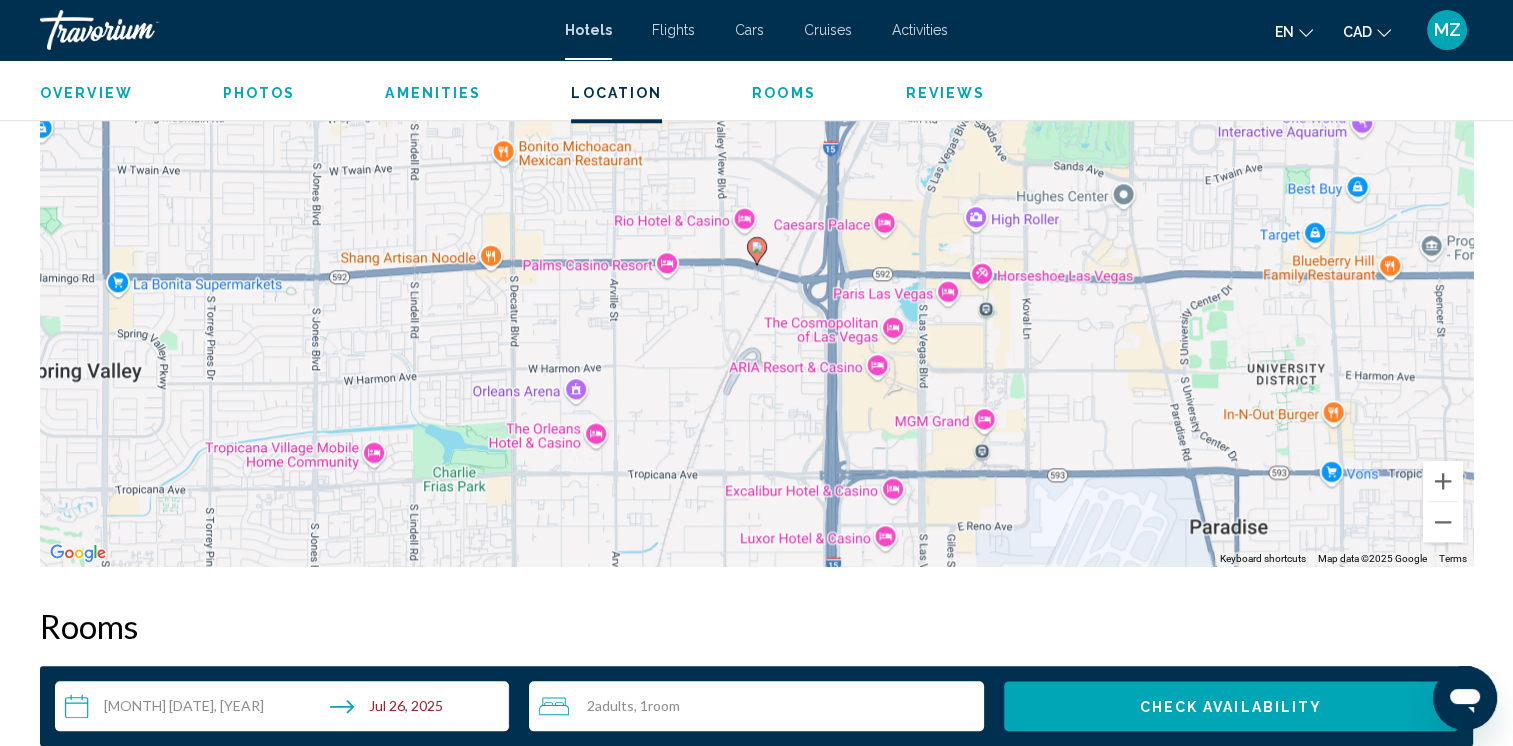 scroll, scrollTop: 1800, scrollLeft: 0, axis: vertical 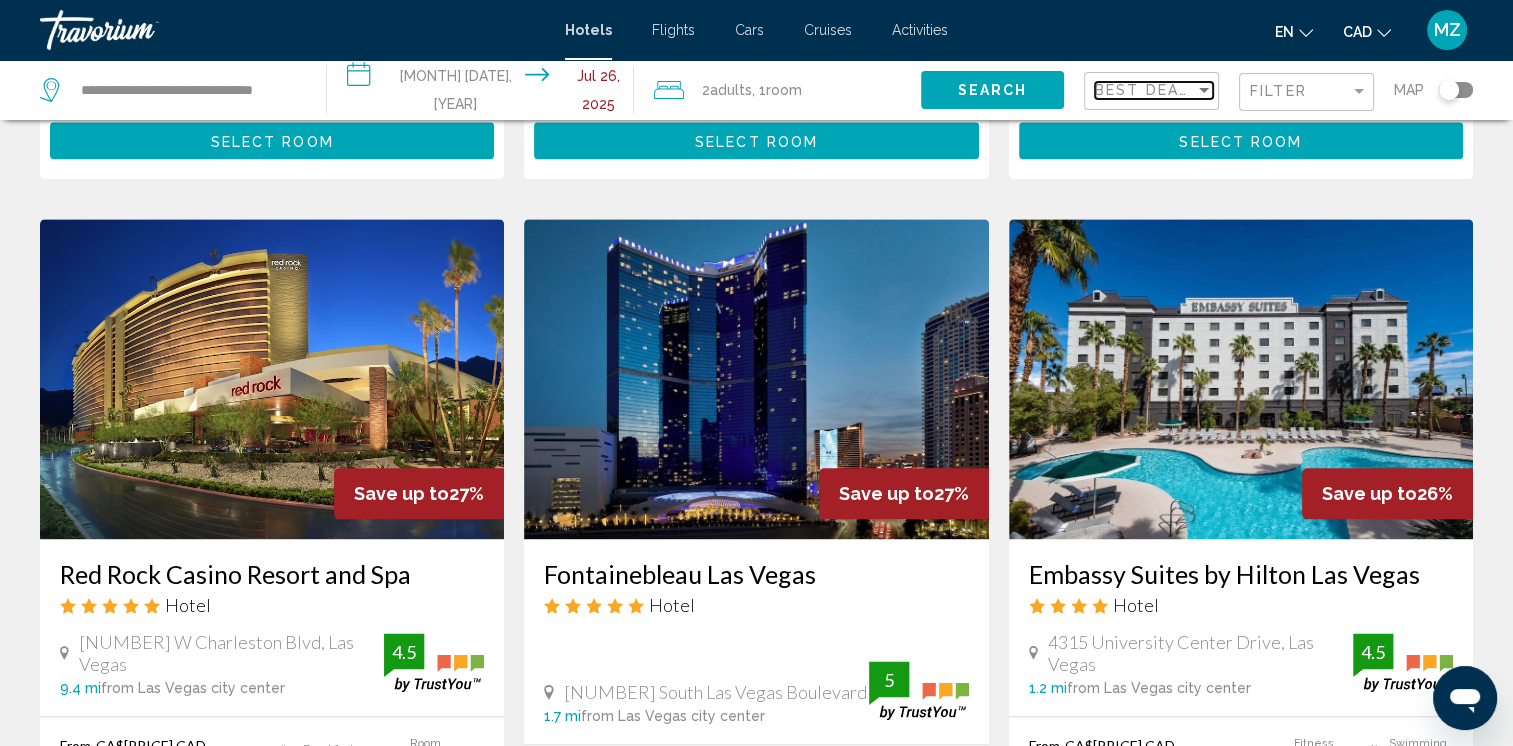 click on "Best Deals" at bounding box center [1147, 90] 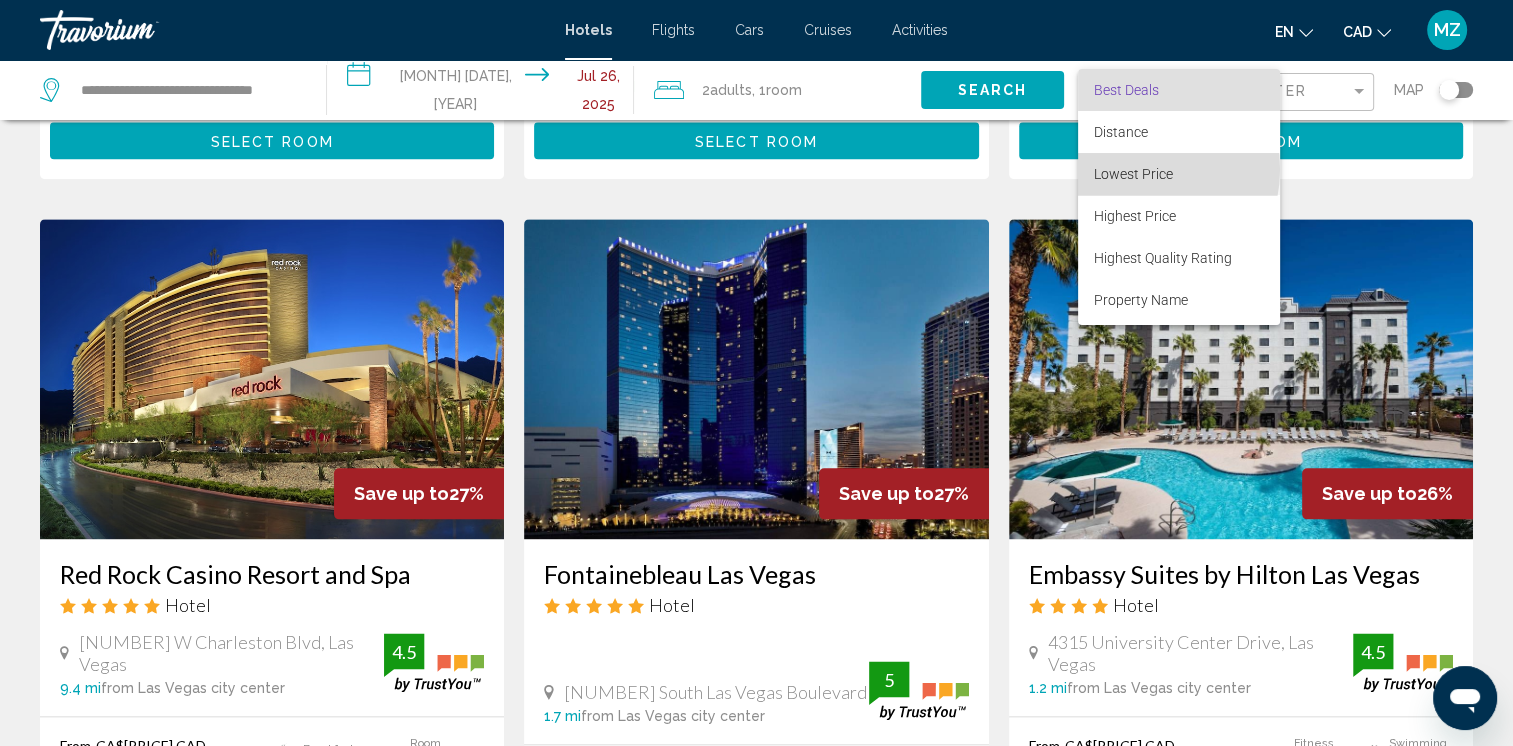 click on "Lowest Price" at bounding box center [1133, 174] 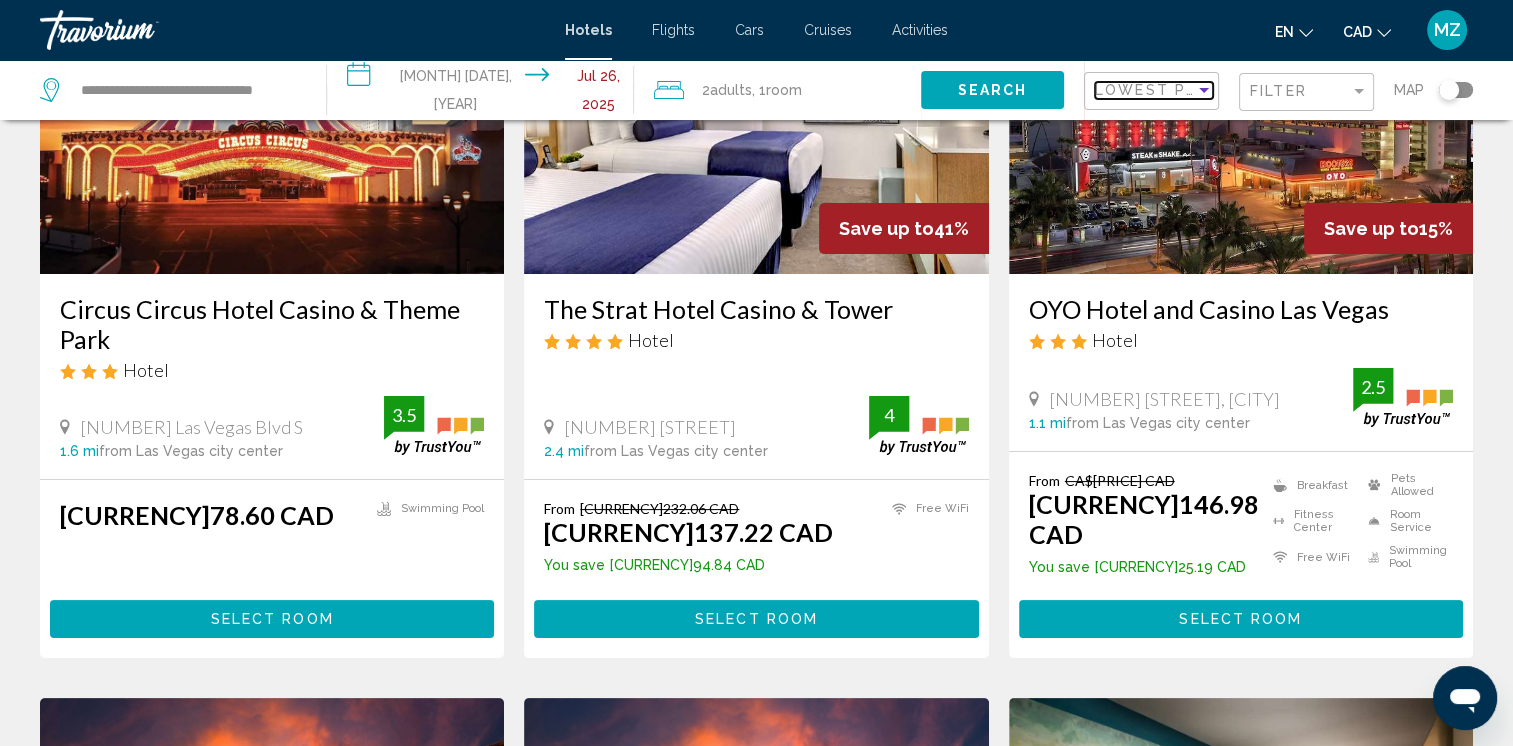 scroll, scrollTop: 400, scrollLeft: 0, axis: vertical 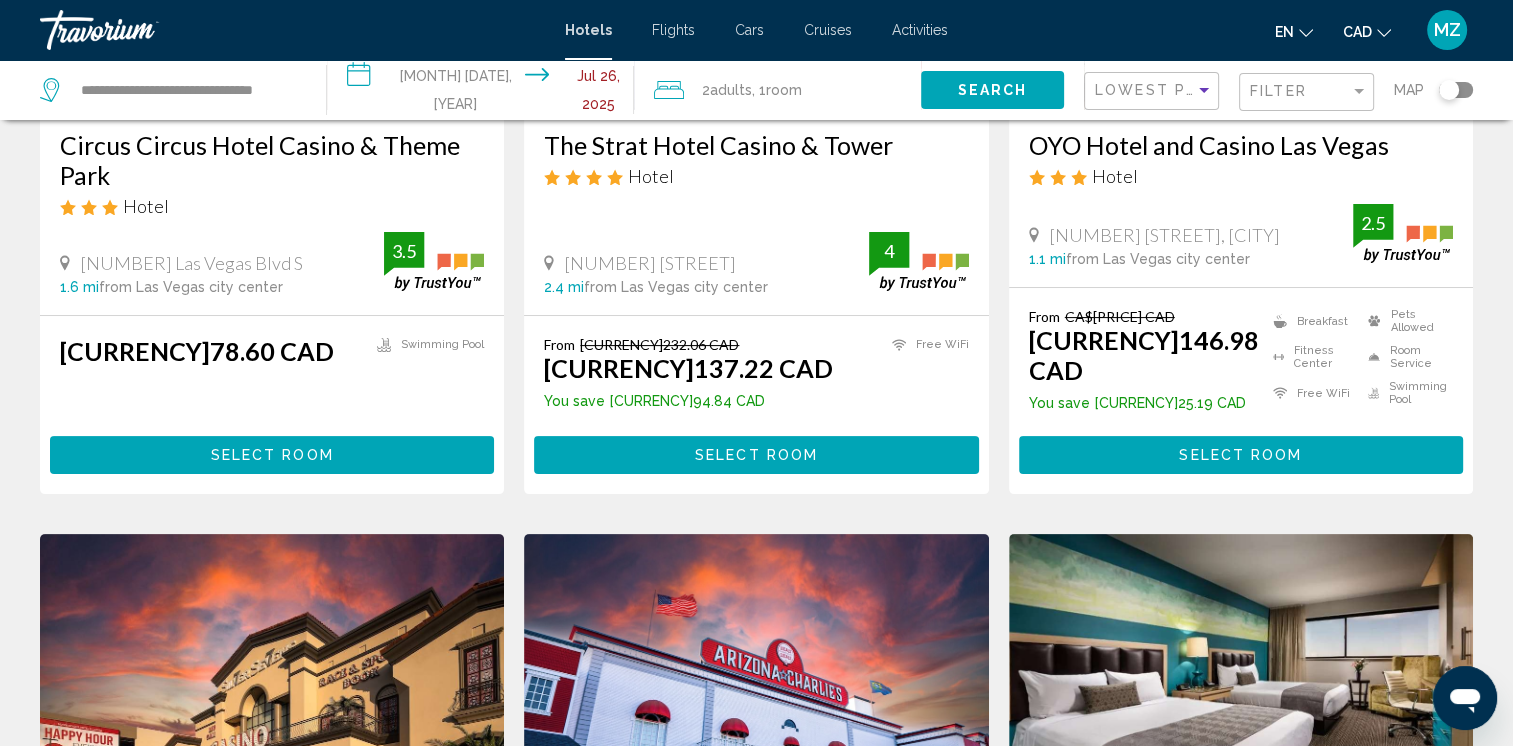 click on "Select Room" at bounding box center [1240, 456] 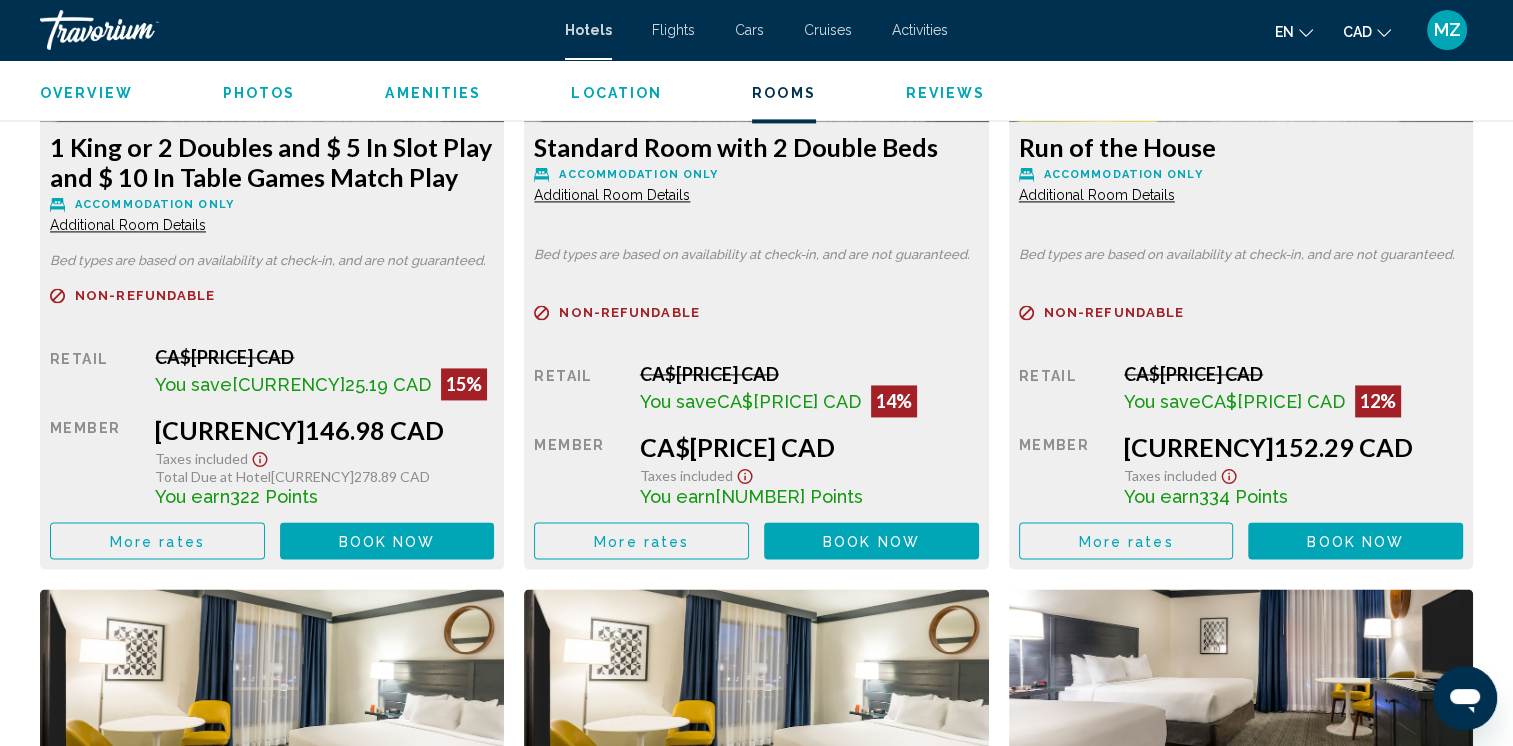 scroll, scrollTop: 2900, scrollLeft: 0, axis: vertical 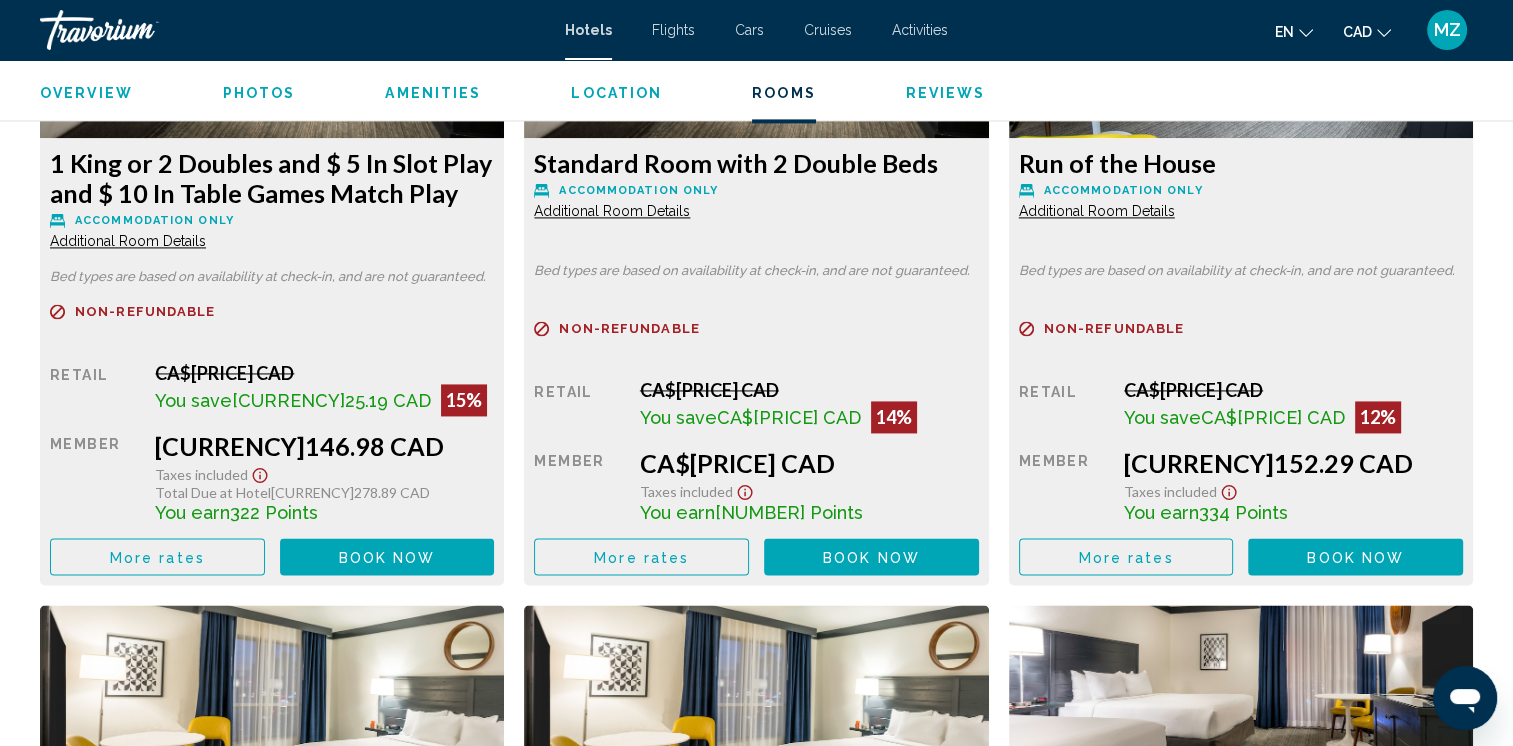 click on "More rates" at bounding box center [157, 557] 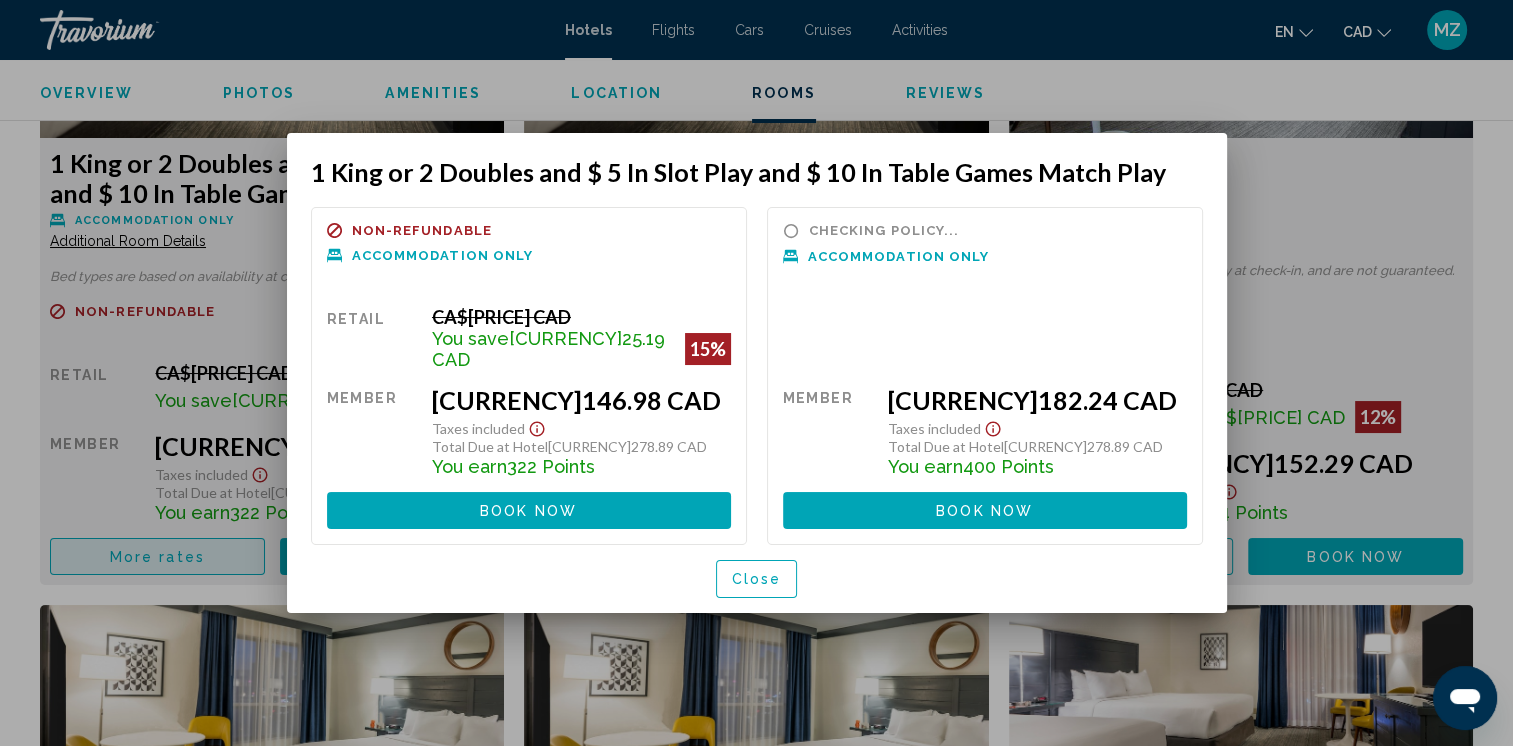 scroll, scrollTop: 0, scrollLeft: 0, axis: both 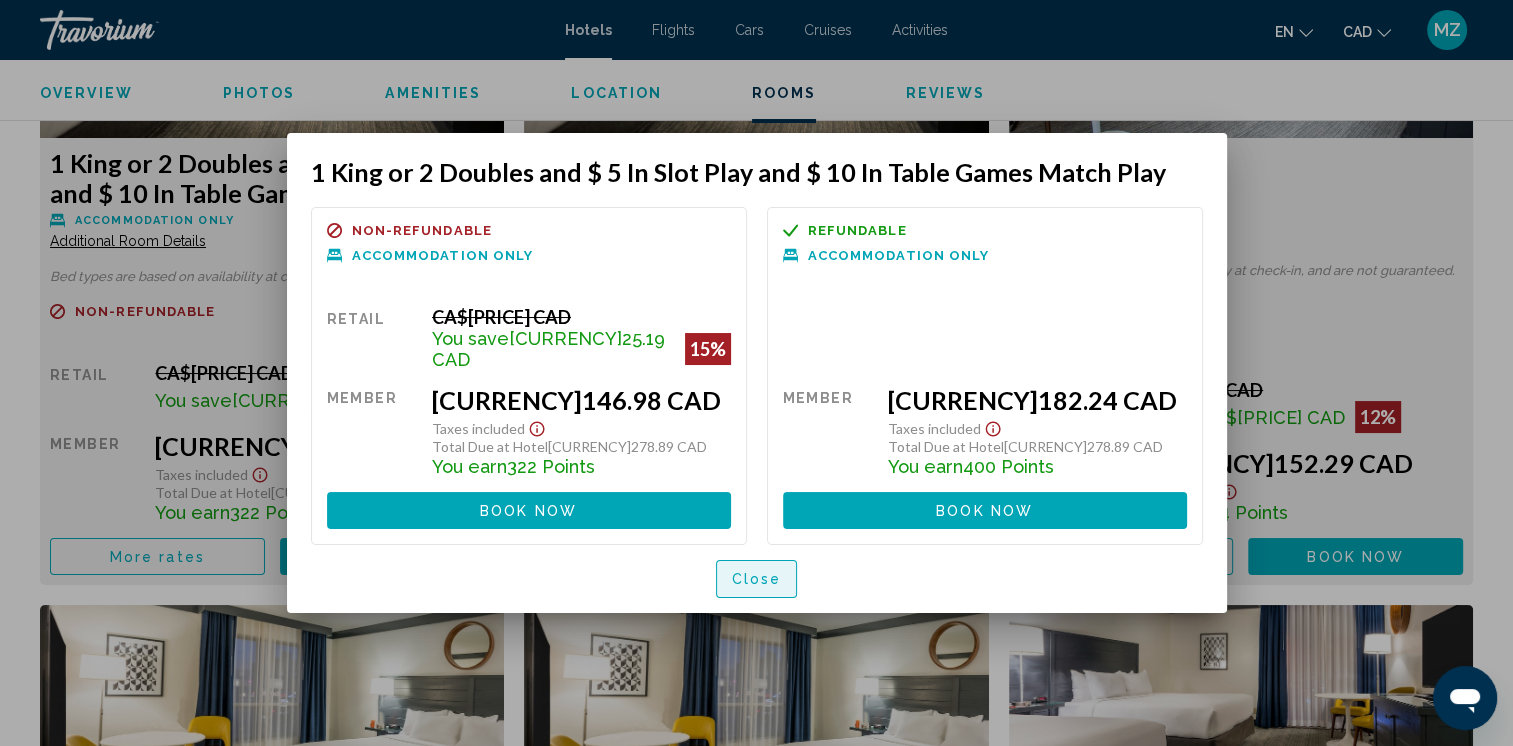click on "Close" at bounding box center (757, 580) 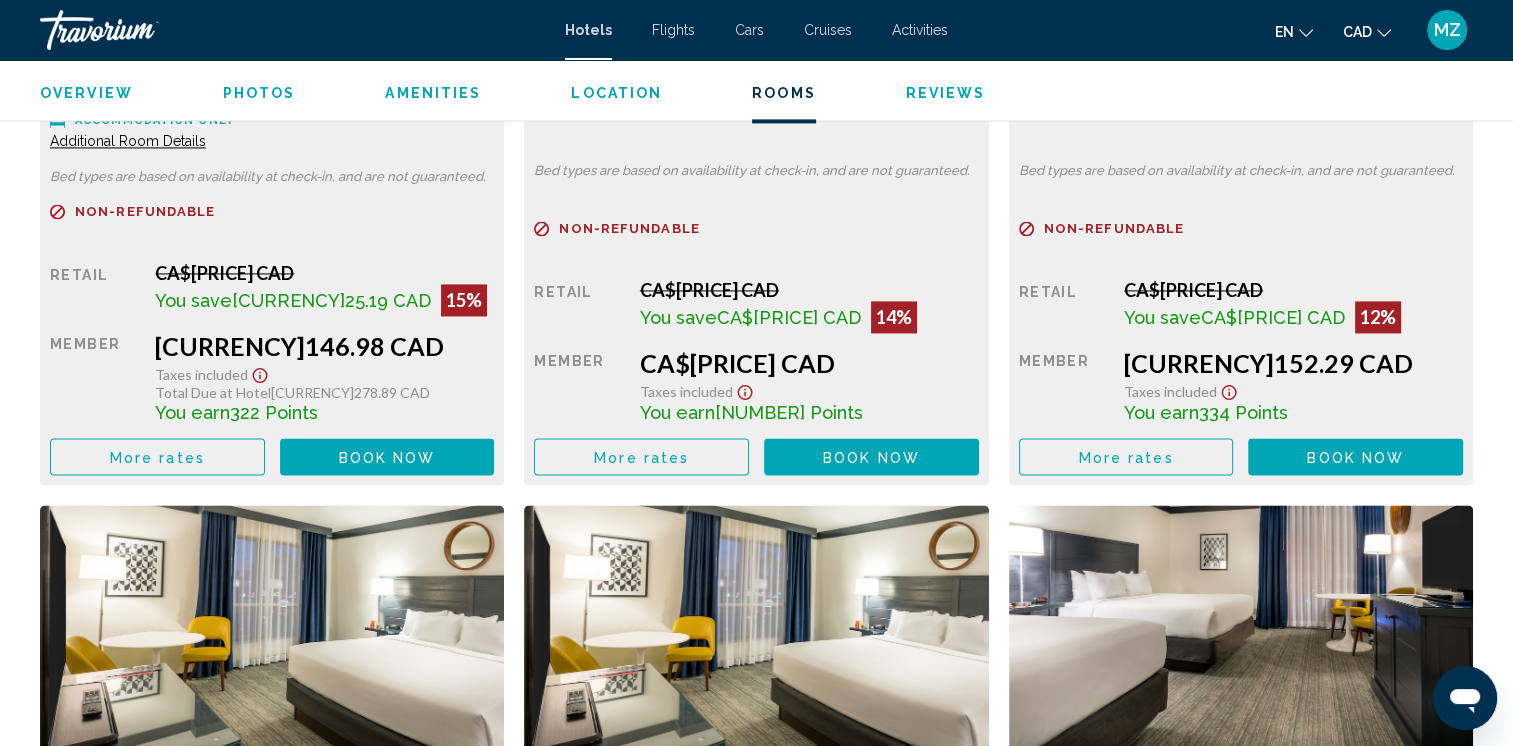 scroll, scrollTop: 2800, scrollLeft: 0, axis: vertical 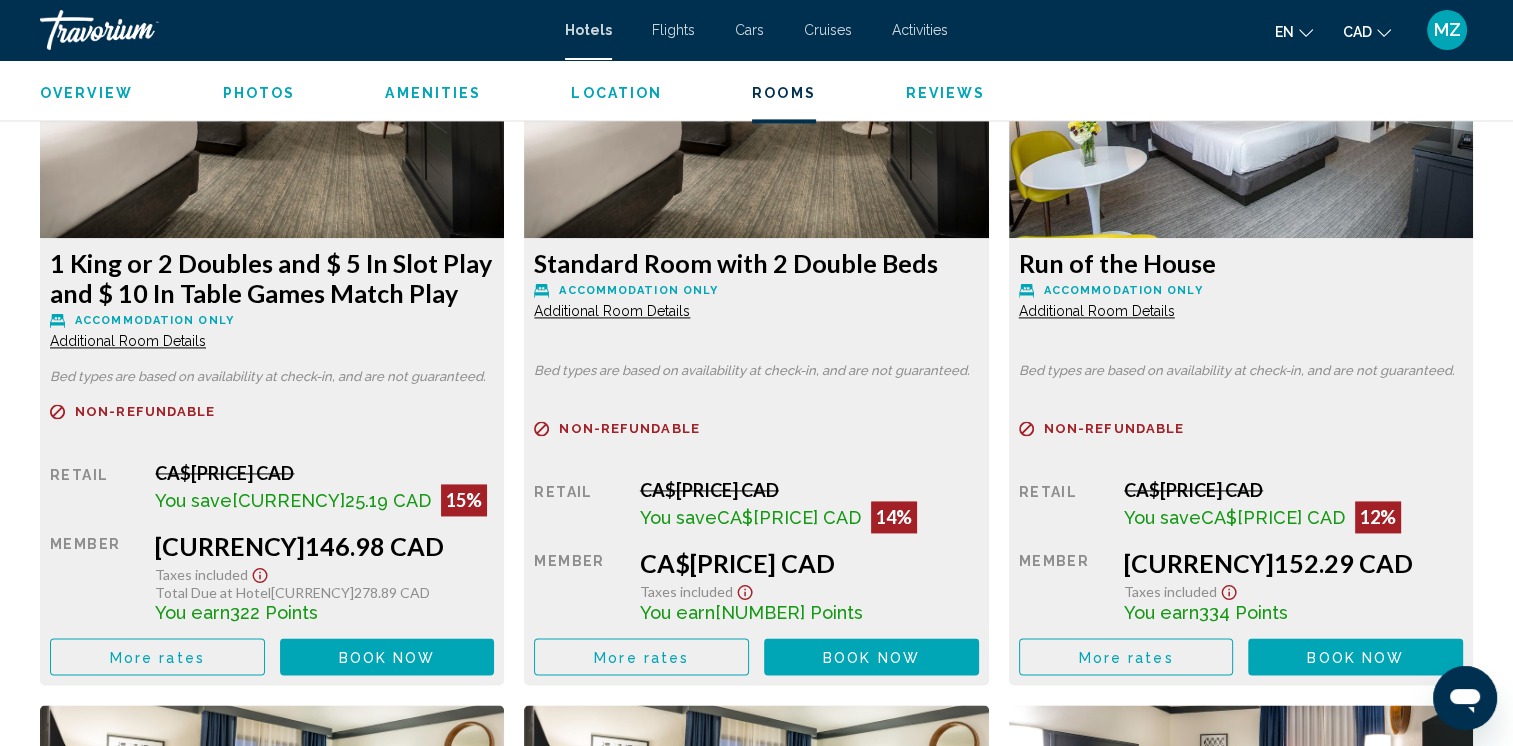click on "Additional Room Details" at bounding box center (128, 341) 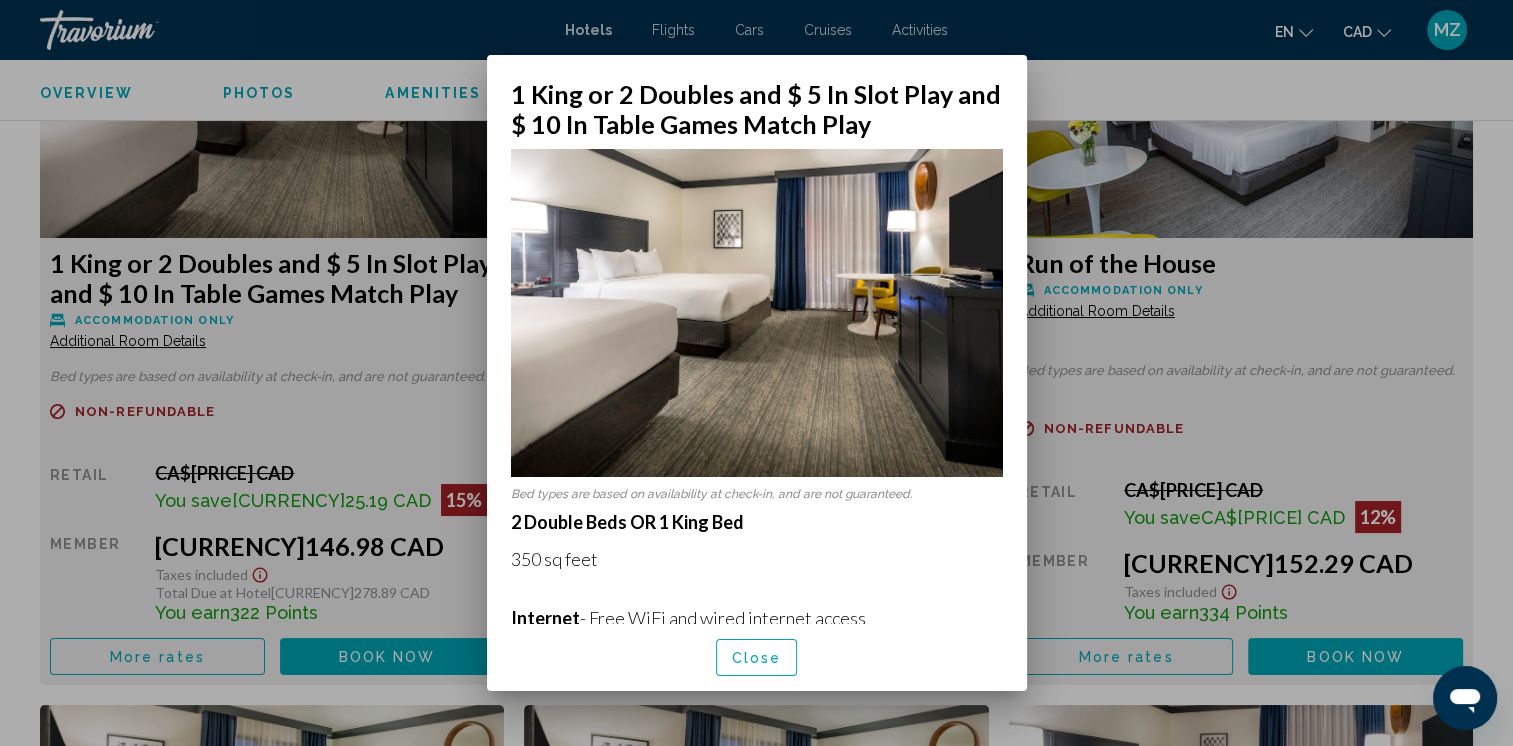scroll, scrollTop: 0, scrollLeft: 0, axis: both 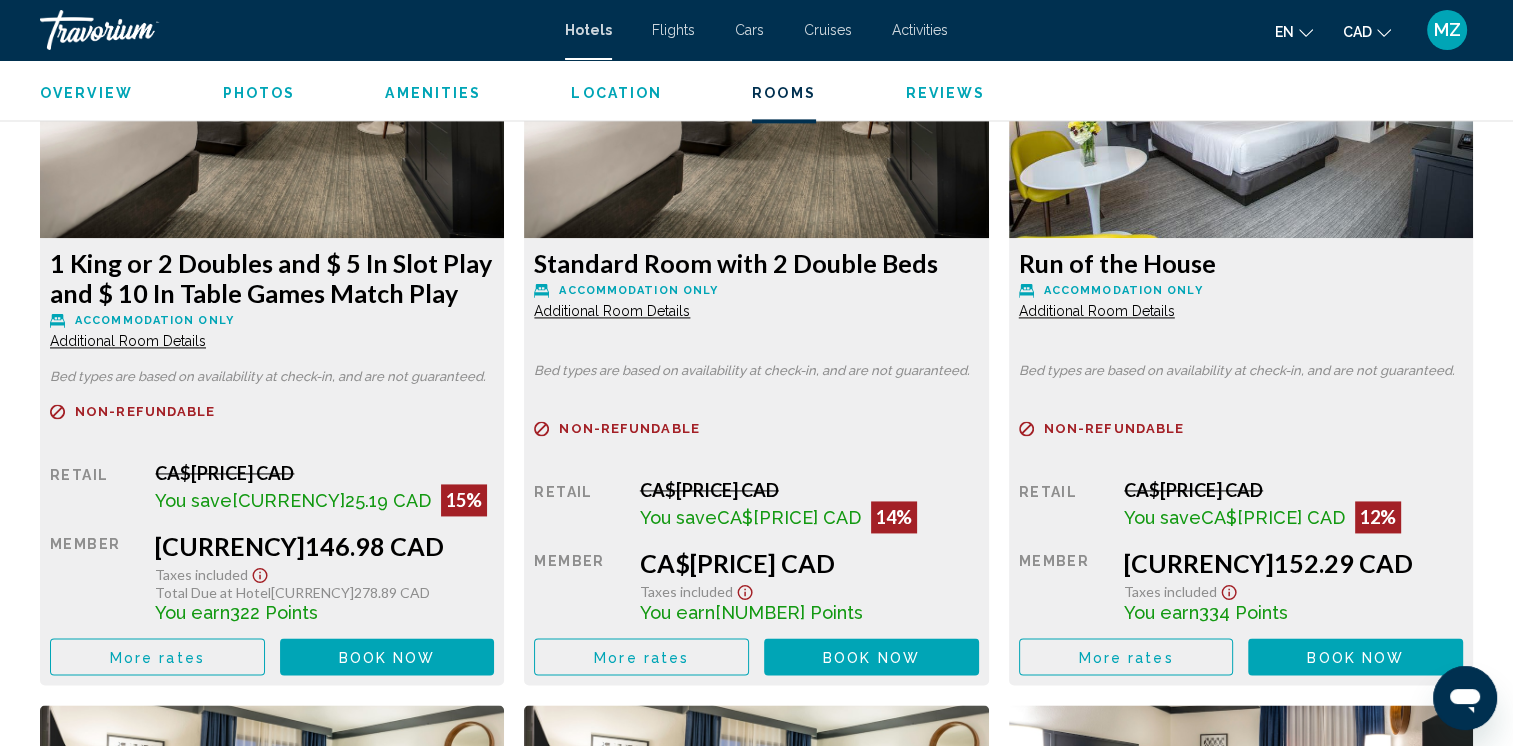 click on "Additional Room Details" at bounding box center (128, 341) 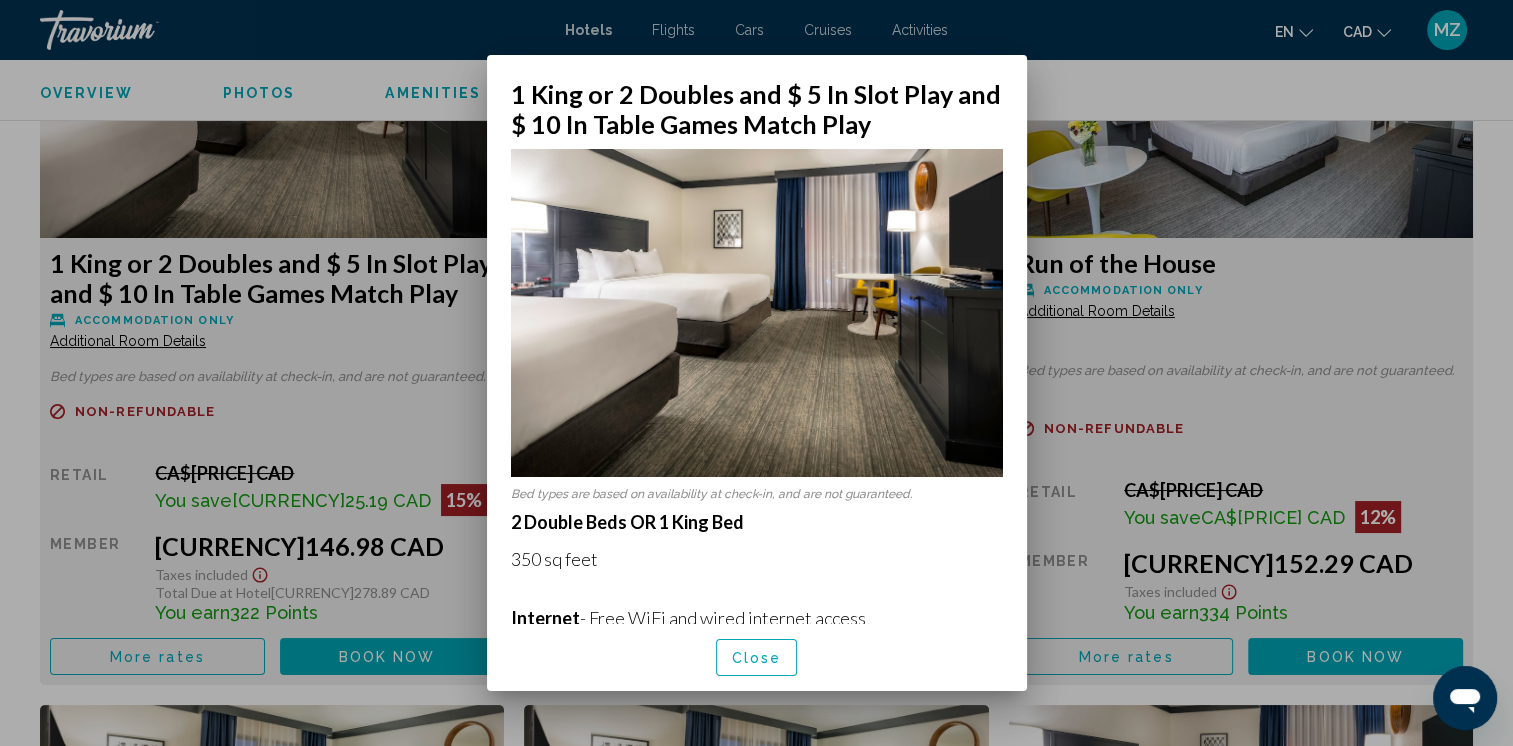 scroll, scrollTop: 0, scrollLeft: 0, axis: both 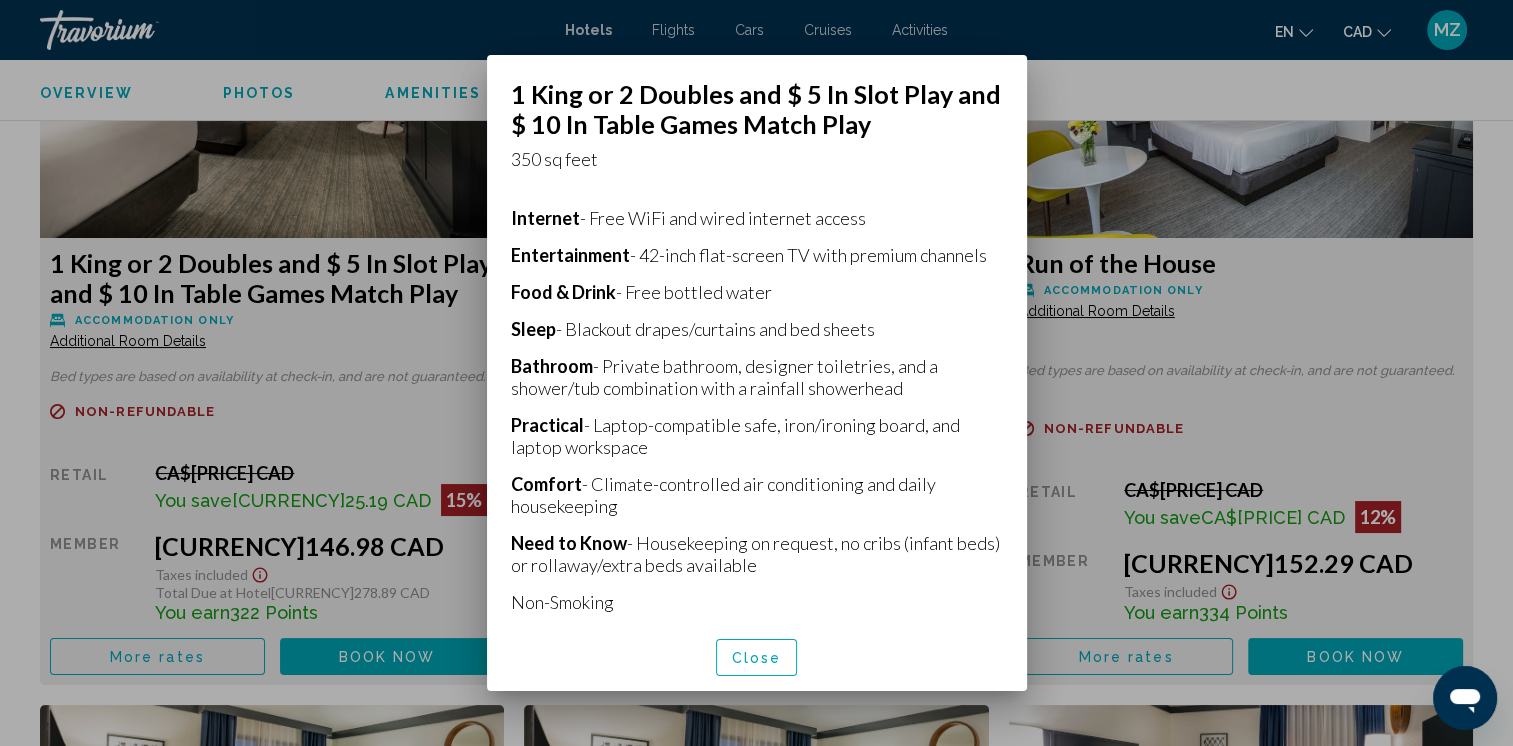 click on "Close" at bounding box center (757, 658) 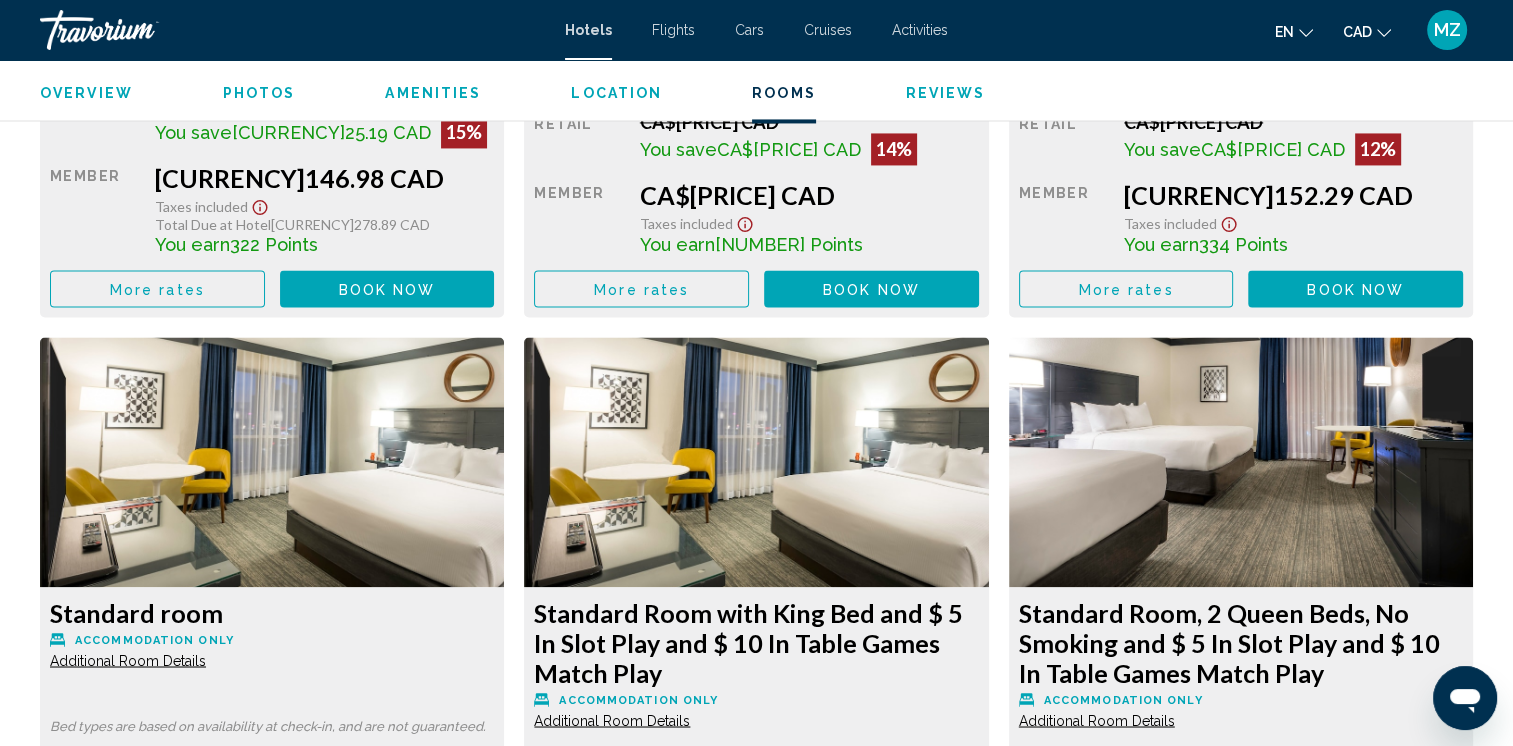 scroll, scrollTop: 3300, scrollLeft: 0, axis: vertical 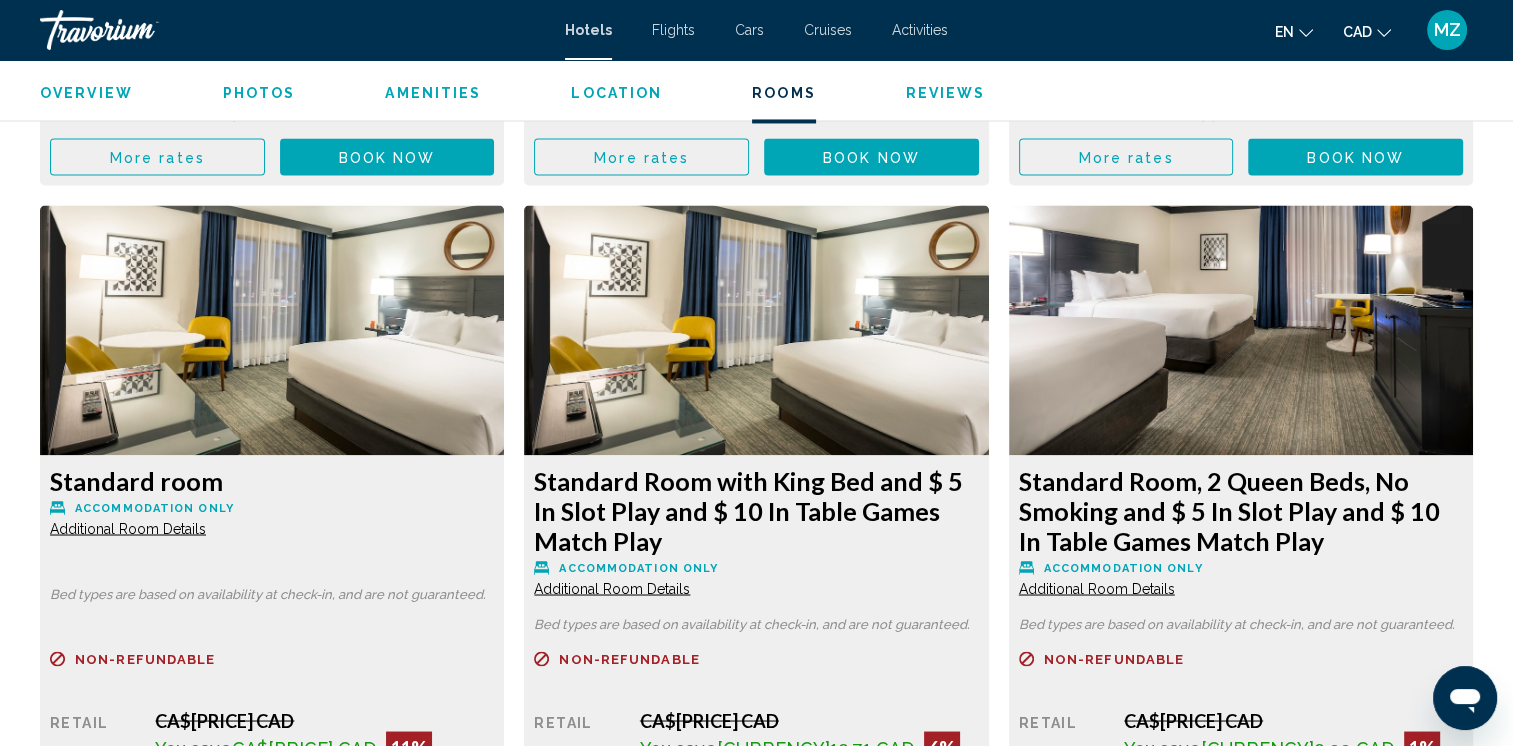 click on "Additional Room Details" at bounding box center (128, -159) 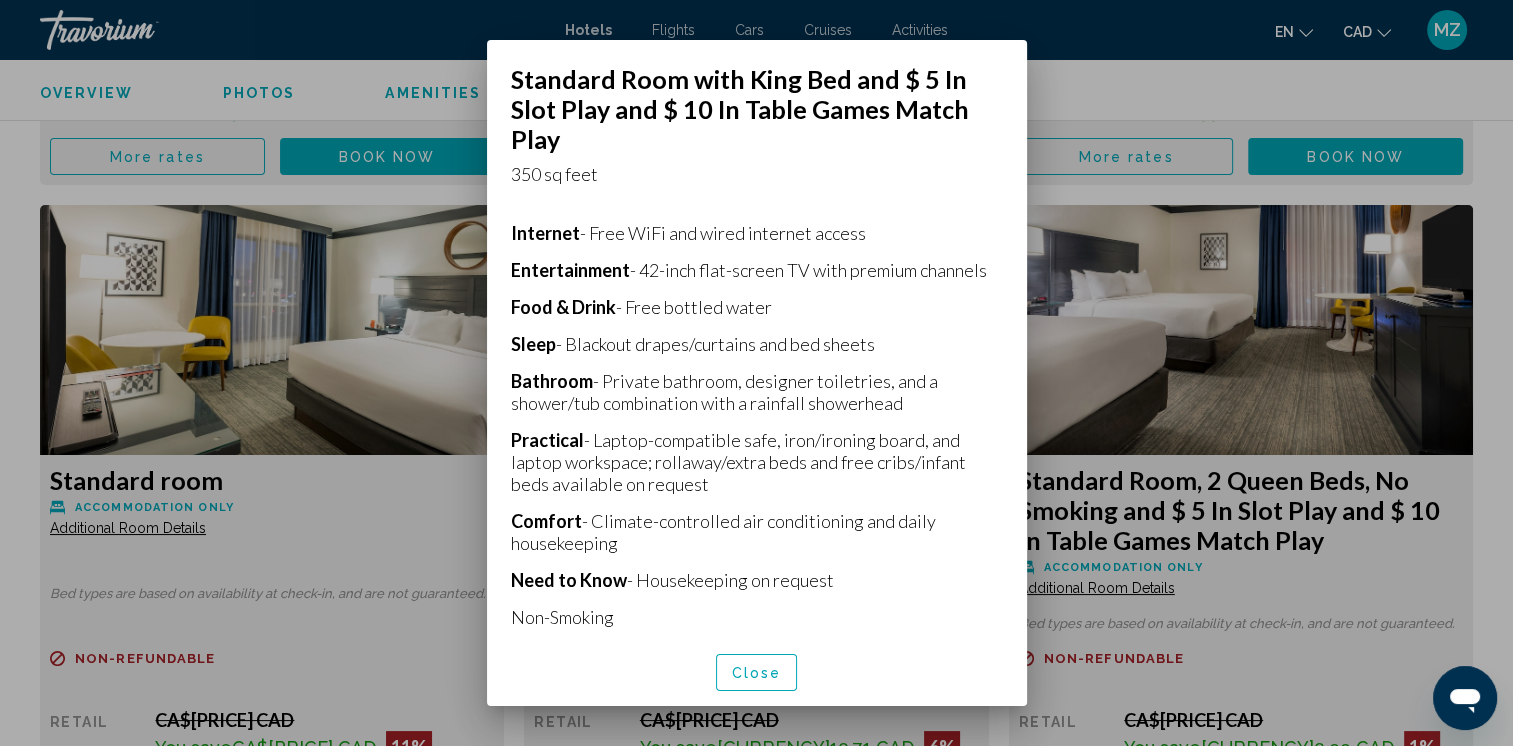 scroll, scrollTop: 416, scrollLeft: 0, axis: vertical 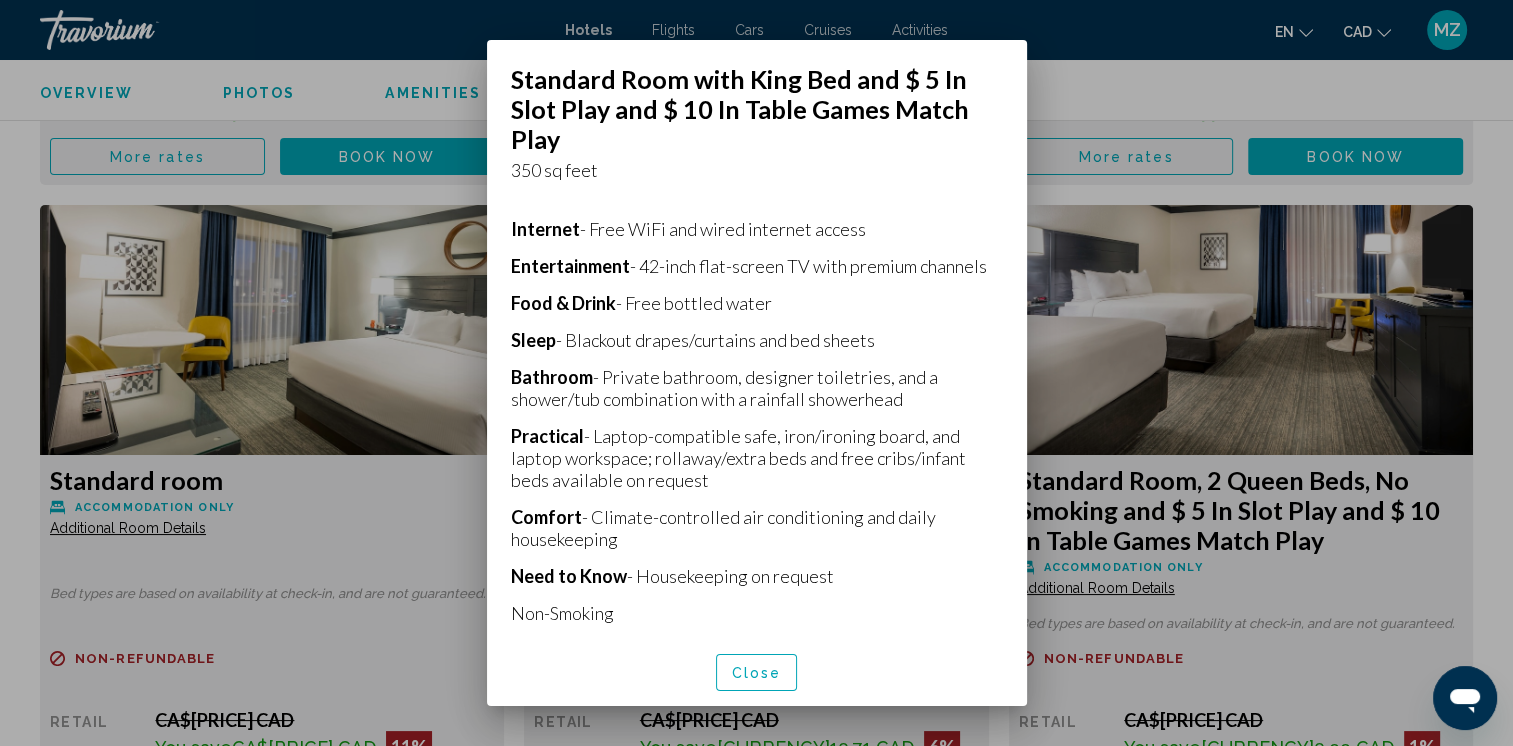 click on "Close" at bounding box center (757, 672) 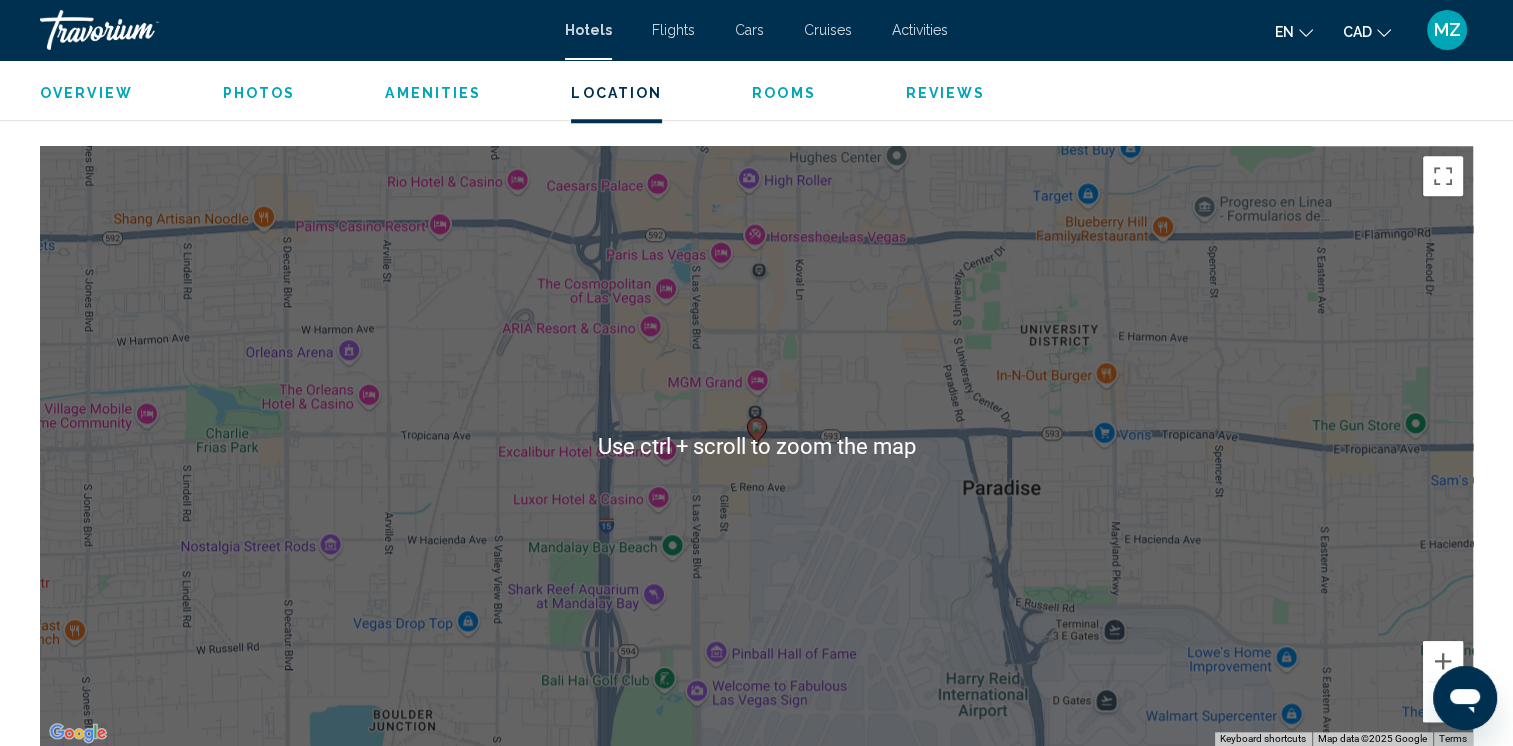 scroll, scrollTop: 1800, scrollLeft: 0, axis: vertical 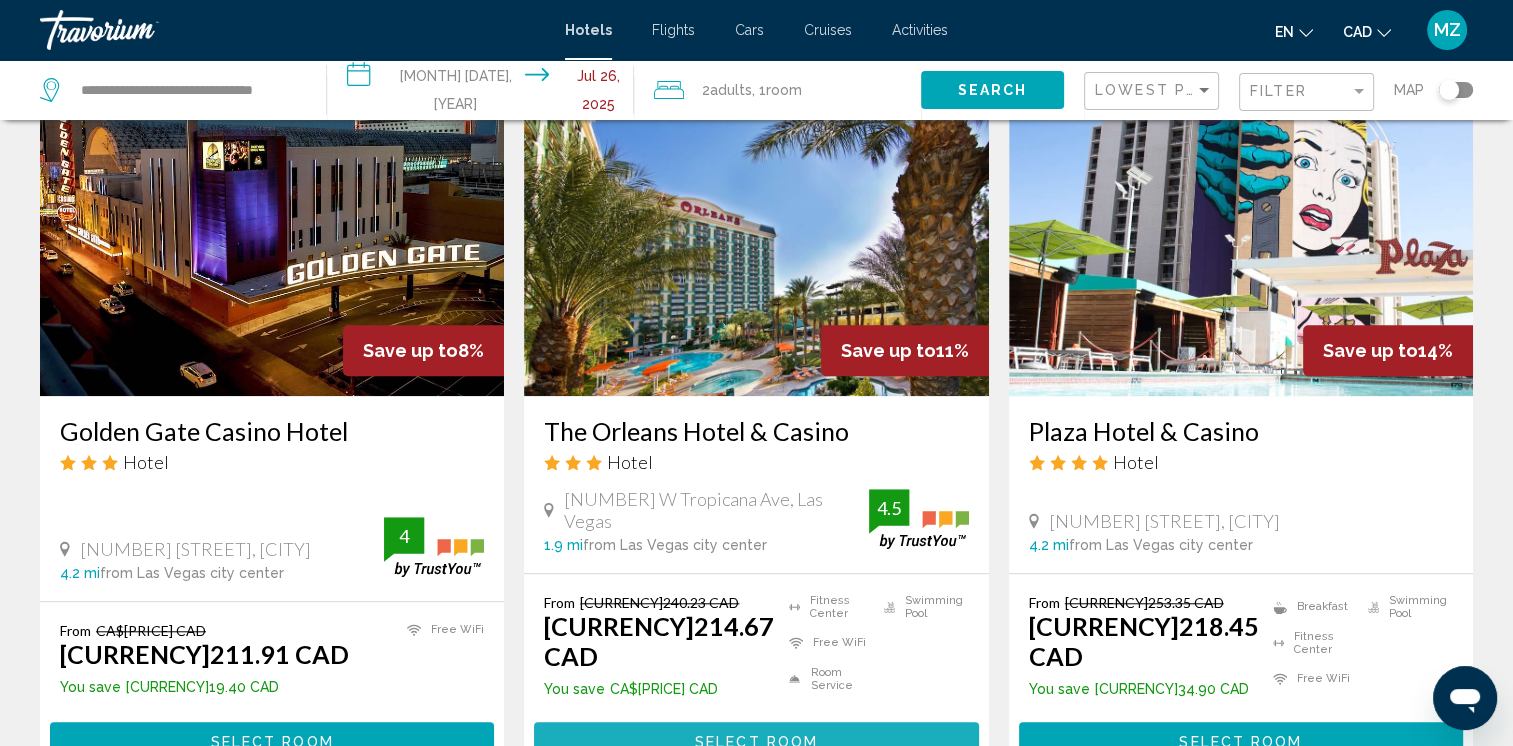 click on "Select Room" at bounding box center (756, 741) 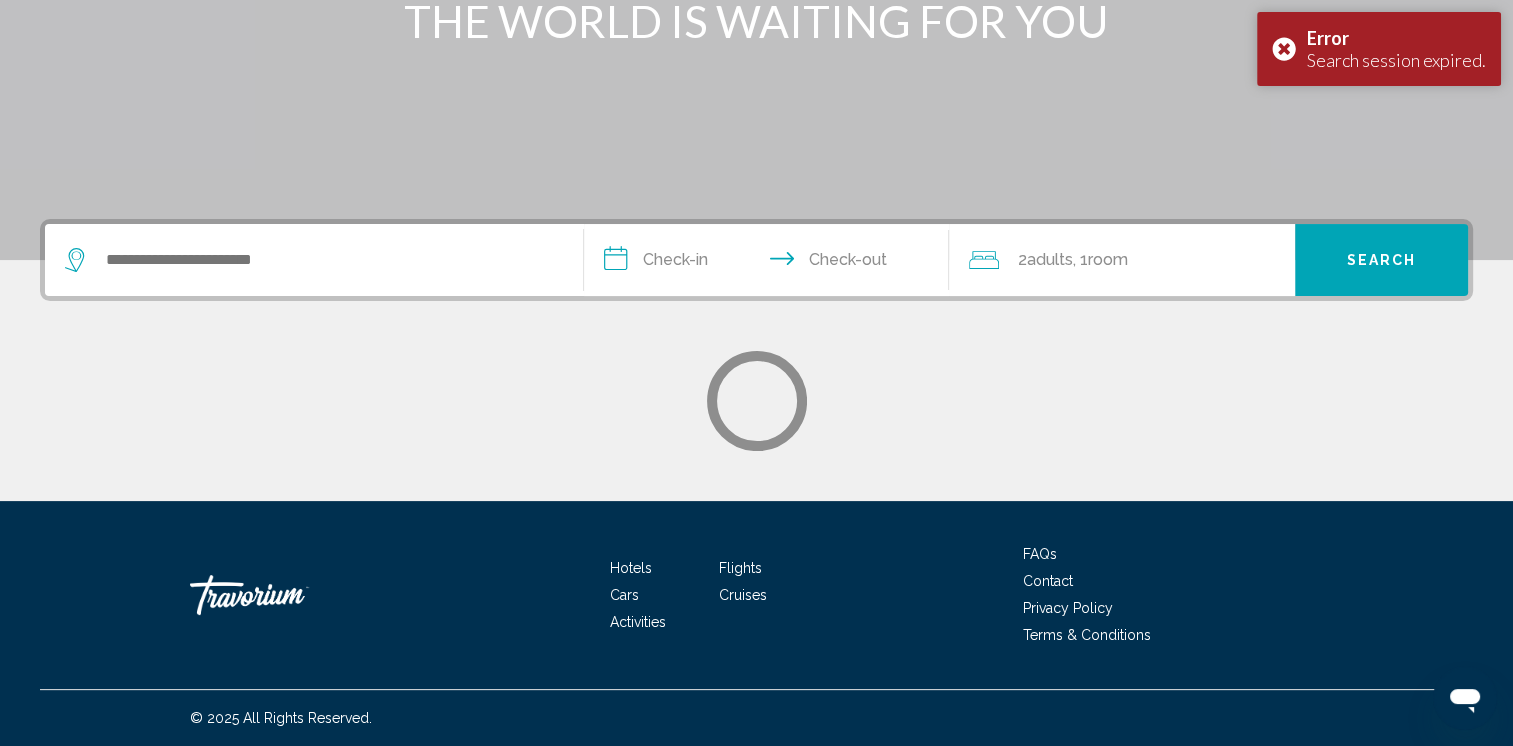 scroll, scrollTop: 0, scrollLeft: 0, axis: both 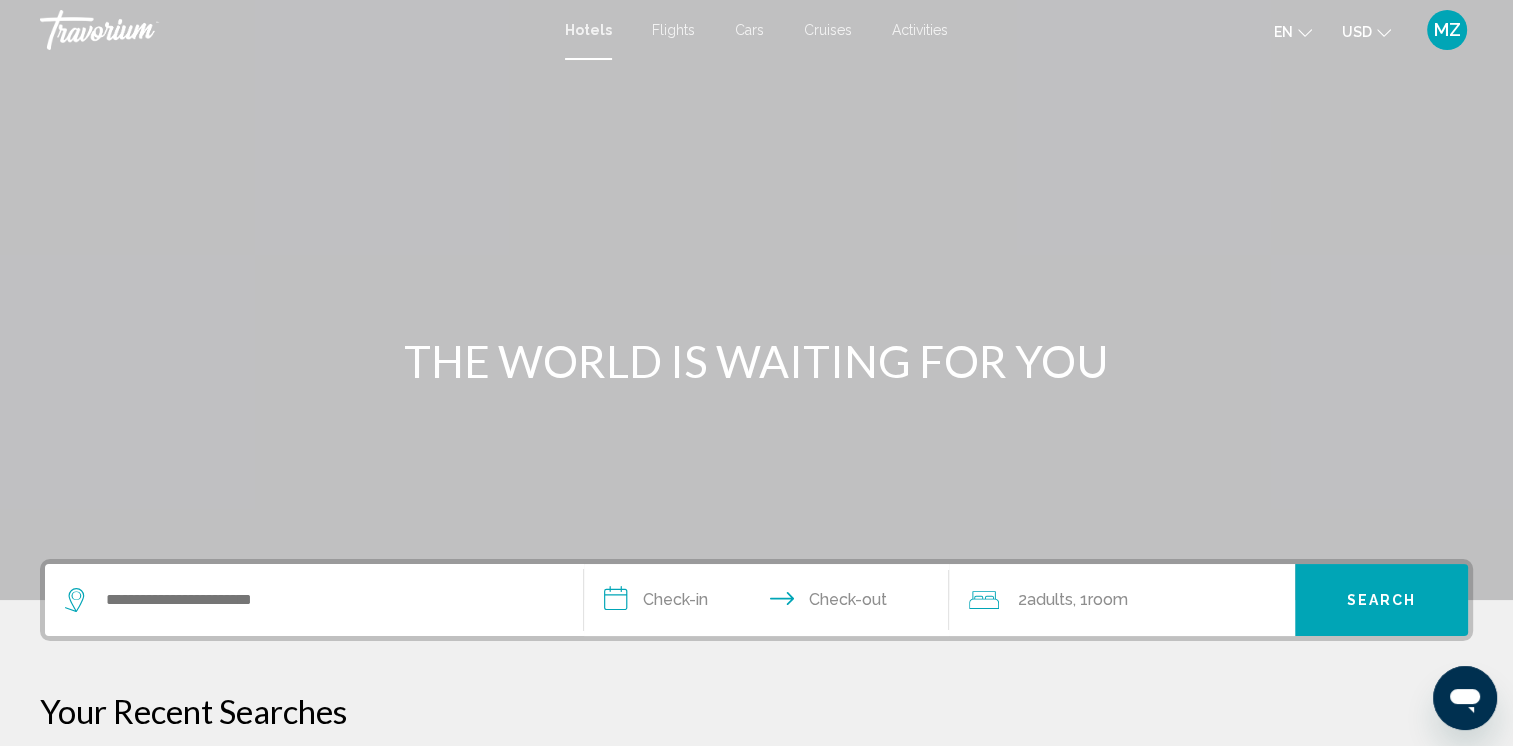 click 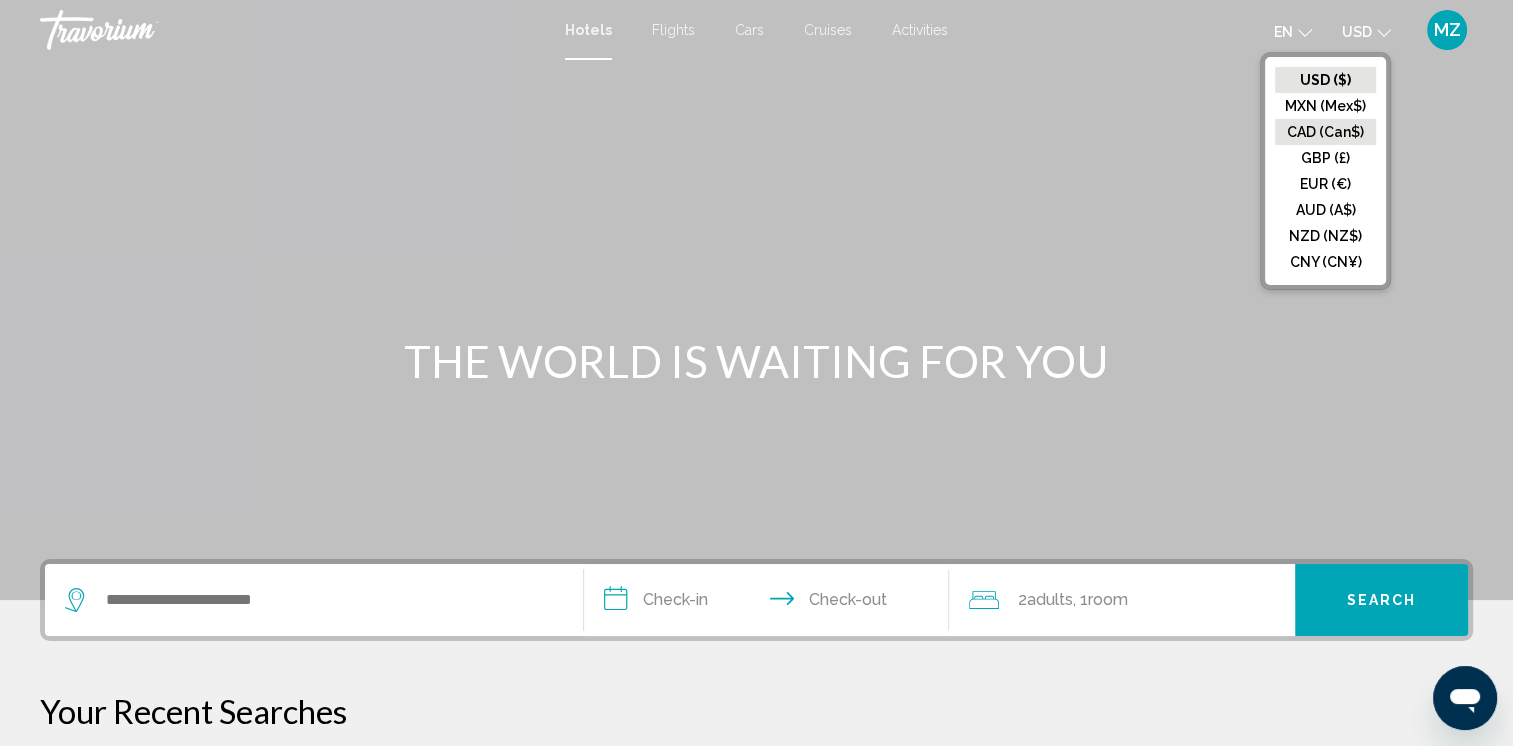 click on "CAD (Can$)" 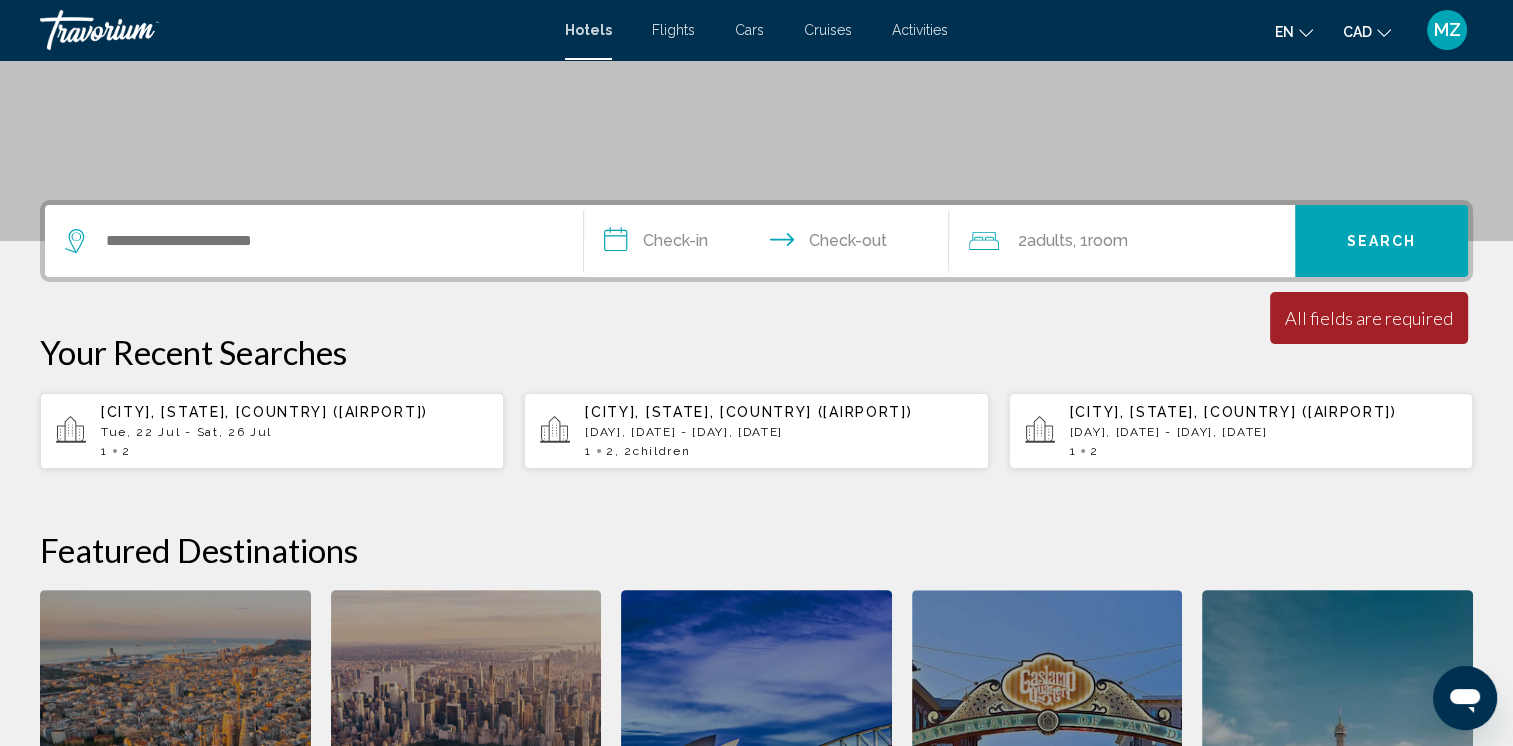 scroll, scrollTop: 400, scrollLeft: 0, axis: vertical 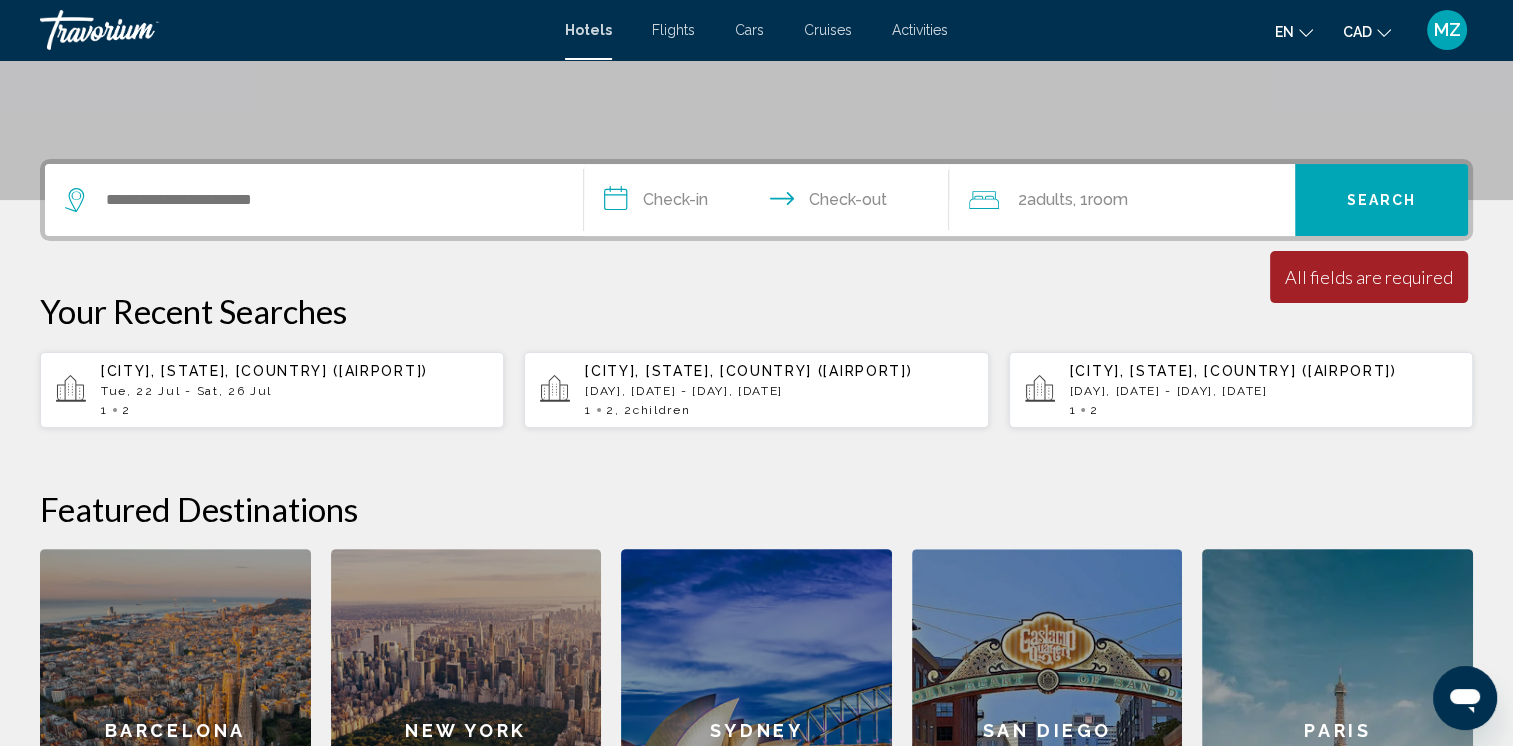 click on "1  2" at bounding box center (294, 410) 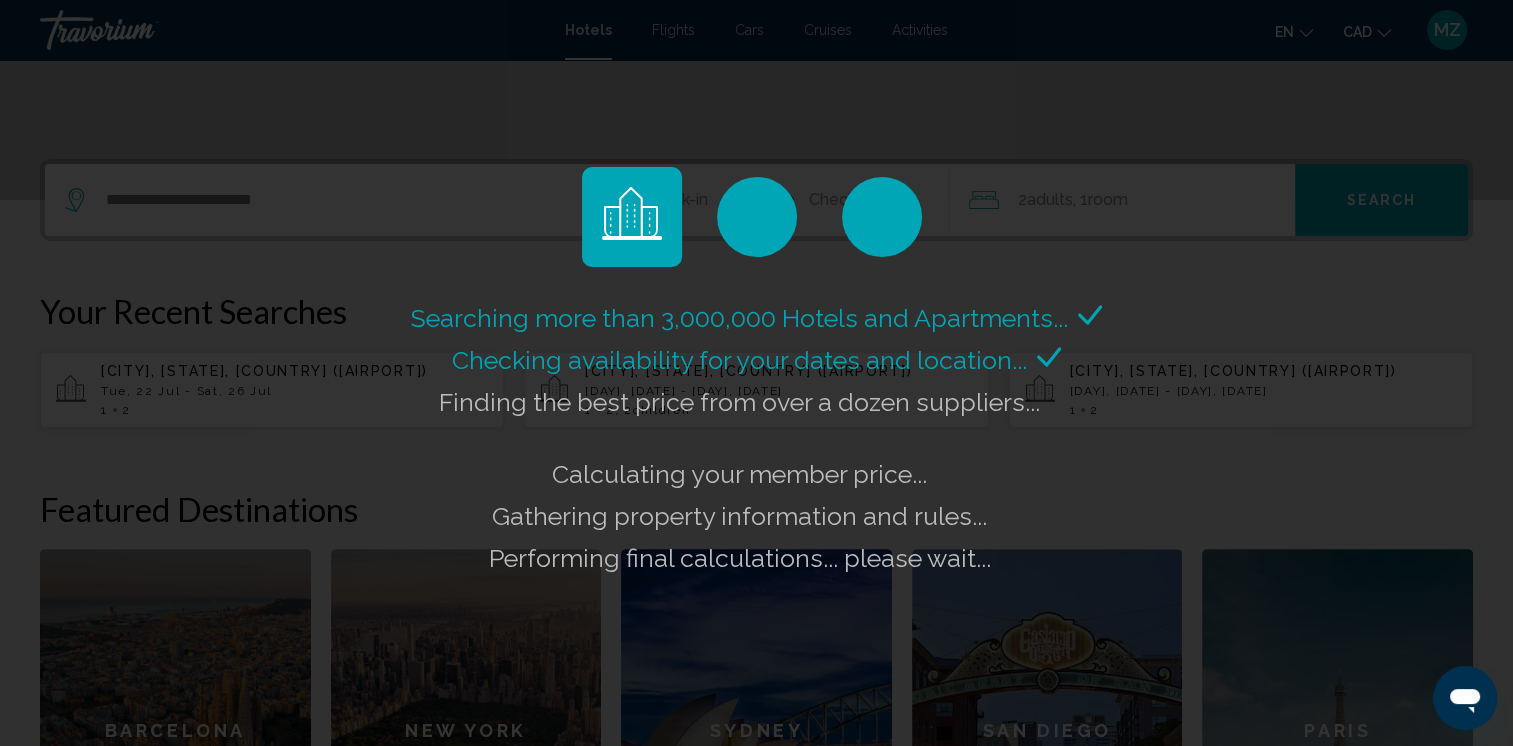 type 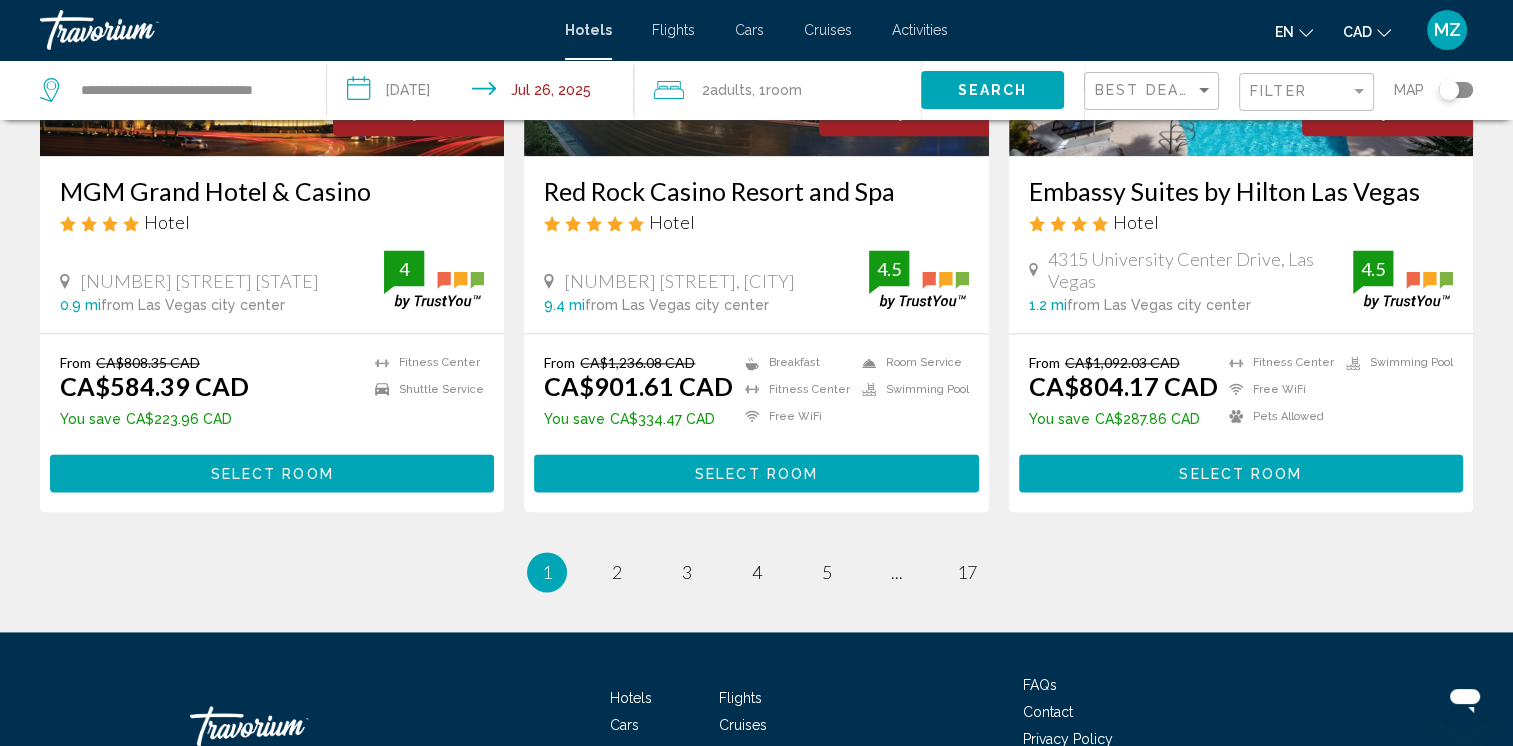 scroll, scrollTop: 2512, scrollLeft: 0, axis: vertical 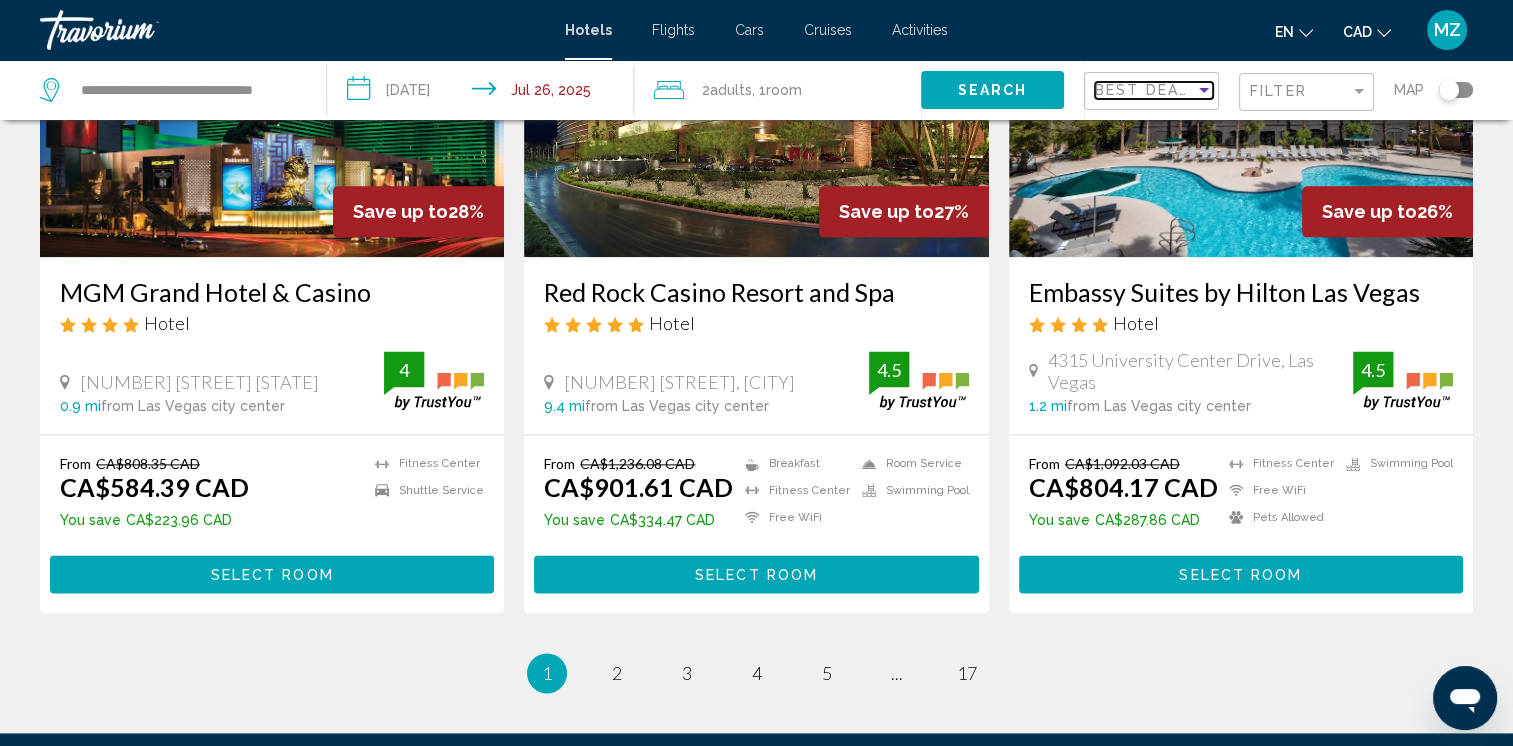 click on "Best Deals" at bounding box center (1147, 90) 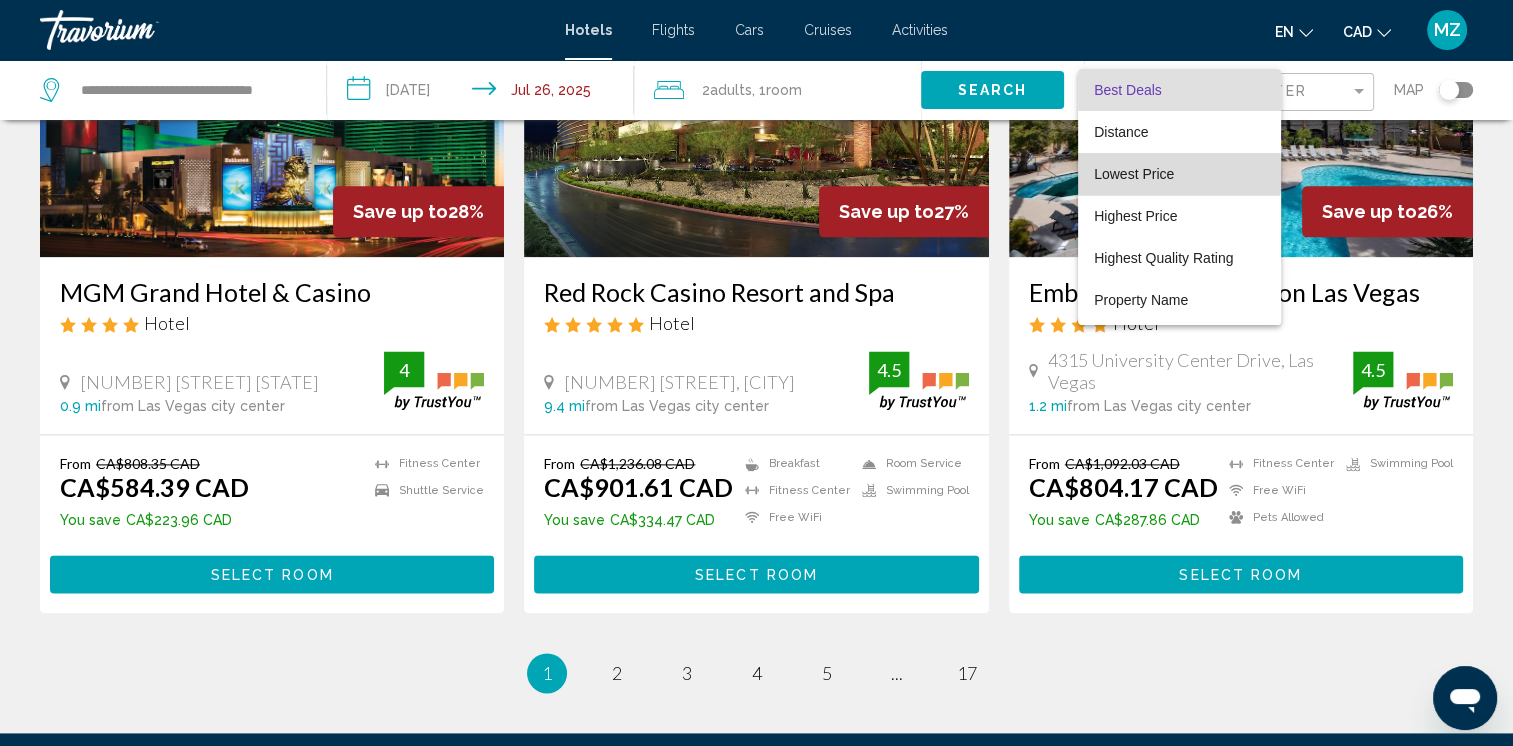 click on "Lowest Price" at bounding box center [1134, 174] 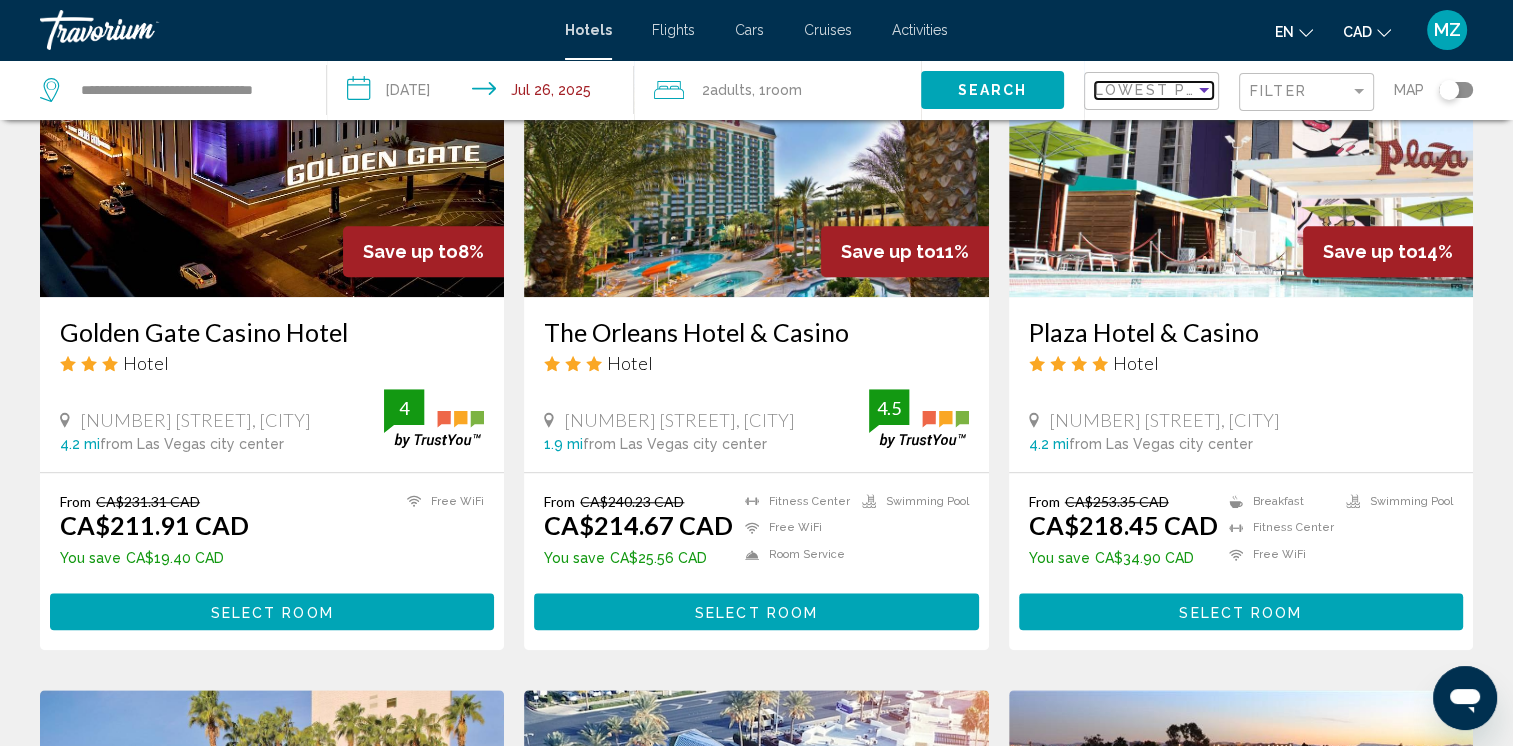 scroll, scrollTop: 1700, scrollLeft: 0, axis: vertical 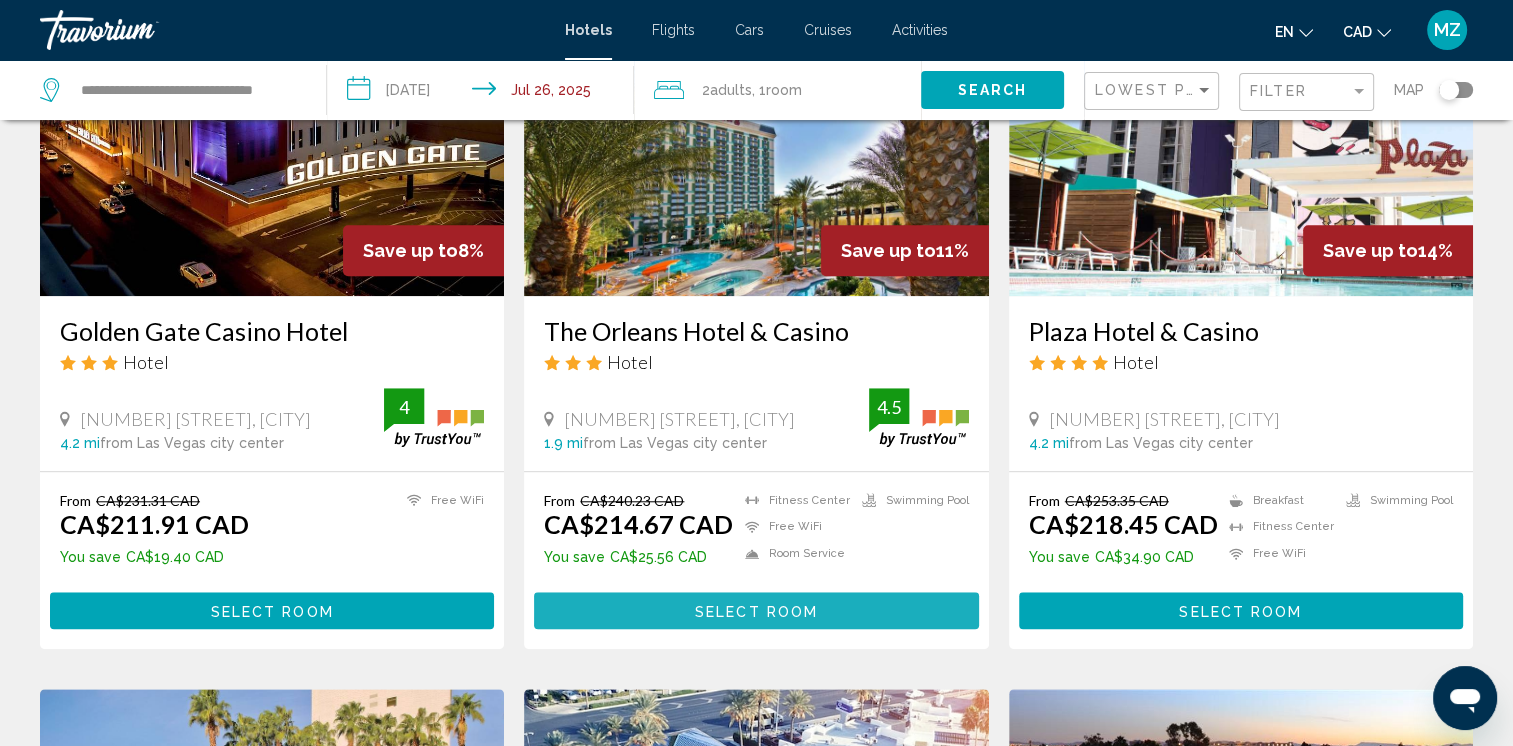 click on "Select Room" at bounding box center [756, 611] 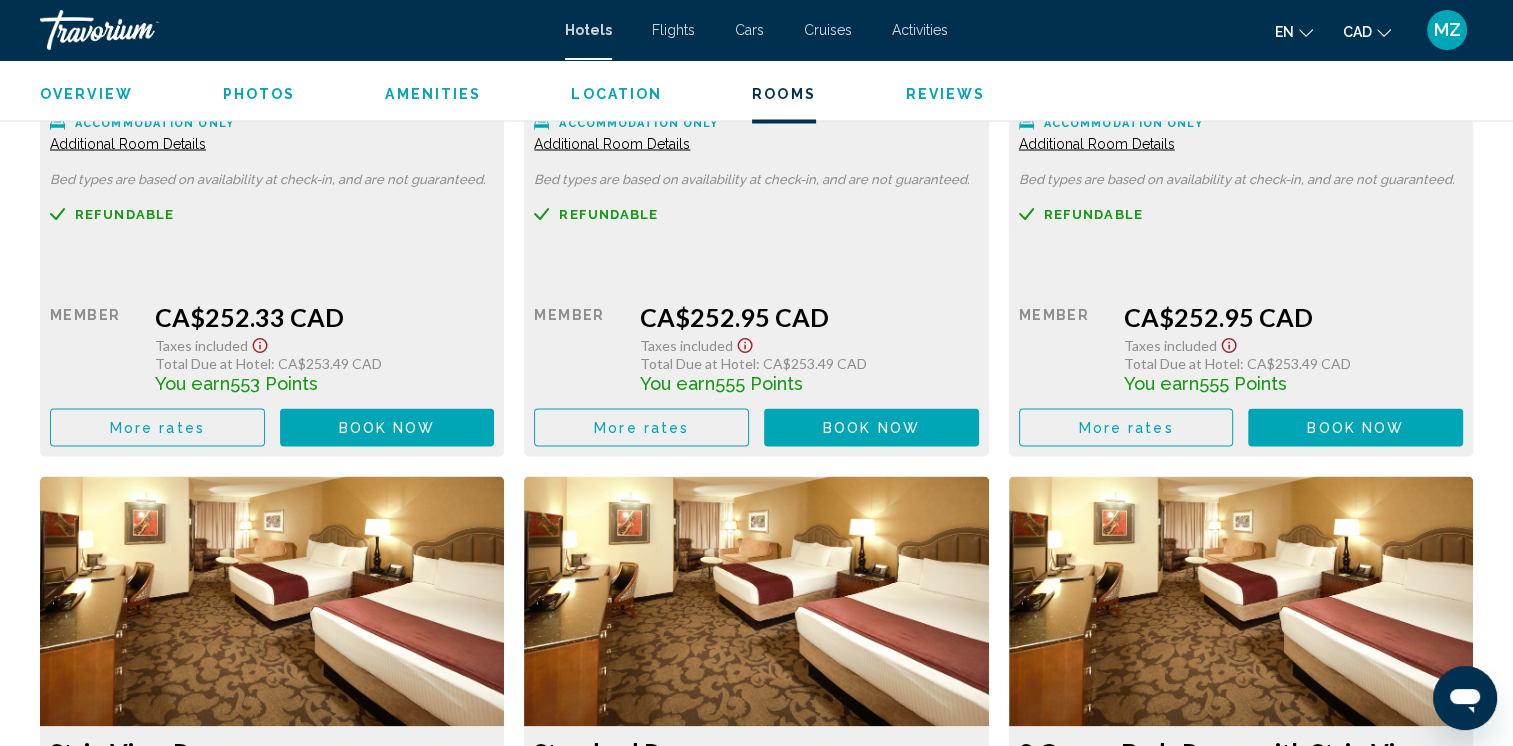 scroll, scrollTop: 3499, scrollLeft: 0, axis: vertical 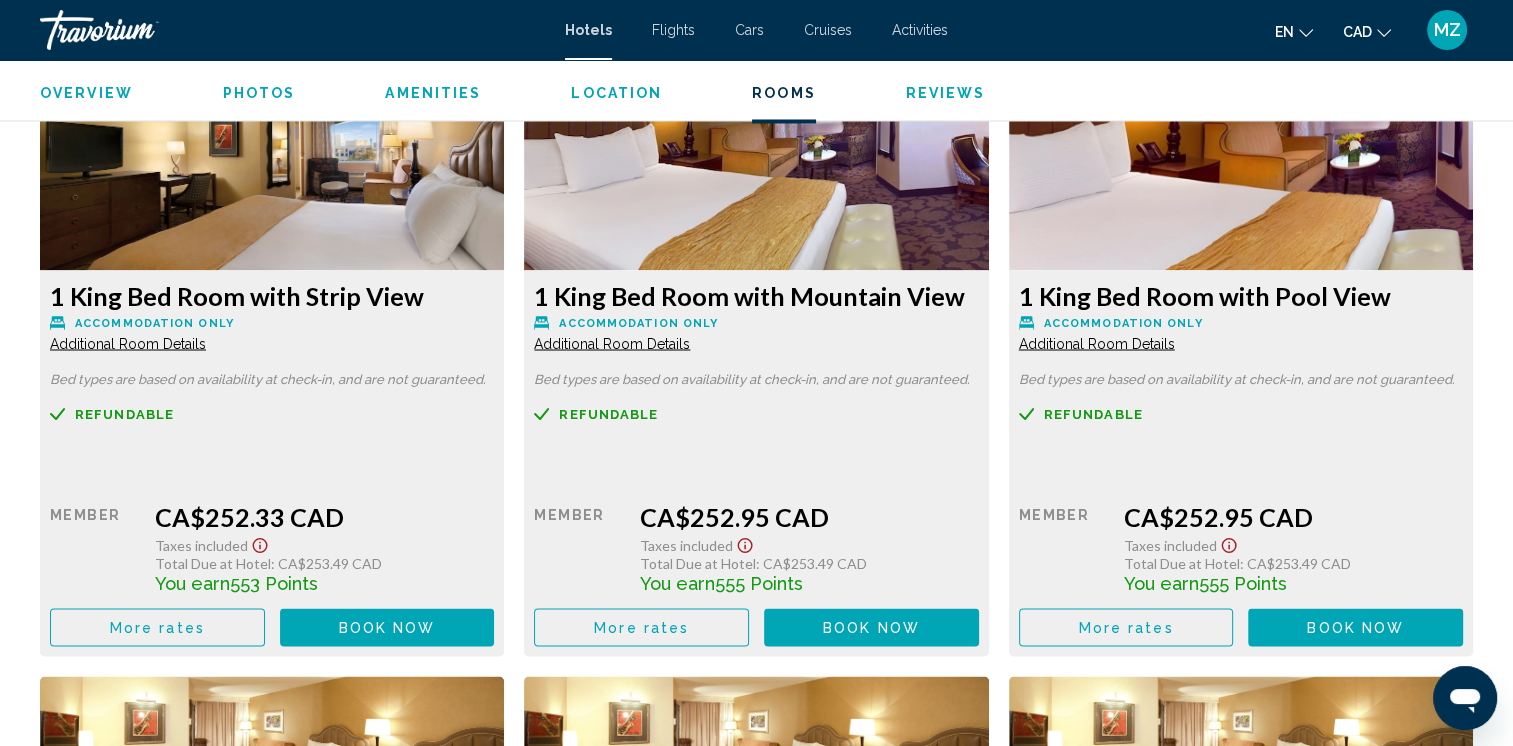 click on "More rates" at bounding box center [157, -29] 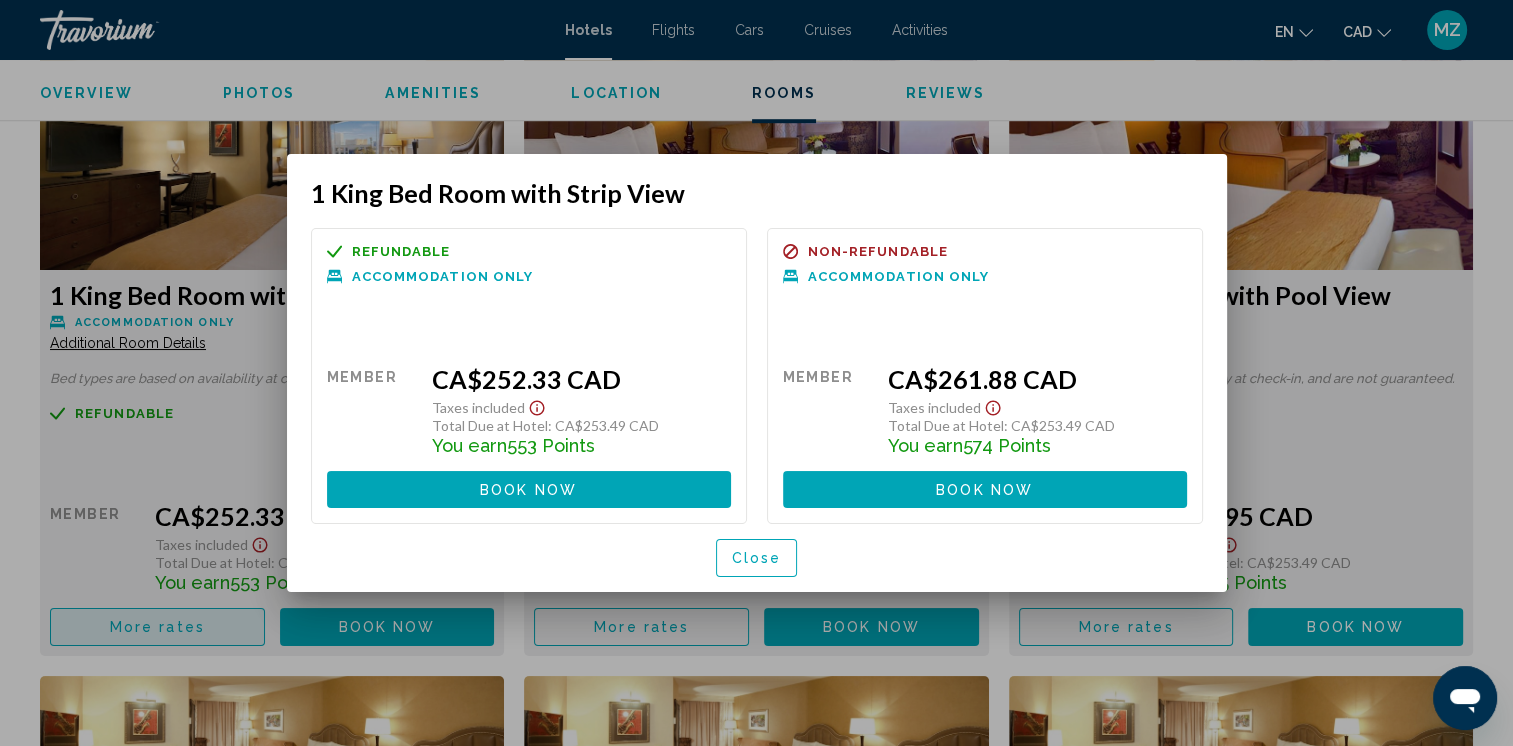 scroll, scrollTop: 0, scrollLeft: 0, axis: both 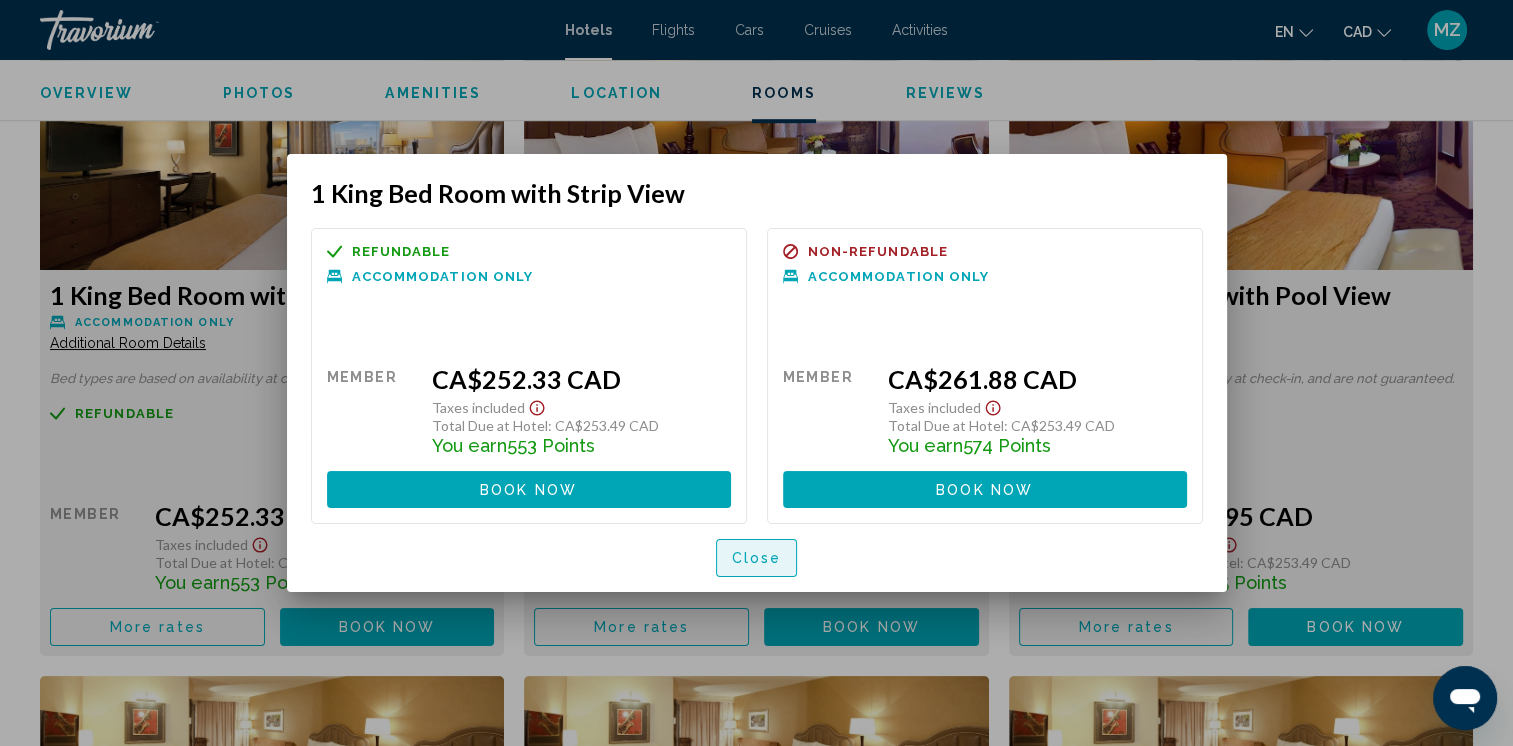 click on "Close" at bounding box center [757, 559] 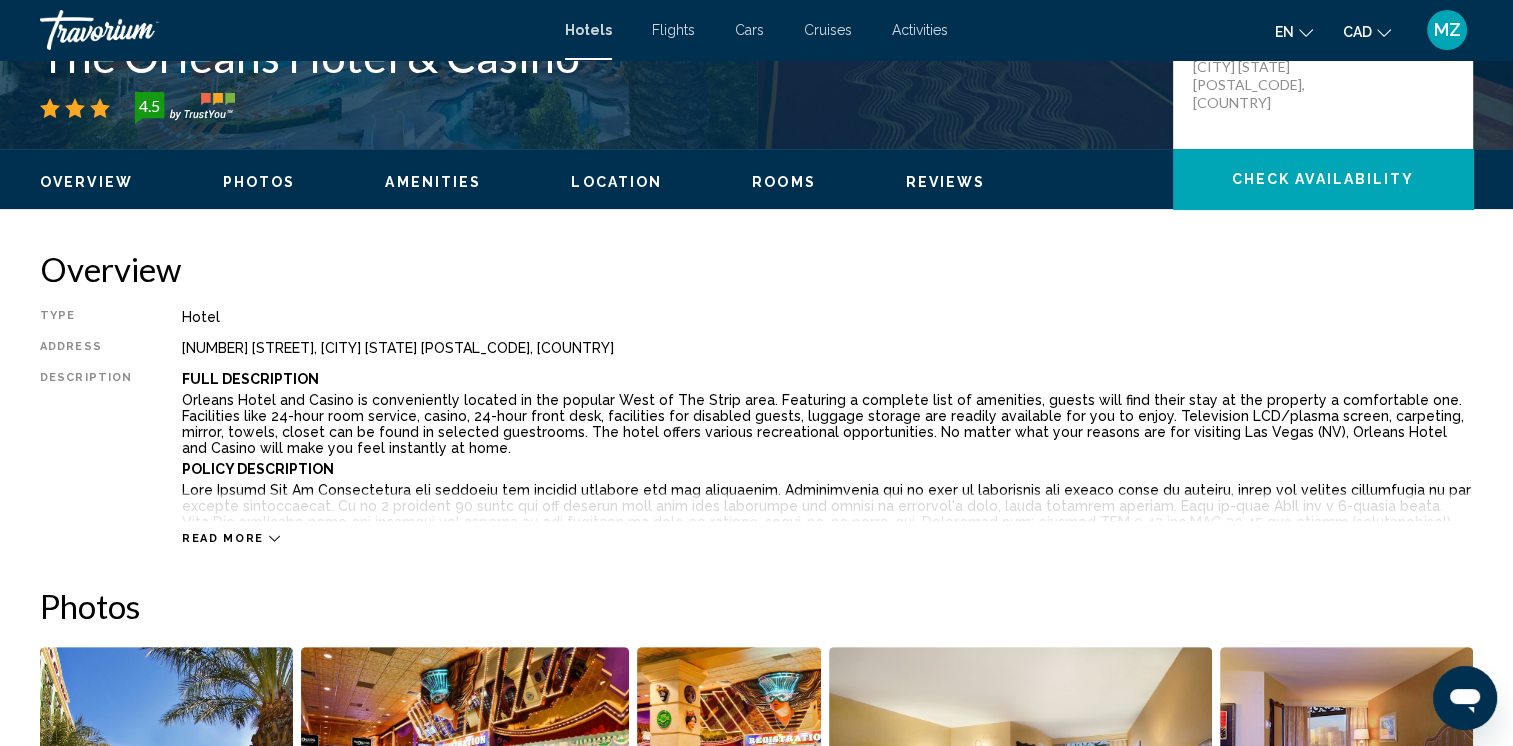 scroll, scrollTop: 499, scrollLeft: 0, axis: vertical 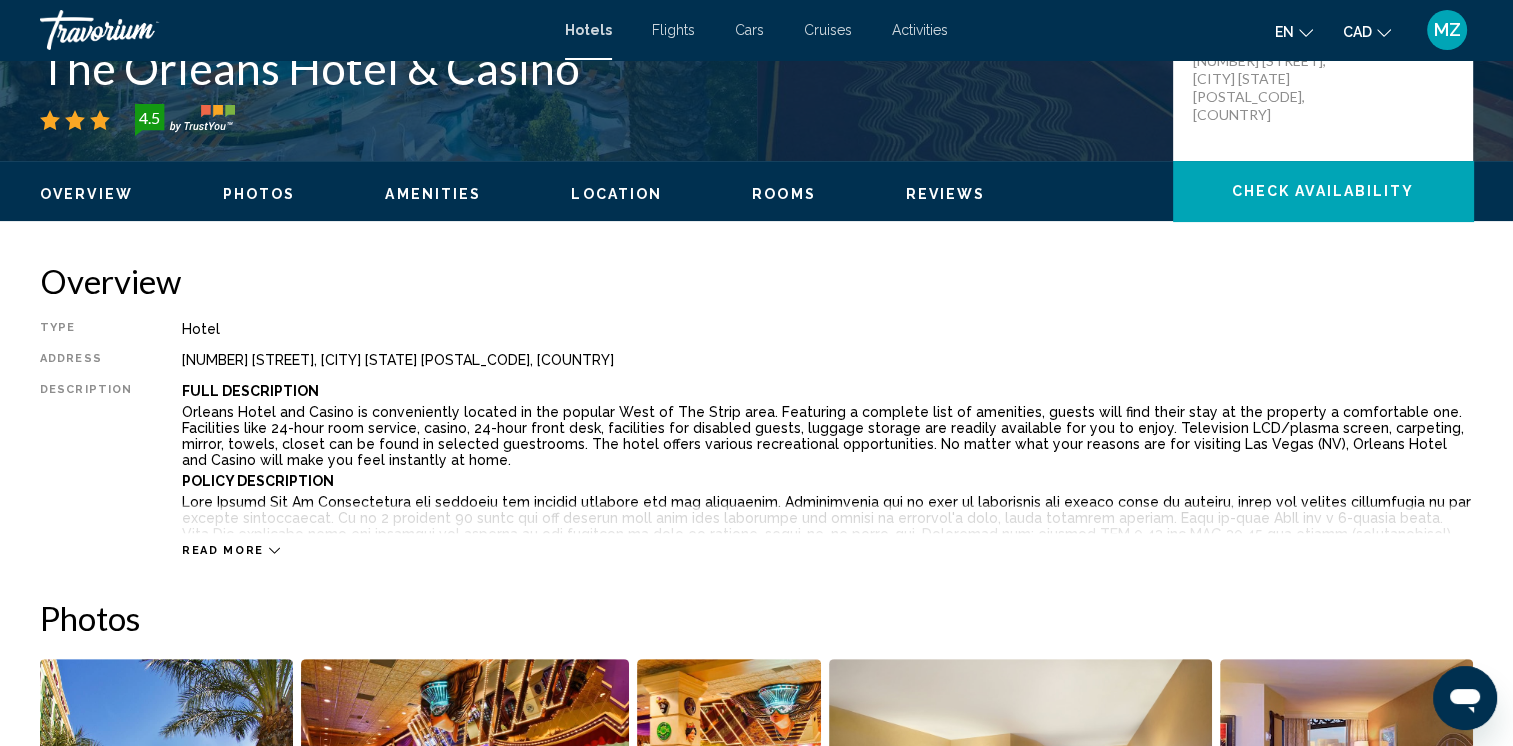 click on "Overview Type Hotel Address 4500 W Tropicana Ave, Las Vegas NV 89103, United States Description  Full Description Orleans Hotel and Casino is conveniently located in the popular West of The Strip area. Featuring a complete list of amenities, guests will find their stay at the property a comfortable one. Facilities like 24-hour room service, casino, 24-hour front desk, facilities for disabled guests, luggage storage are readily available for you to enjoy. Television LCD/plasma screen, carpeting, mirror, towels, closet can be found in selected guestrooms. The hotel offers various recreational opportunities. No matter what your reasons are for visiting Las Vegas (NV), Orleans Hotel and Casino will make you feel instantly at home.  Policy Description Read more
Photos Amenities
Fitness Center
Free WiFi" at bounding box center (756, 3475) 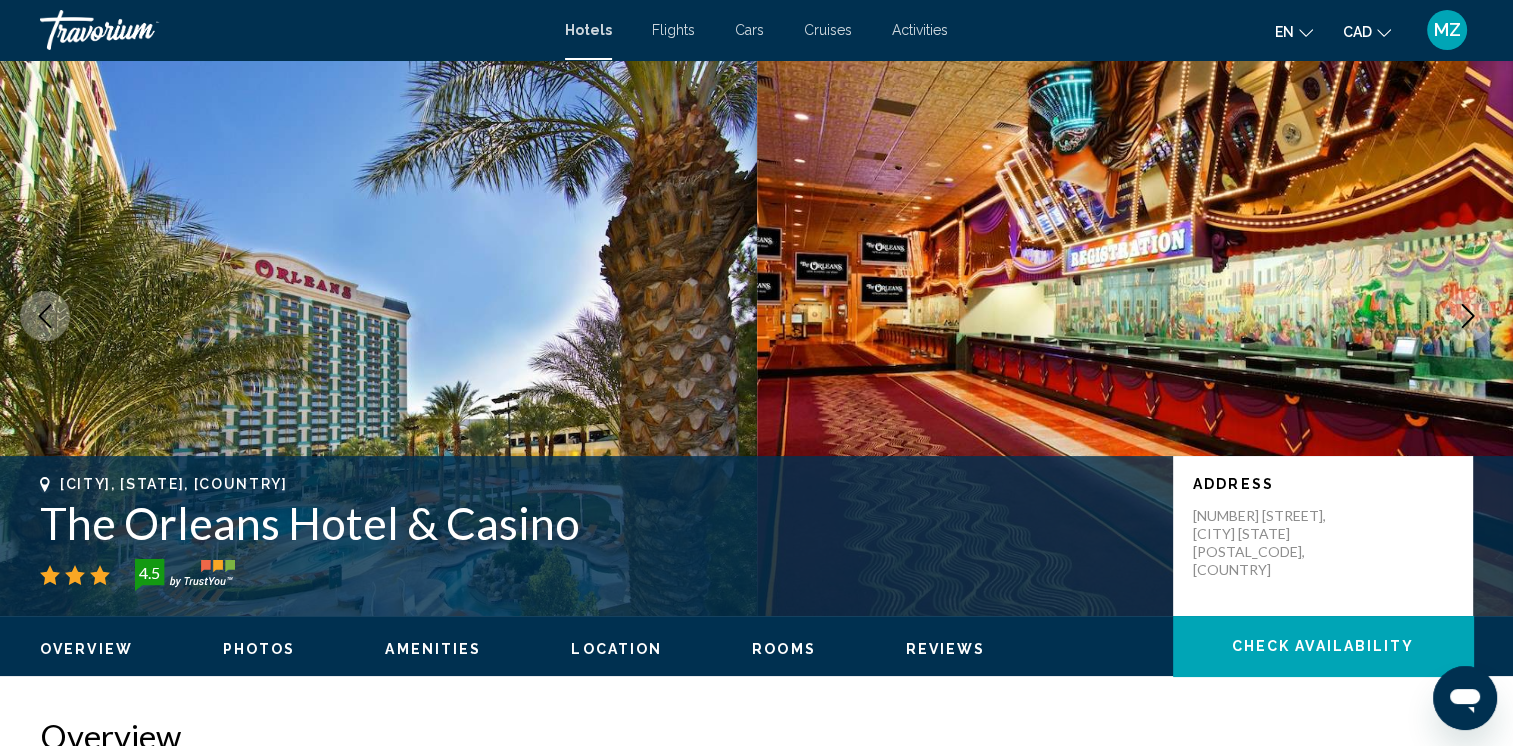 scroll, scrollTop: 0, scrollLeft: 0, axis: both 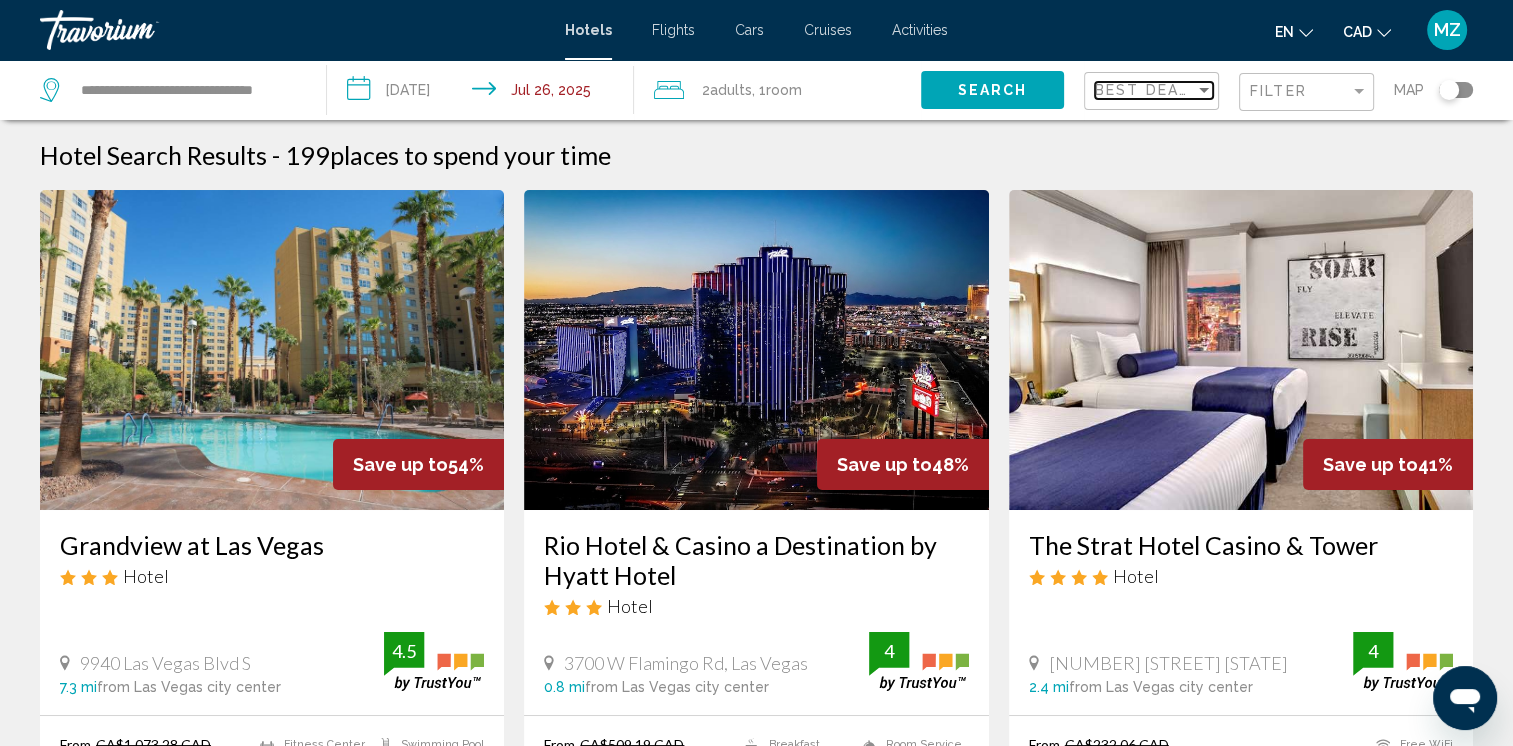 click at bounding box center (1204, 90) 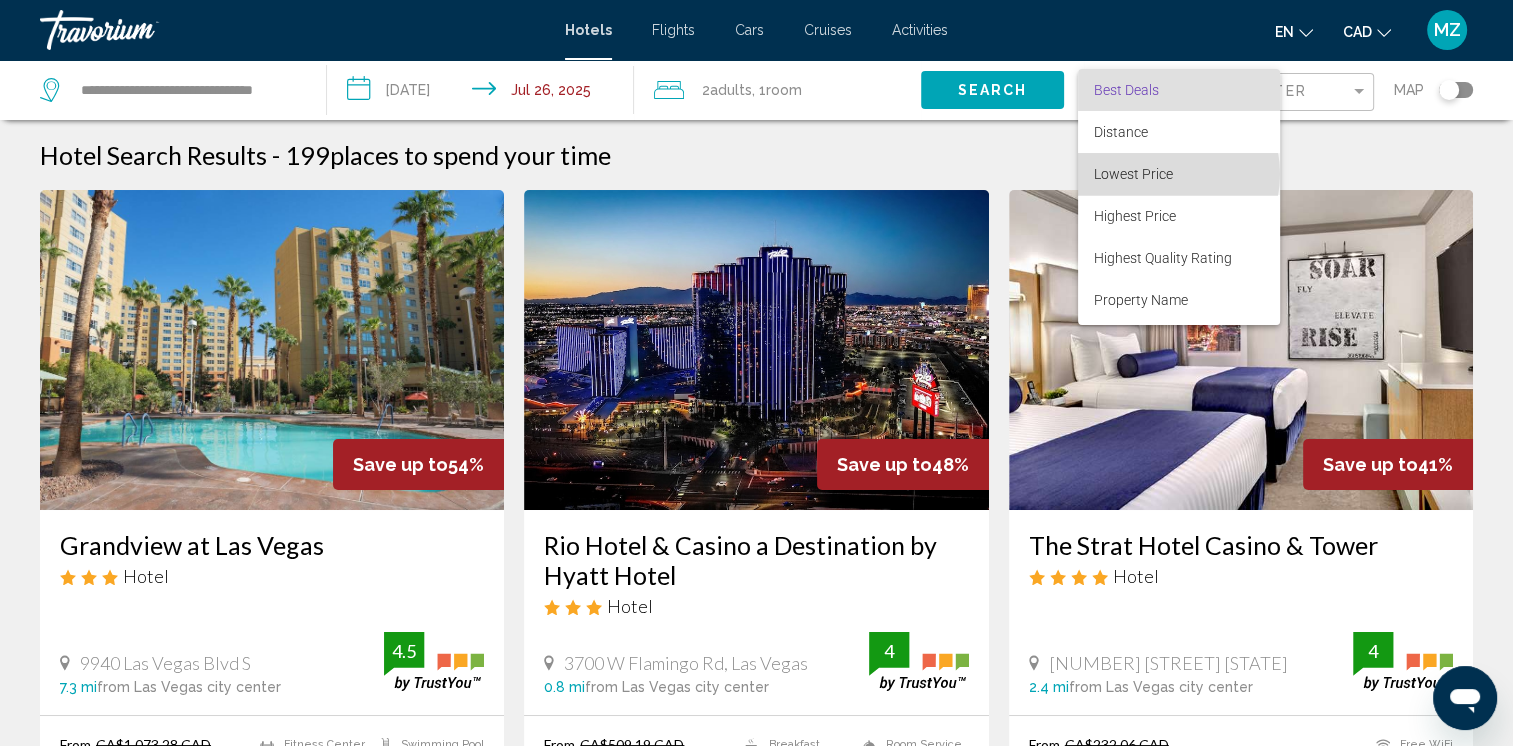click on "Lowest Price" at bounding box center [1133, 174] 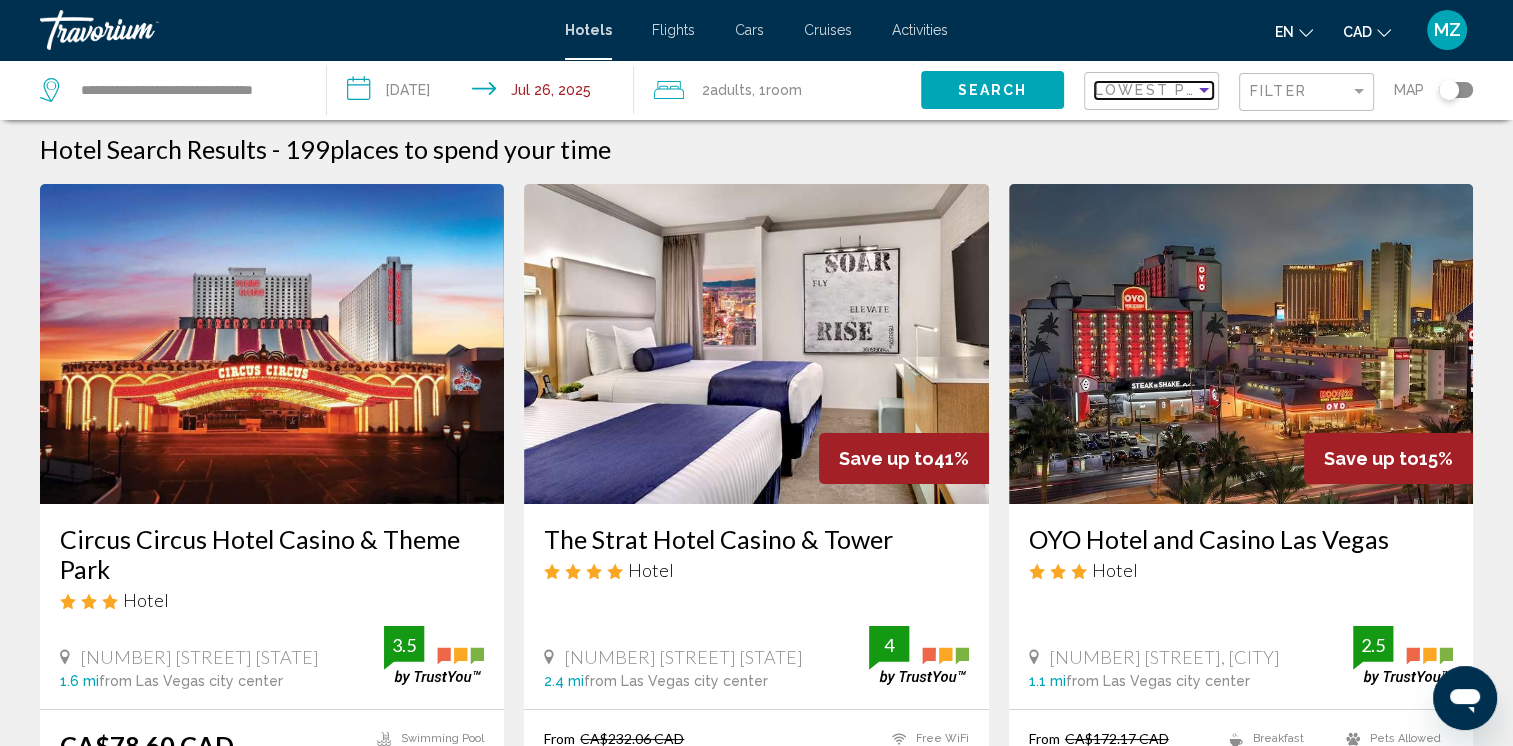 scroll, scrollTop: 200, scrollLeft: 0, axis: vertical 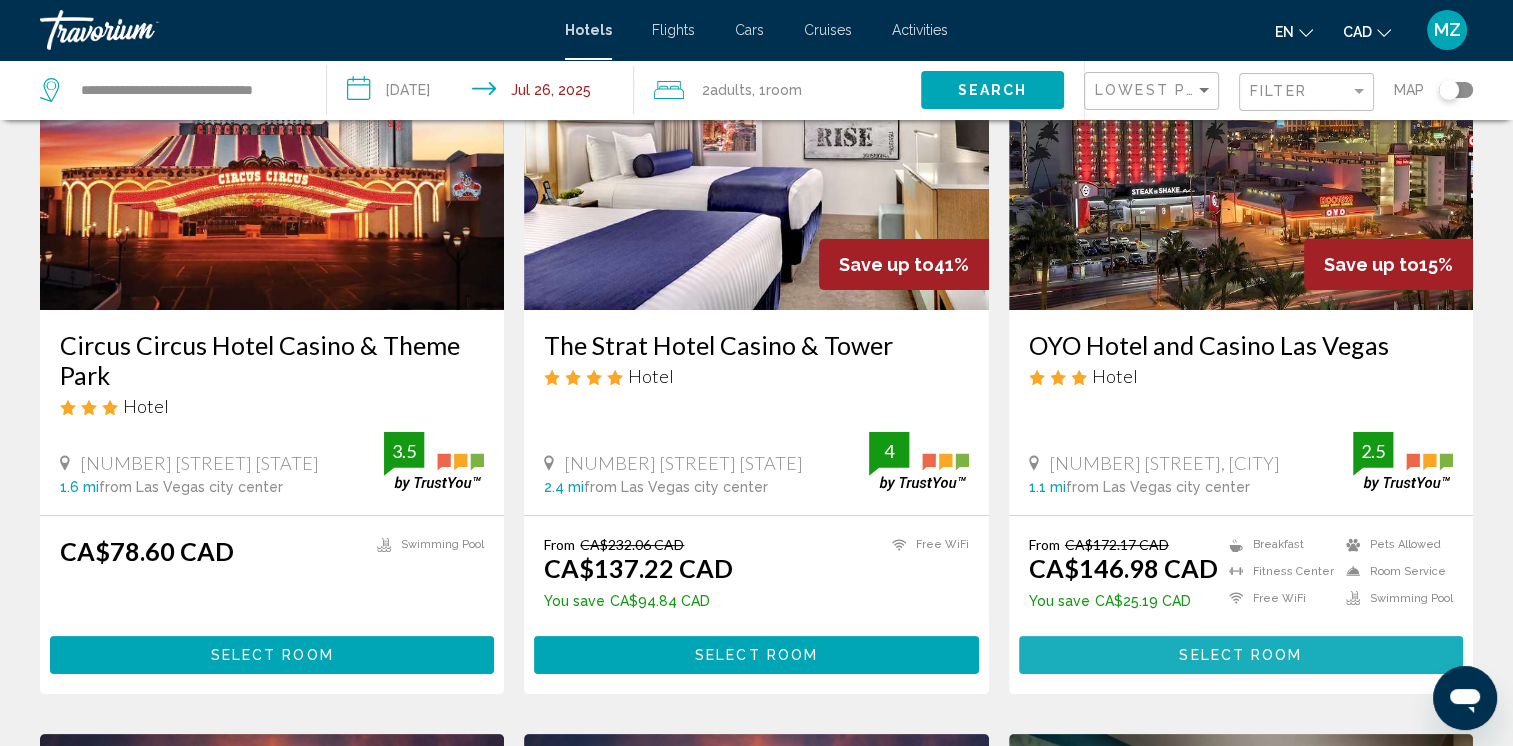 click on "Select Room" at bounding box center [1240, 656] 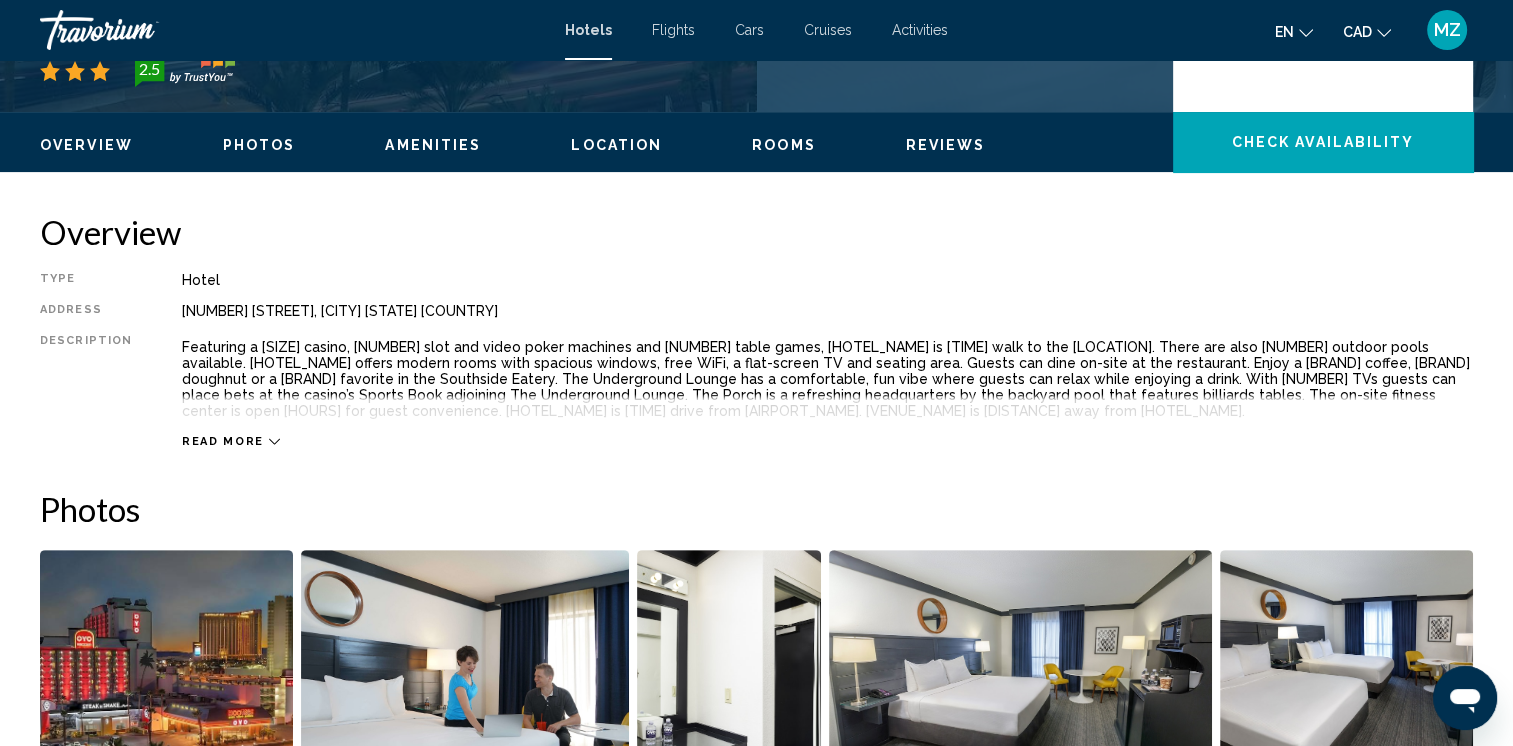 scroll, scrollTop: 500, scrollLeft: 0, axis: vertical 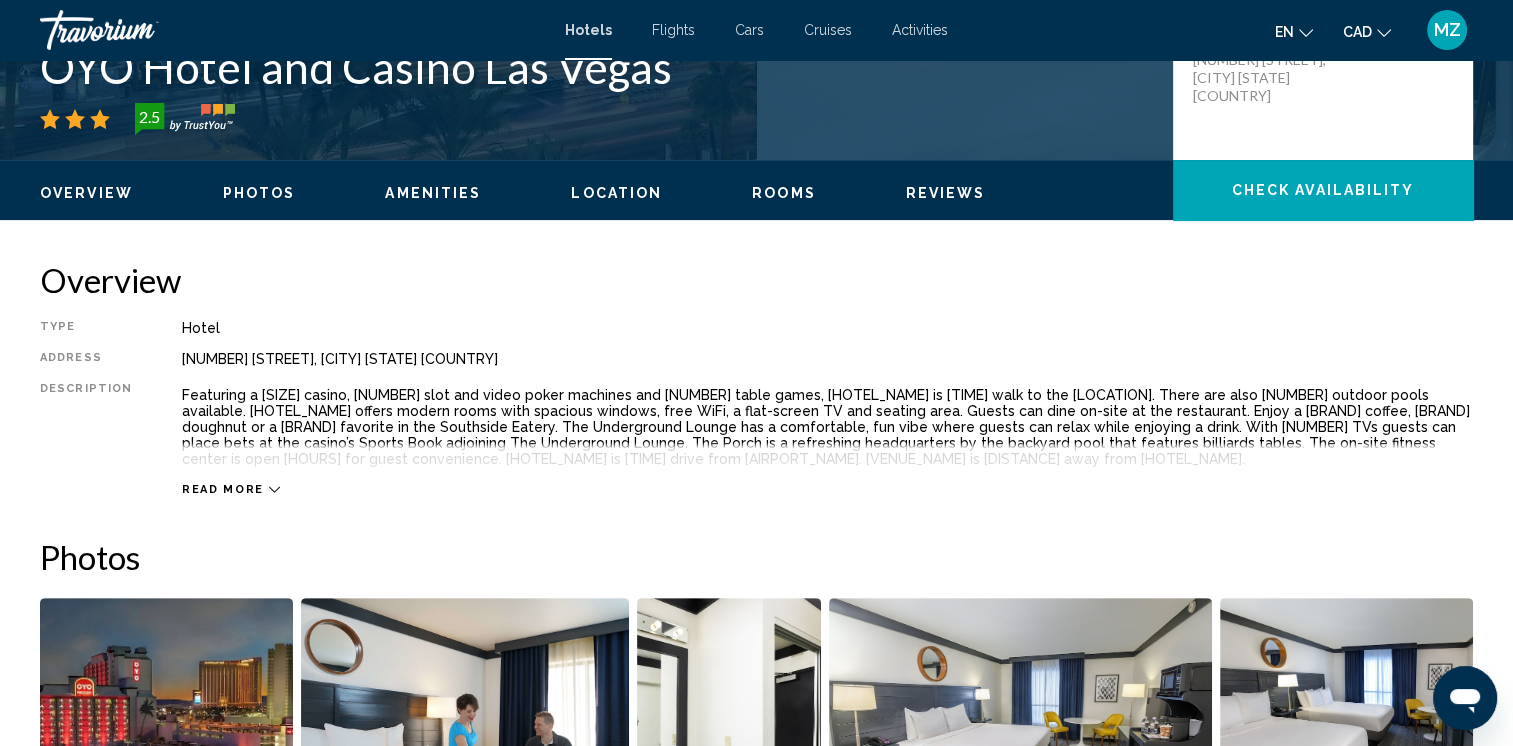 click on "Read more" at bounding box center [223, 489] 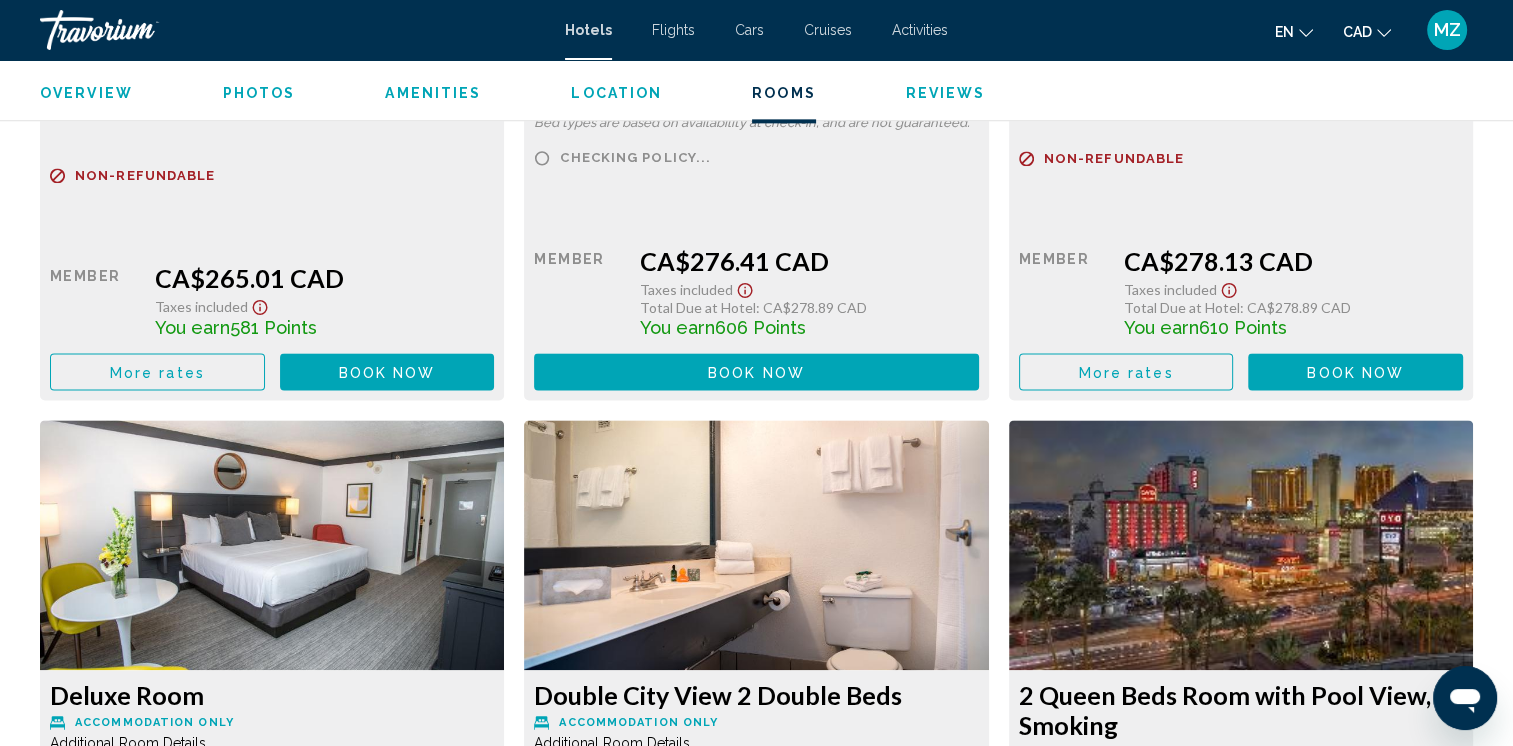 scroll, scrollTop: 10299, scrollLeft: 0, axis: vertical 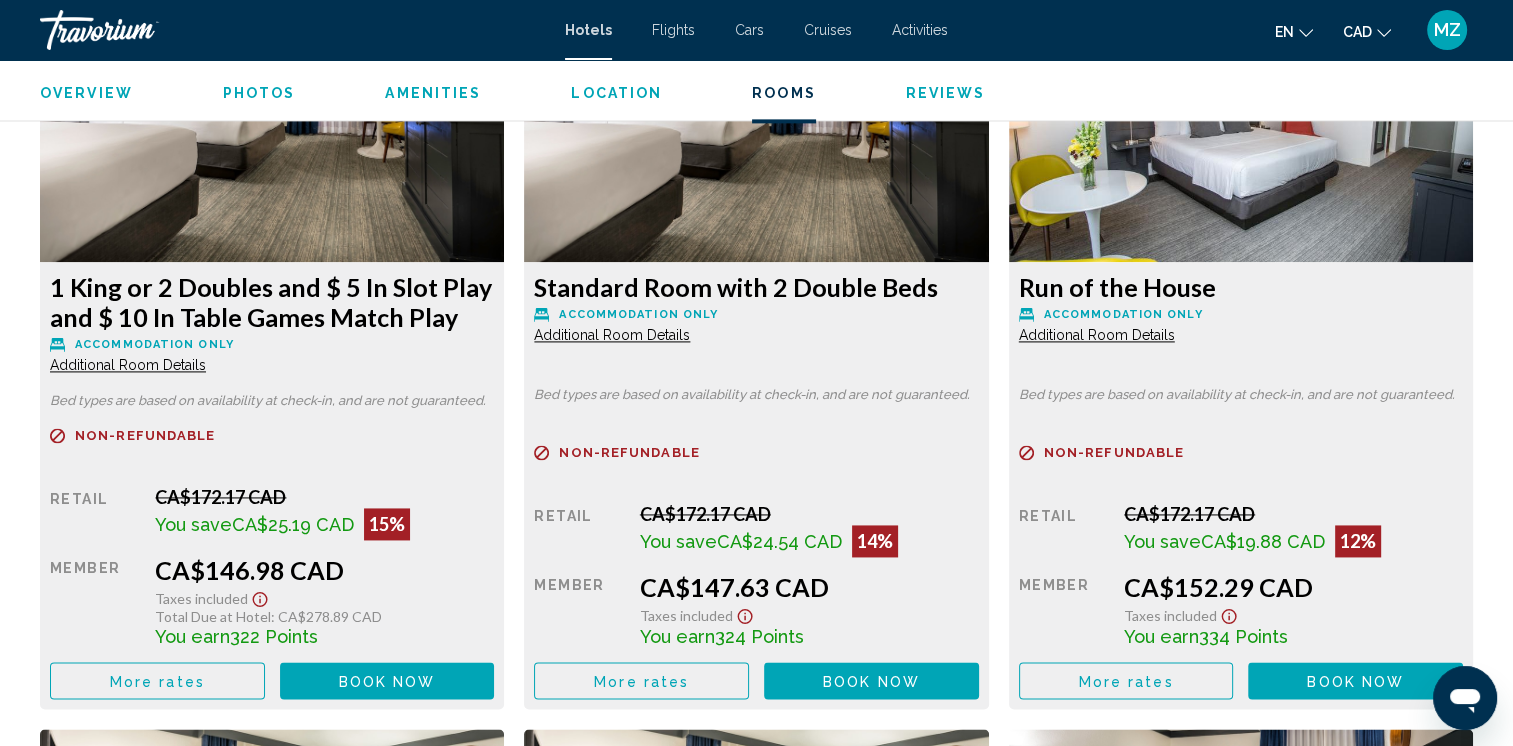 click on "Additional Room Details" at bounding box center (128, 365) 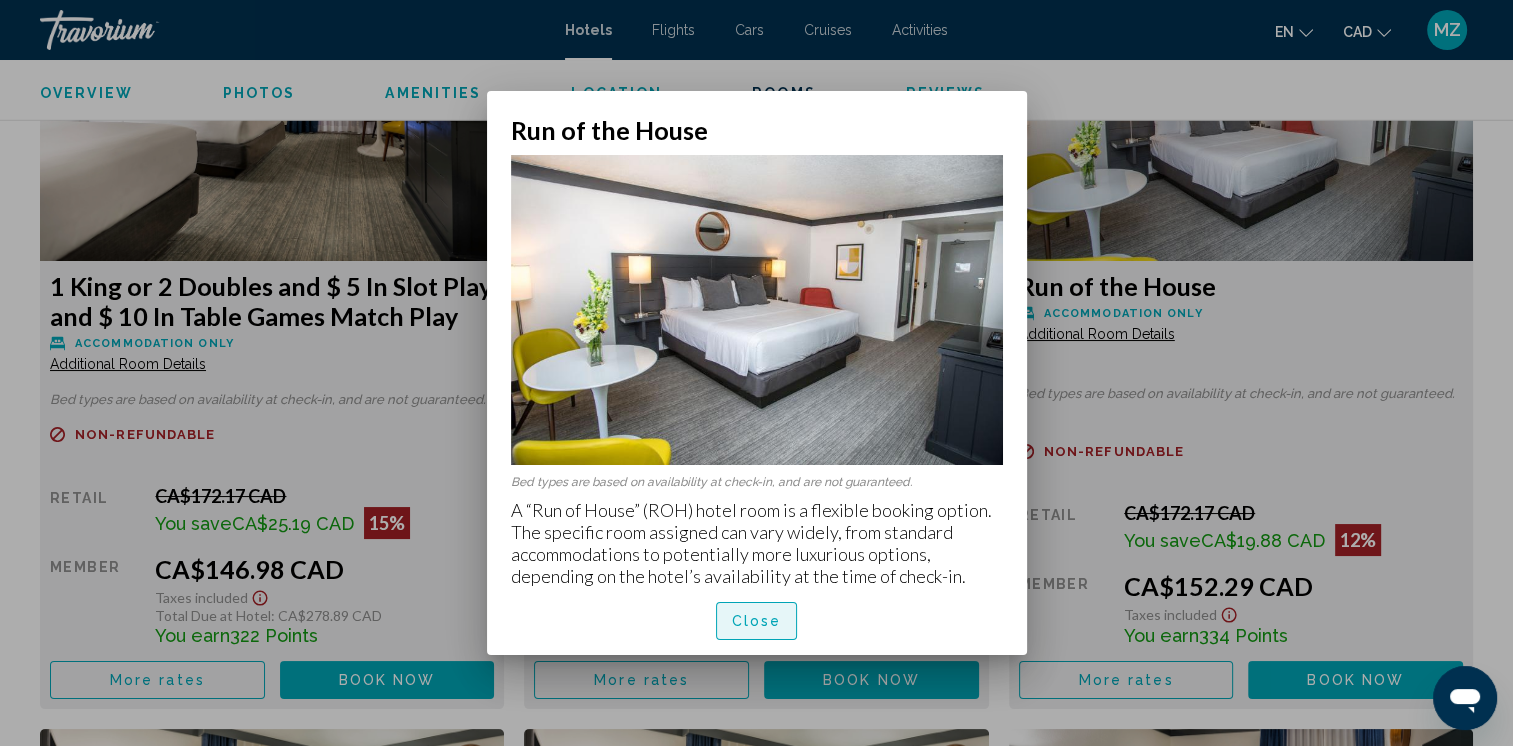click on "Close" at bounding box center (757, 620) 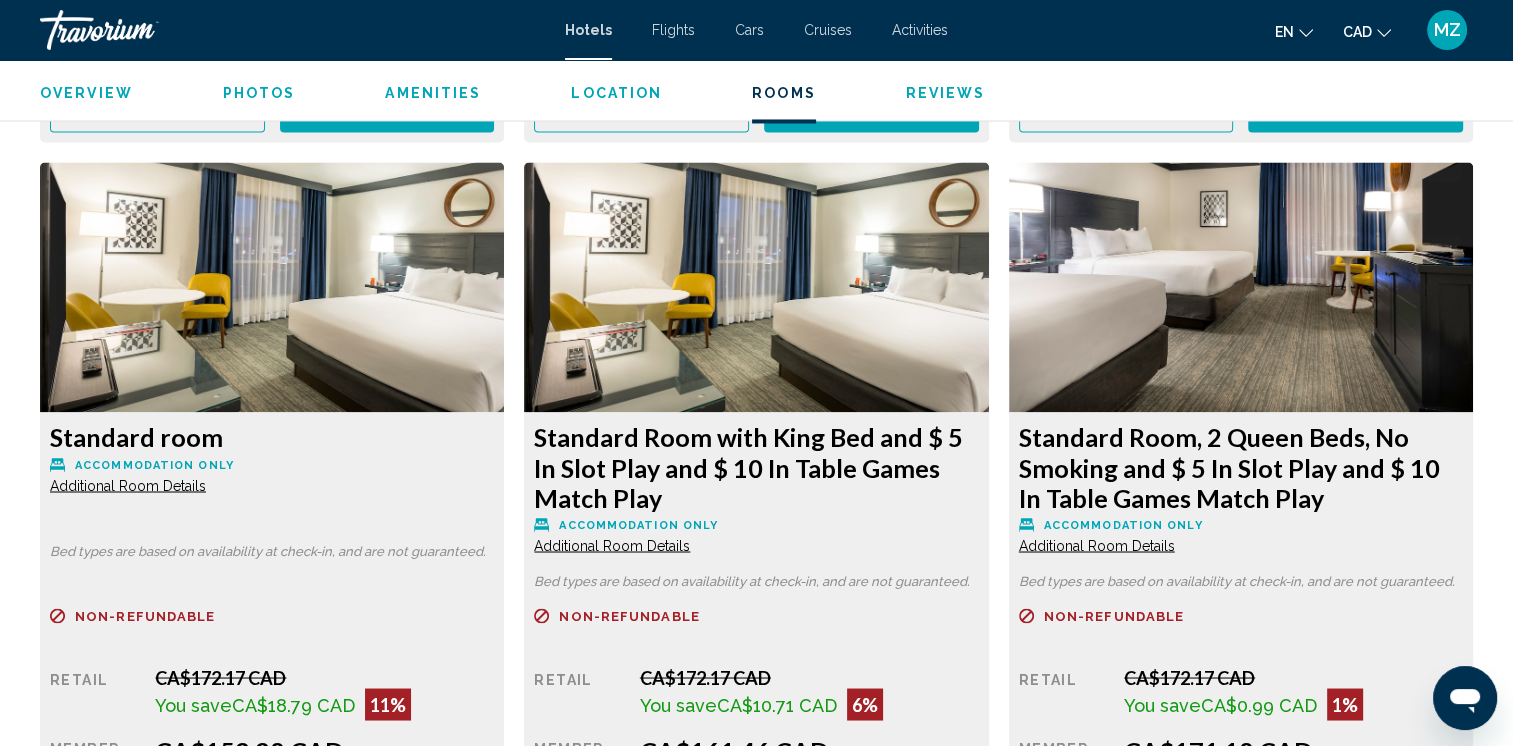 scroll, scrollTop: 3060, scrollLeft: 0, axis: vertical 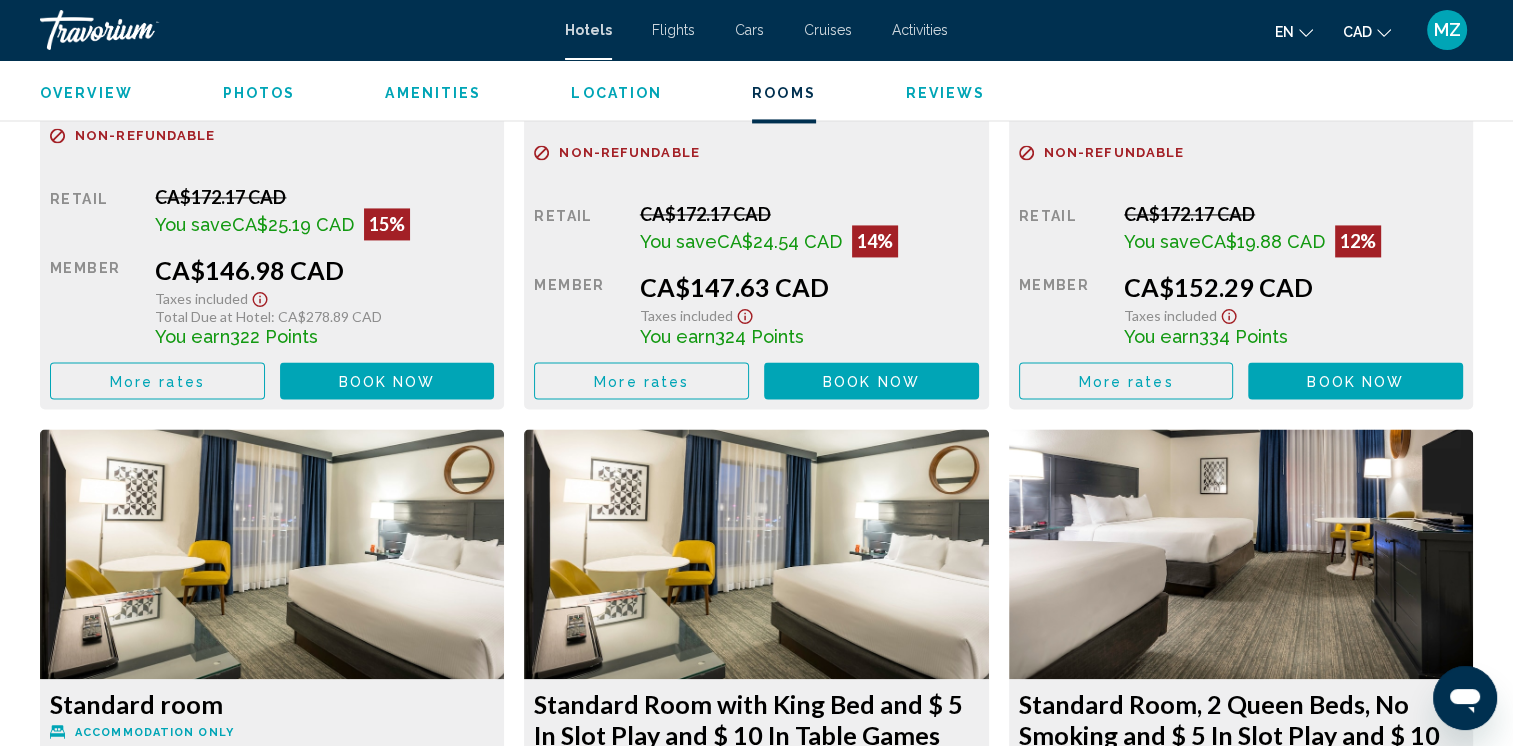 click on "More rates" at bounding box center [157, 381] 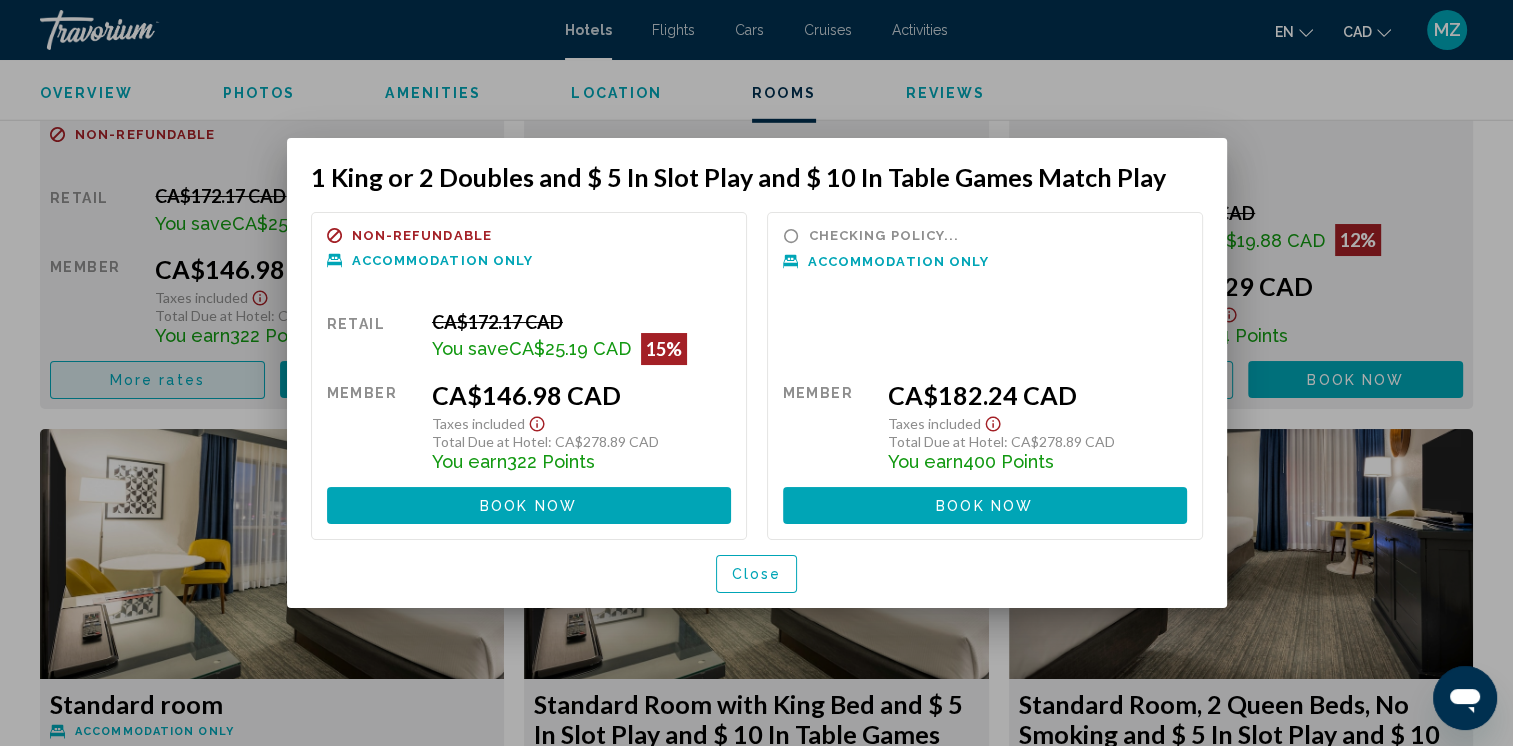 scroll, scrollTop: 0, scrollLeft: 0, axis: both 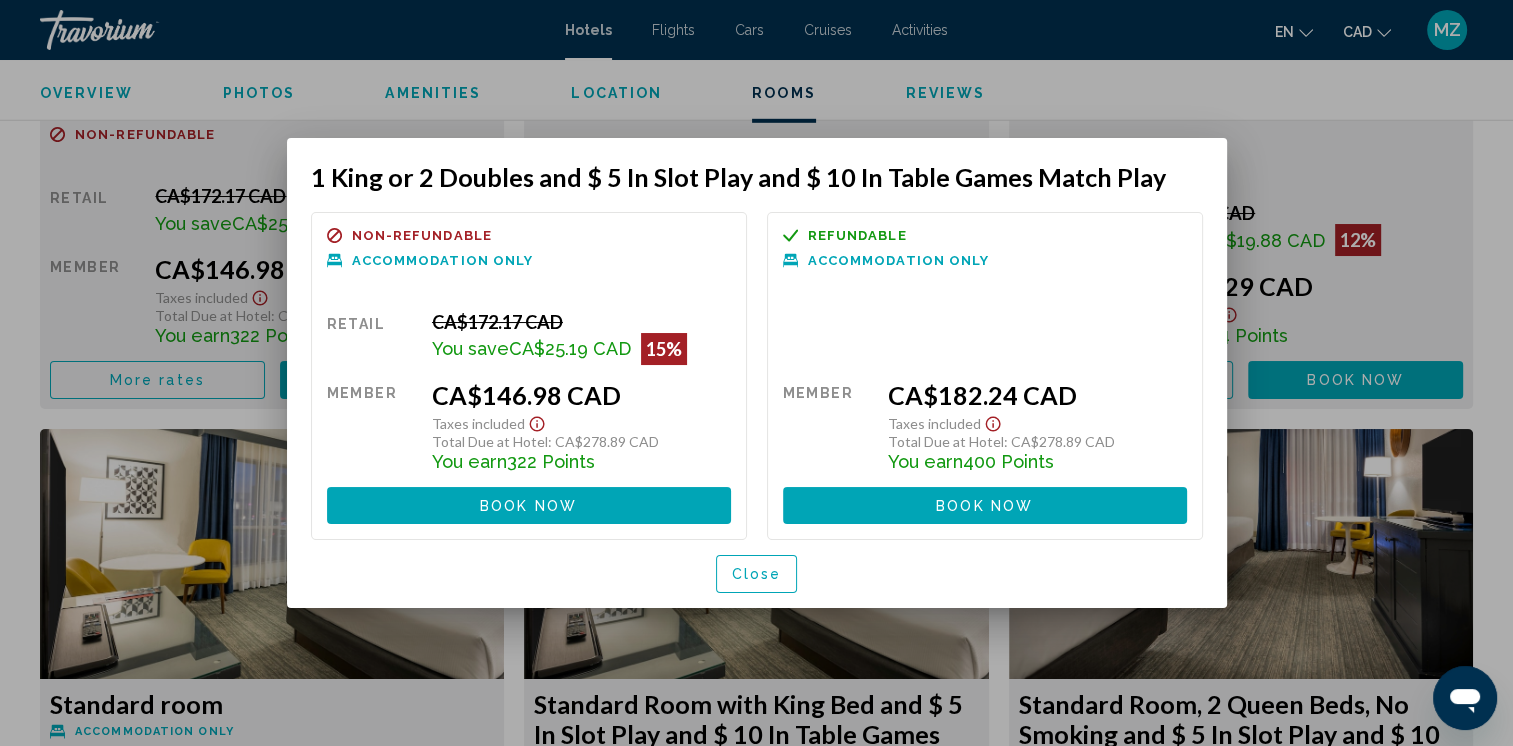 click on "Close" at bounding box center (757, 575) 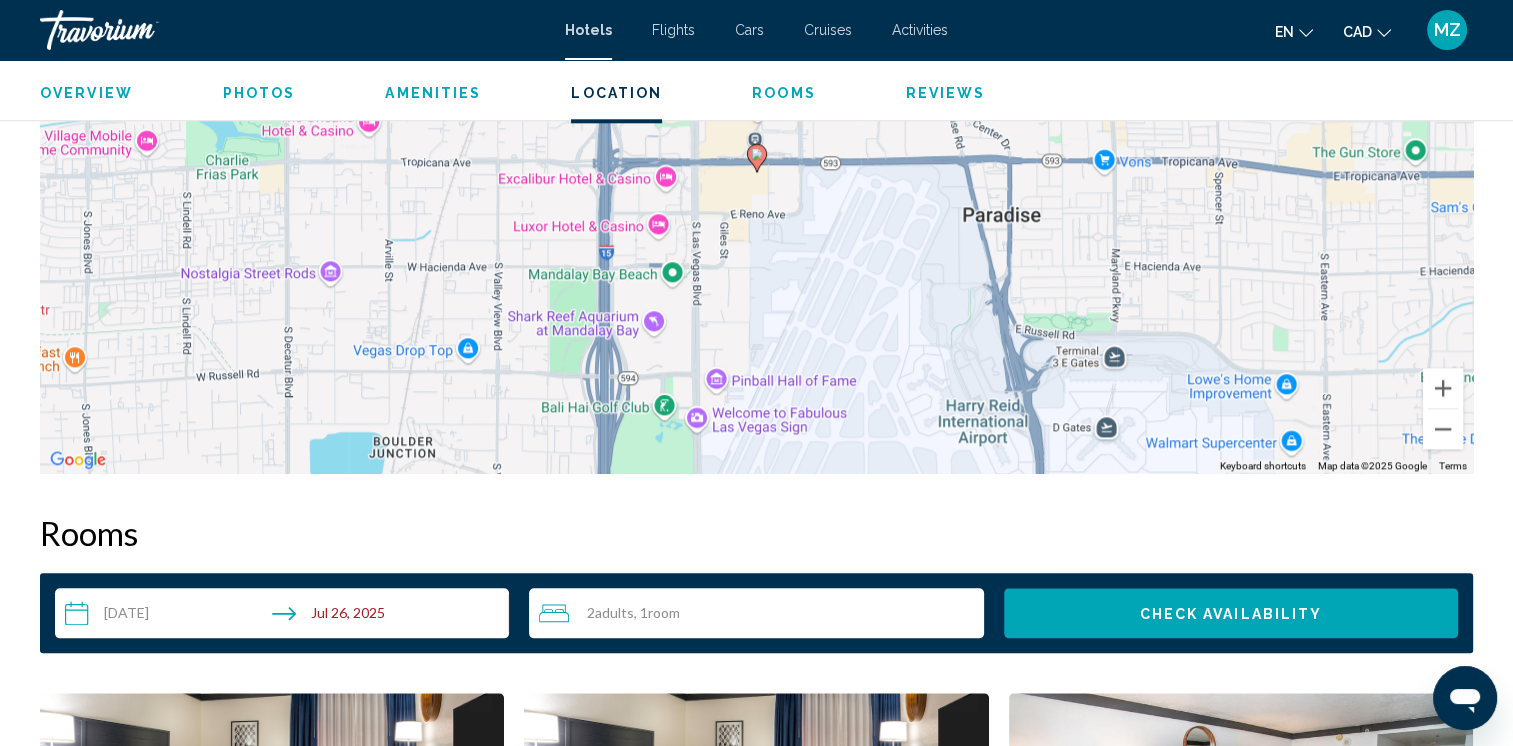 scroll, scrollTop: 2060, scrollLeft: 0, axis: vertical 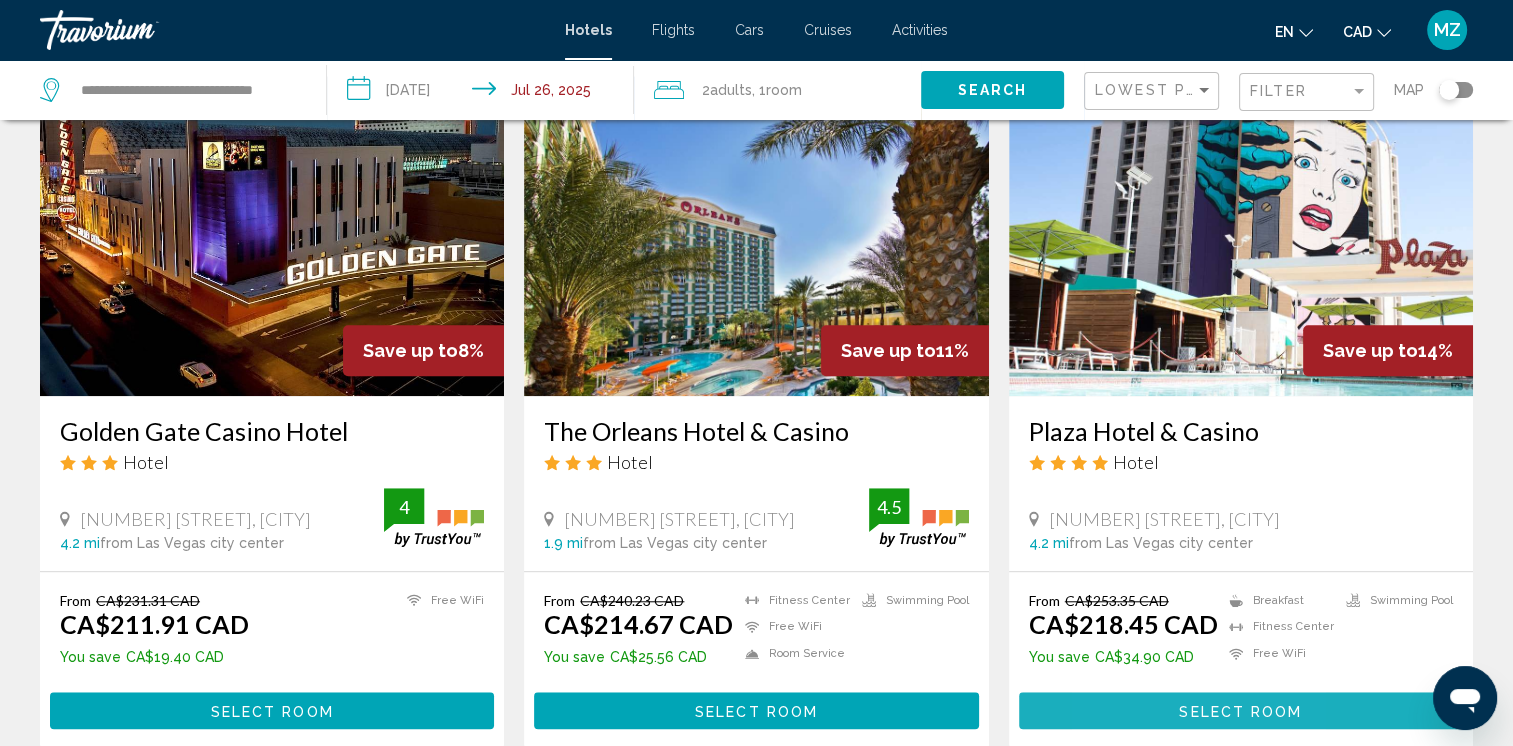 click on "Select Room" at bounding box center (1241, 710) 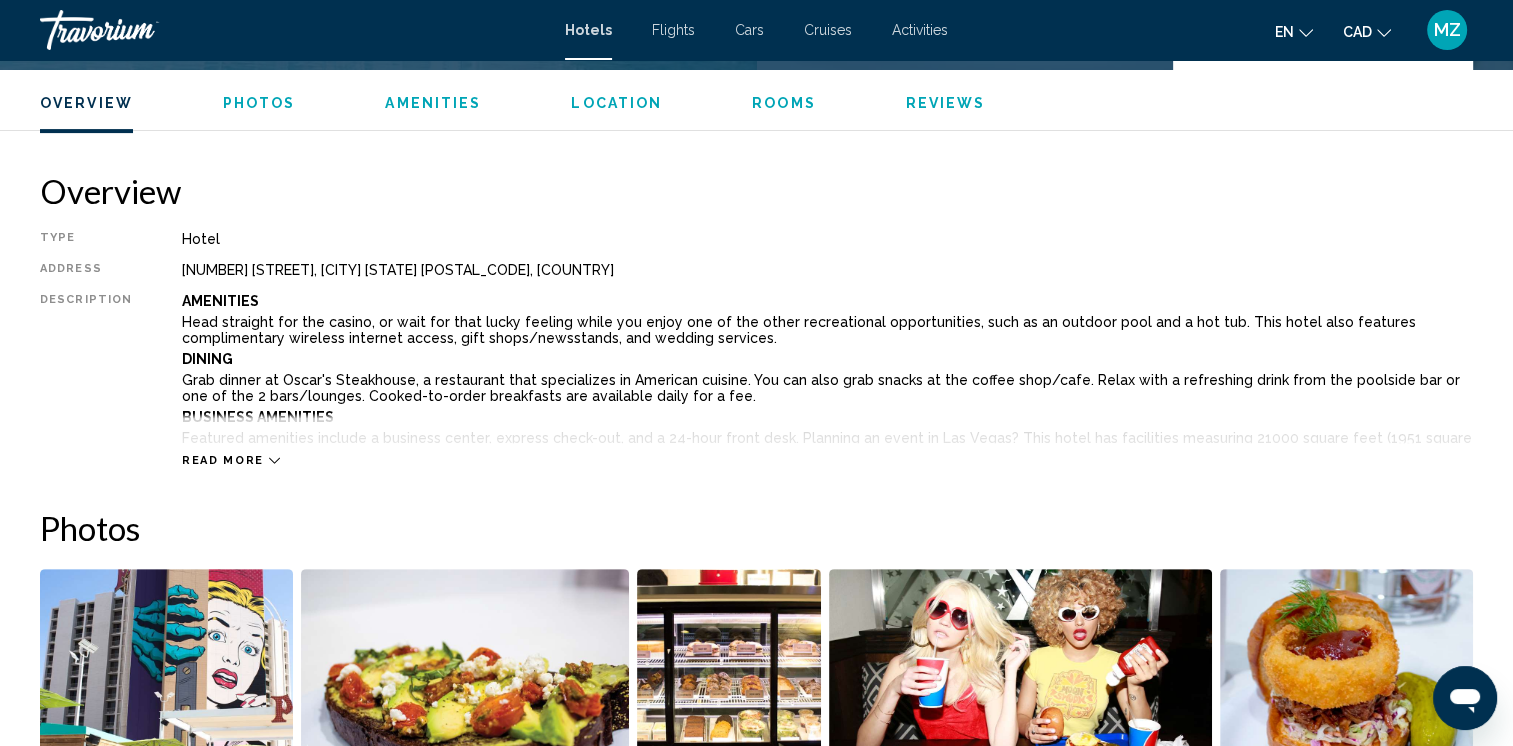 scroll, scrollTop: 600, scrollLeft: 0, axis: vertical 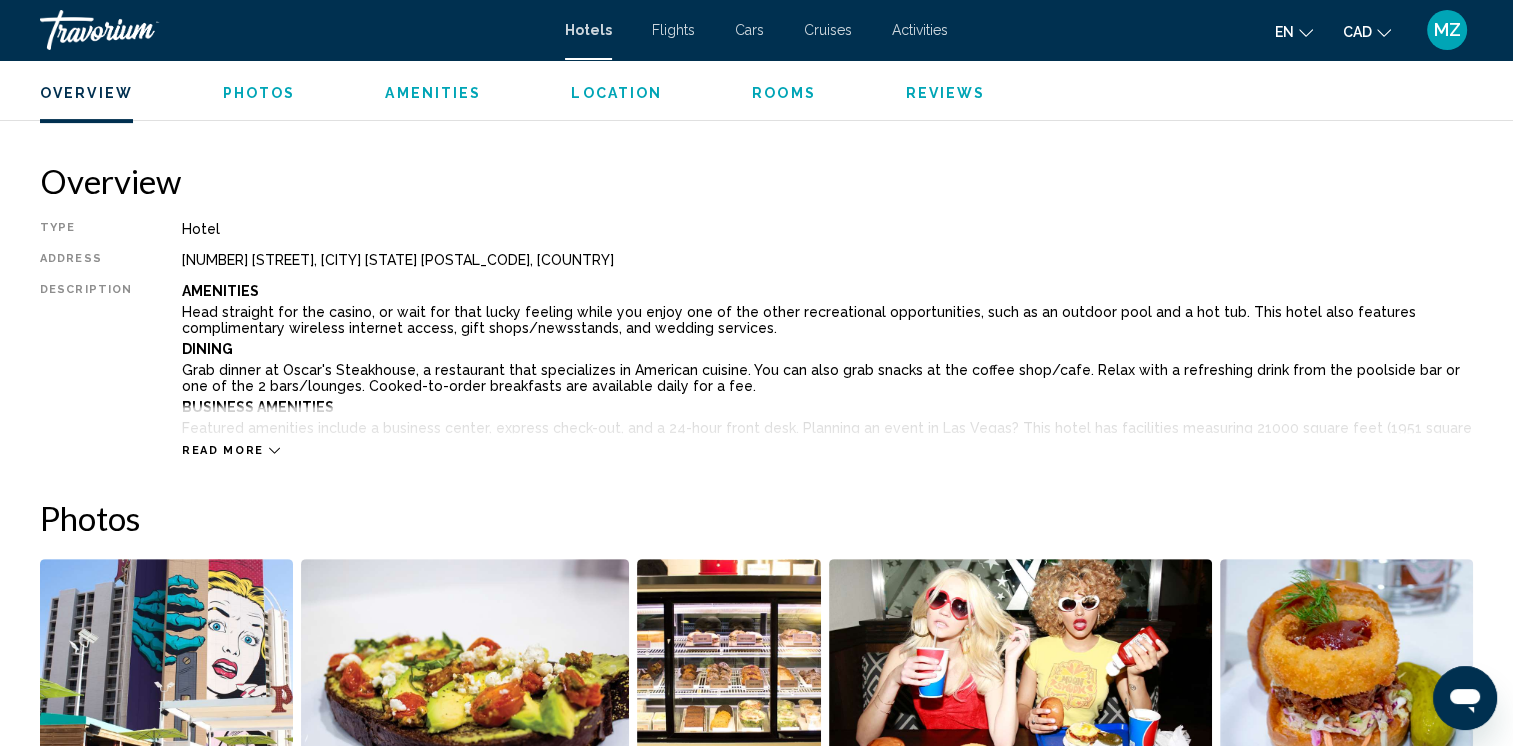 click on "Read more" at bounding box center [223, 450] 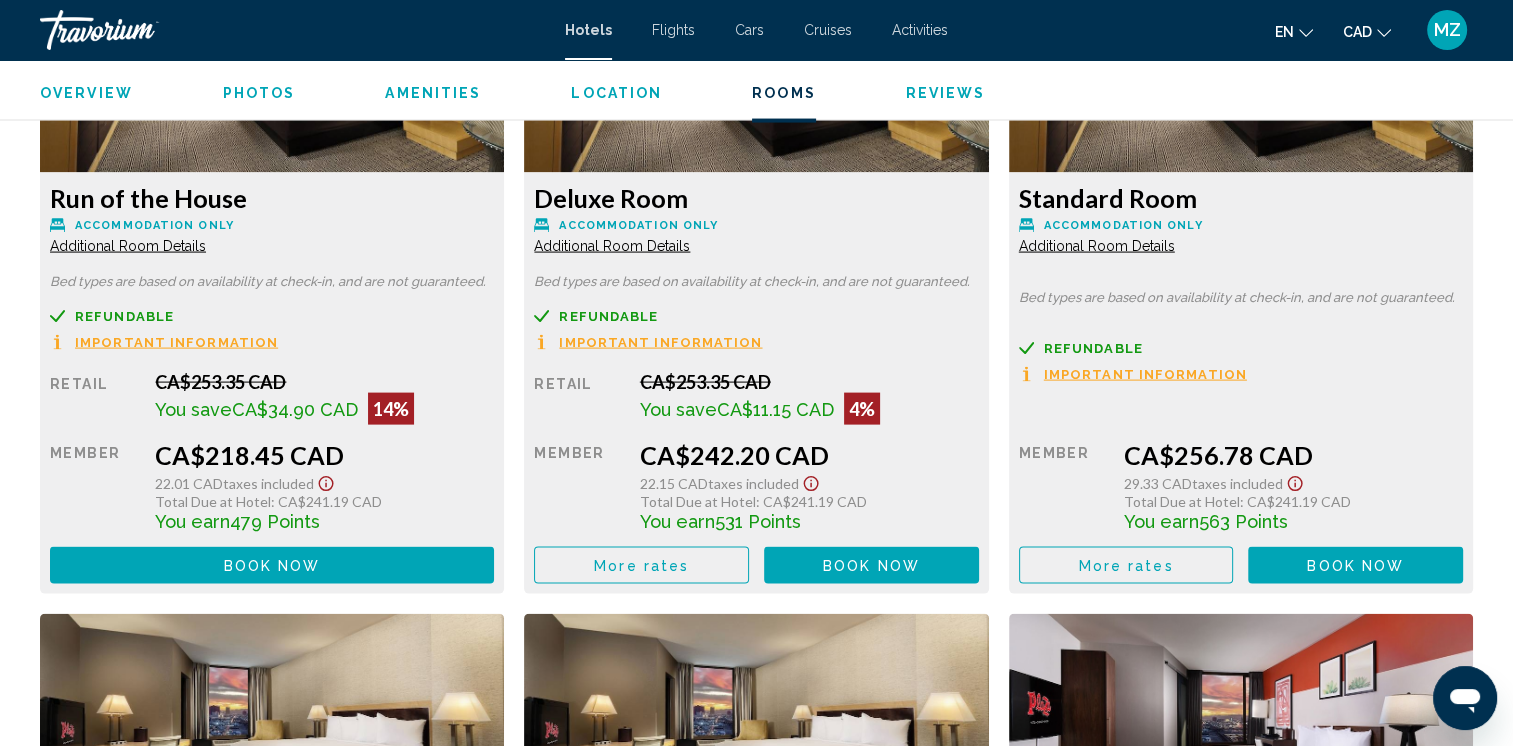 scroll, scrollTop: 3900, scrollLeft: 0, axis: vertical 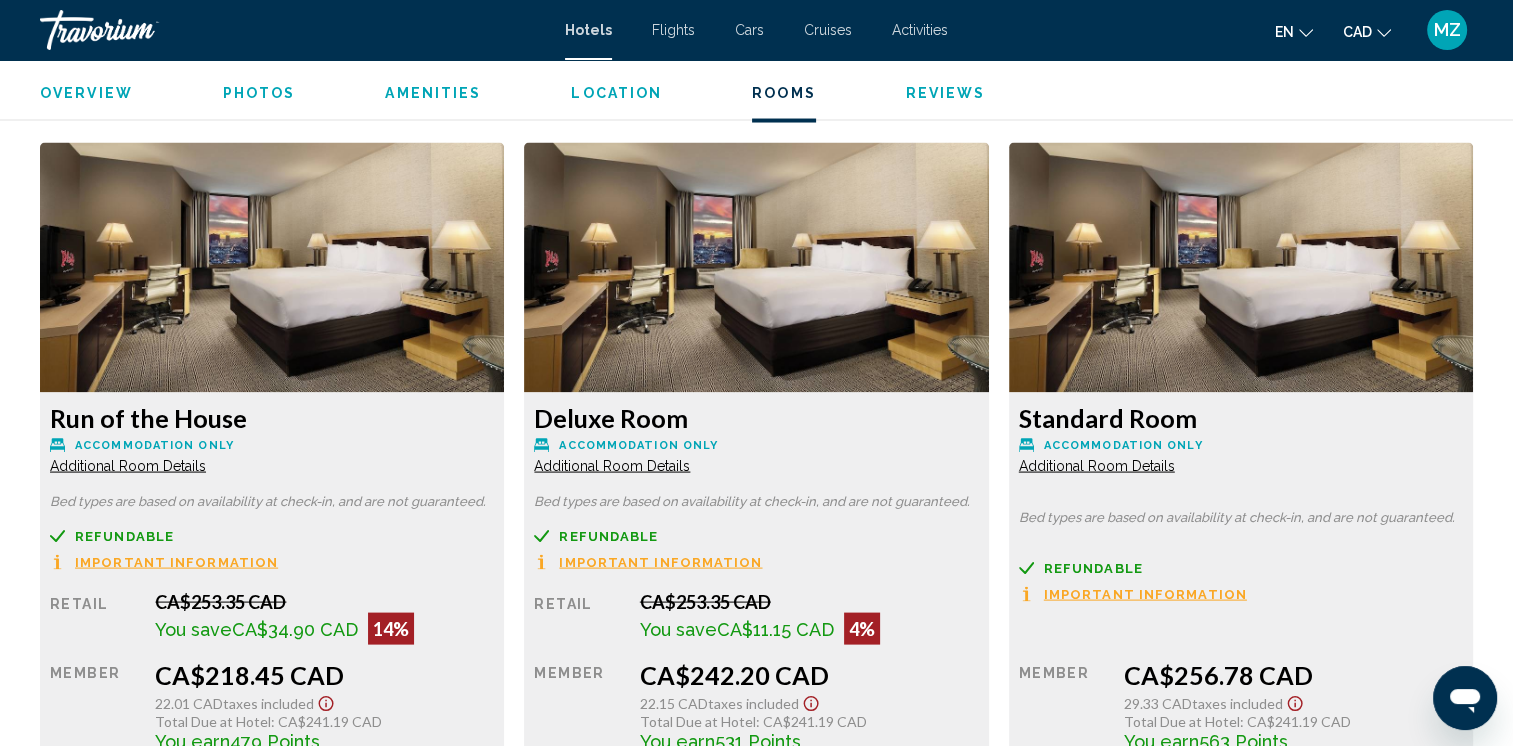 click on "Additional Room Details" at bounding box center (128, 466) 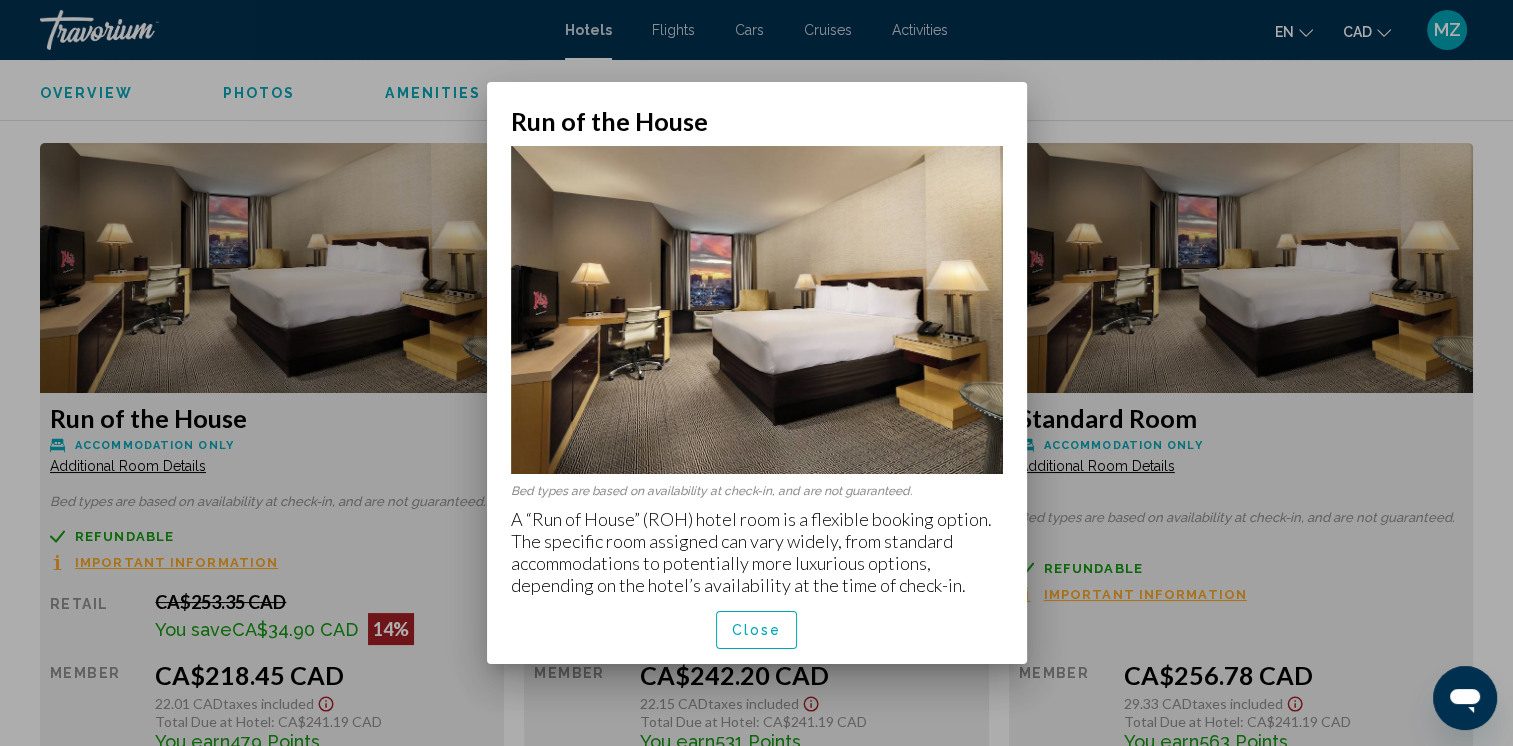scroll, scrollTop: 0, scrollLeft: 0, axis: both 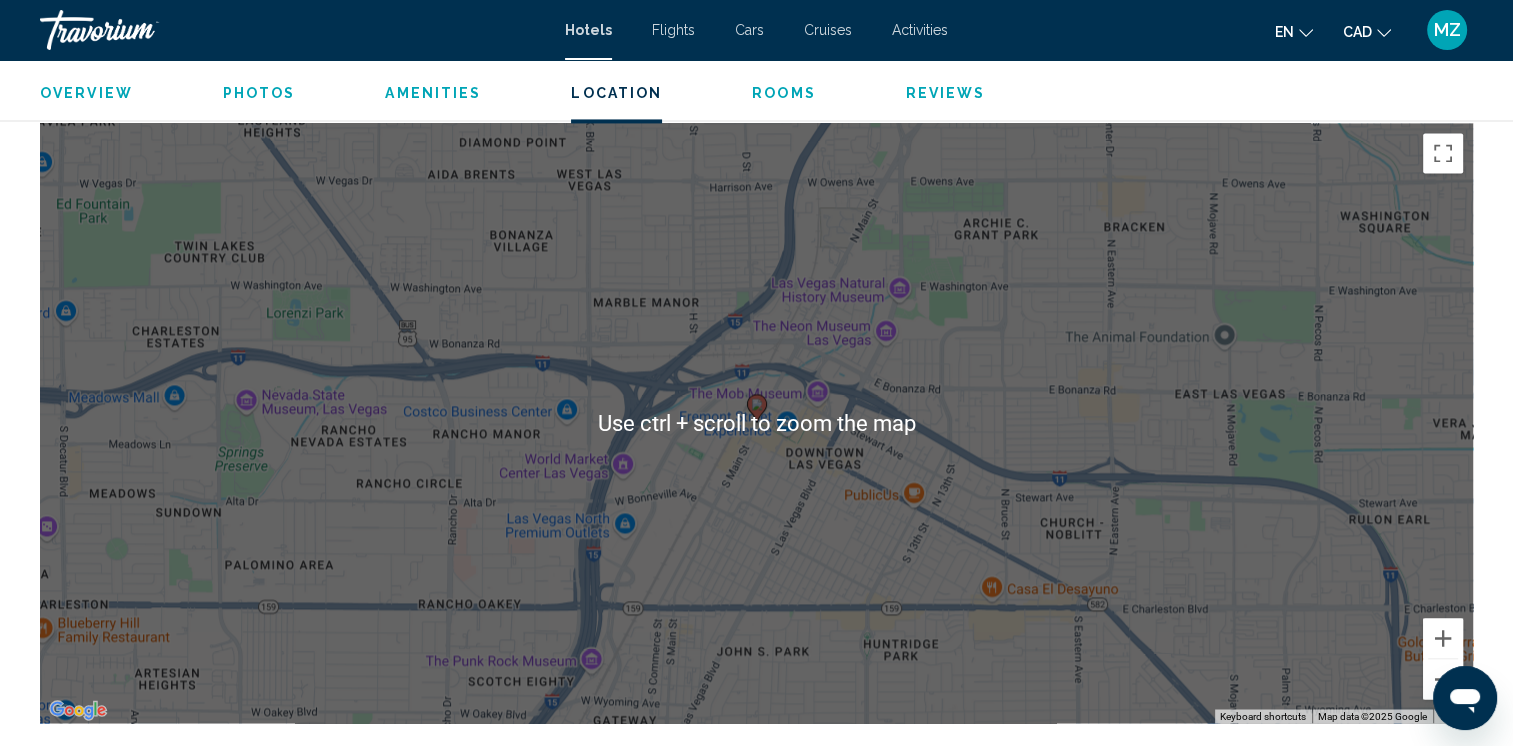 click on "To navigate, press the arrow keys. To activate drag with keyboard, press Alt + Enter. Once in keyboard drag state, use the arrow keys to move the marker. To complete the drag, press the Enter key. To cancel, press Escape." at bounding box center (756, 423) 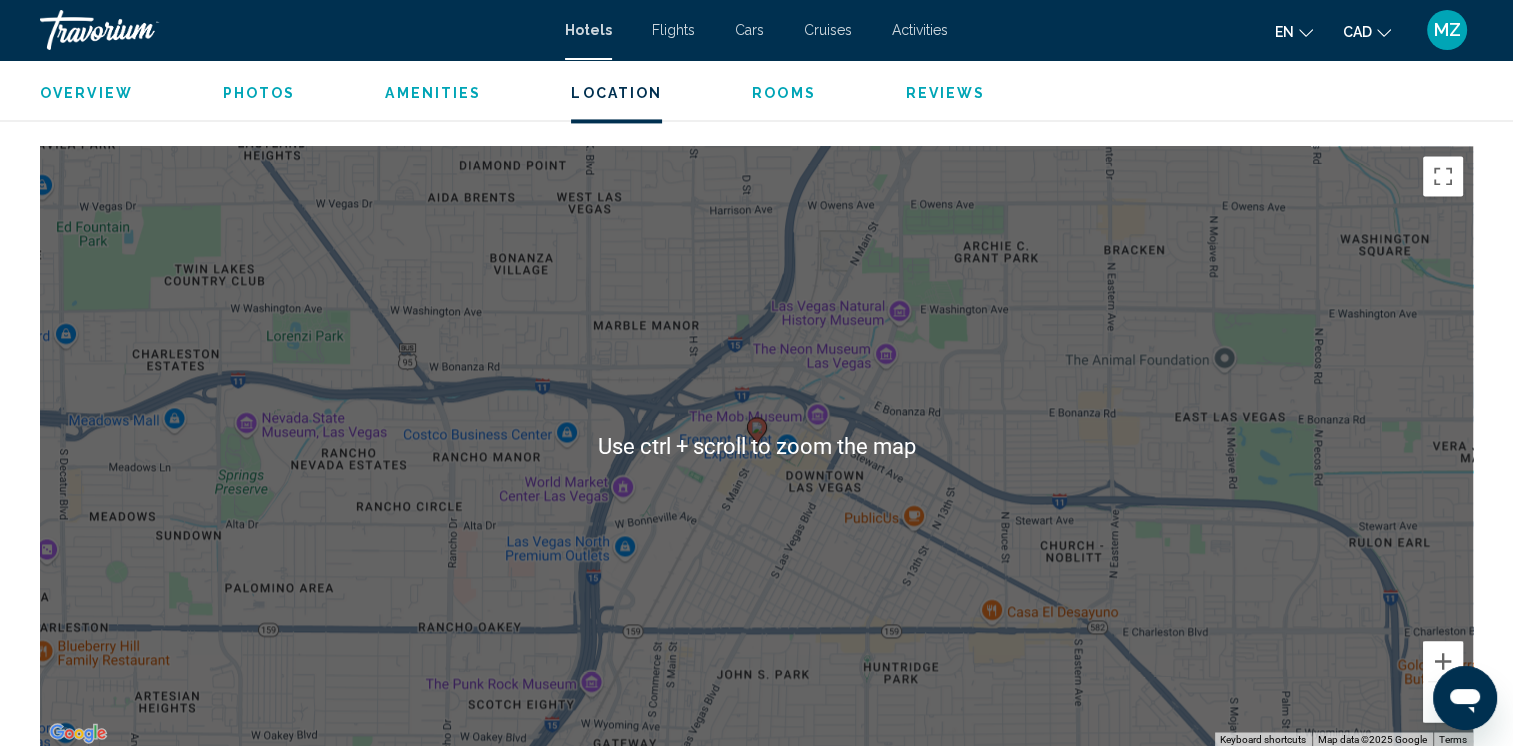 scroll, scrollTop: 3100, scrollLeft: 0, axis: vertical 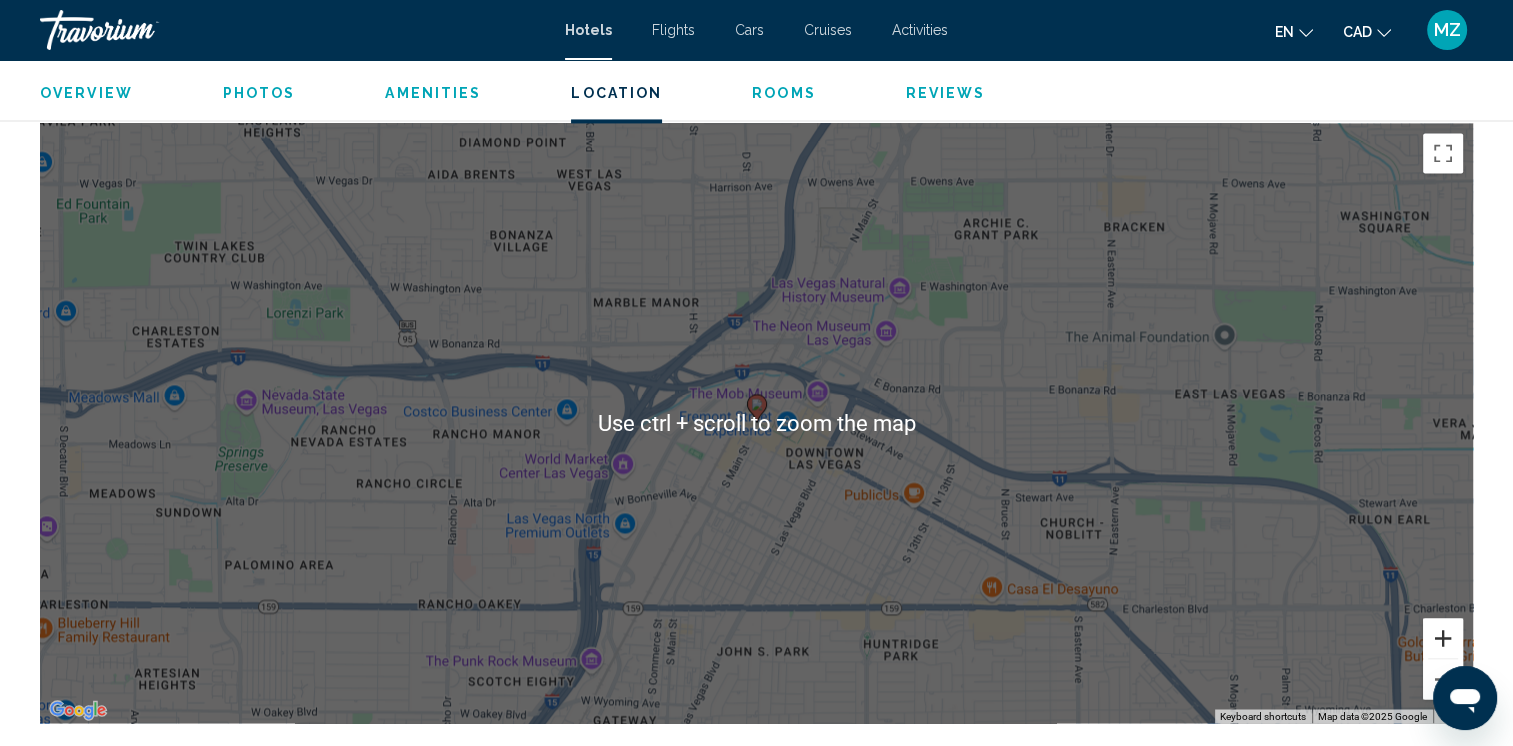 click at bounding box center [1443, 638] 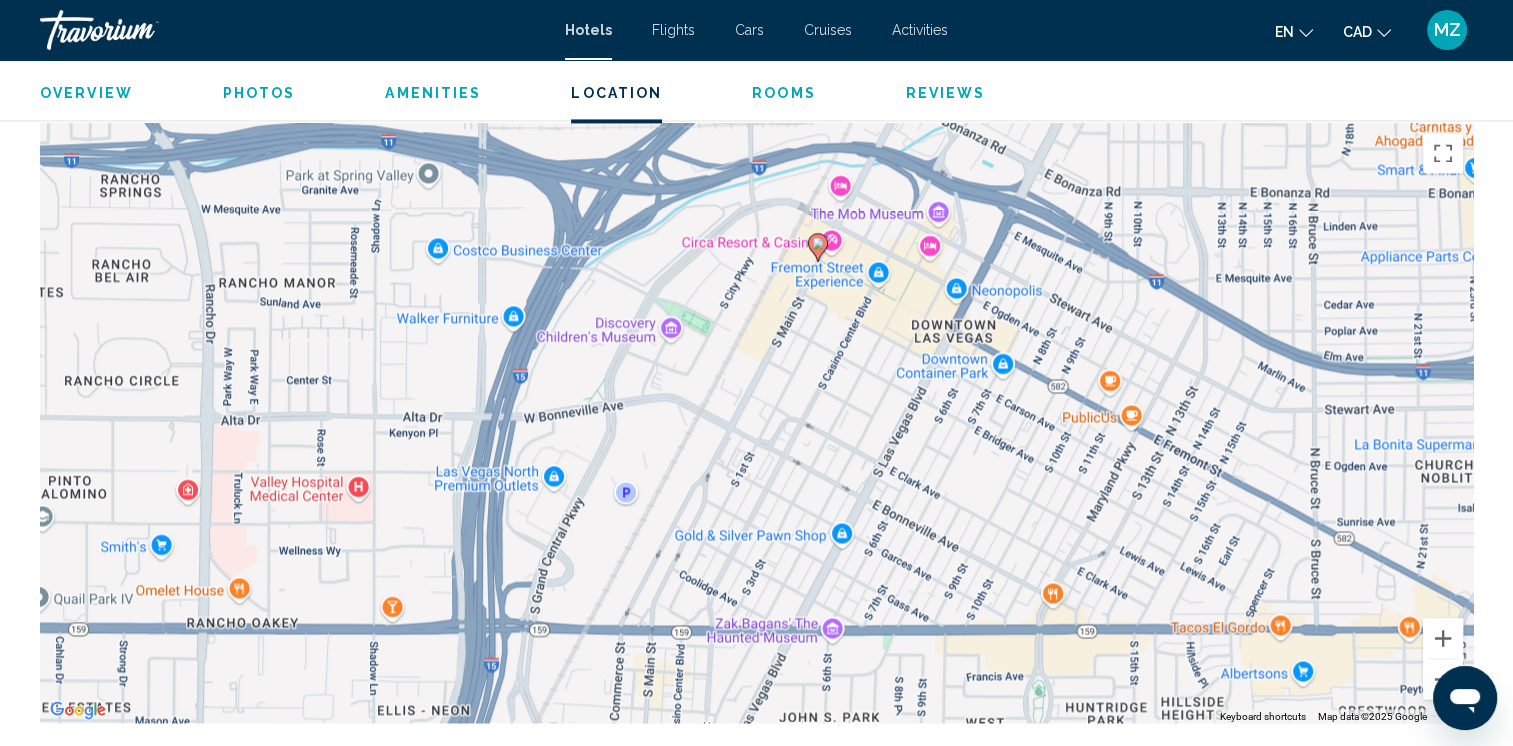 drag, startPoint x: 814, startPoint y: 518, endPoint x: 904, endPoint y: 296, distance: 239.54958 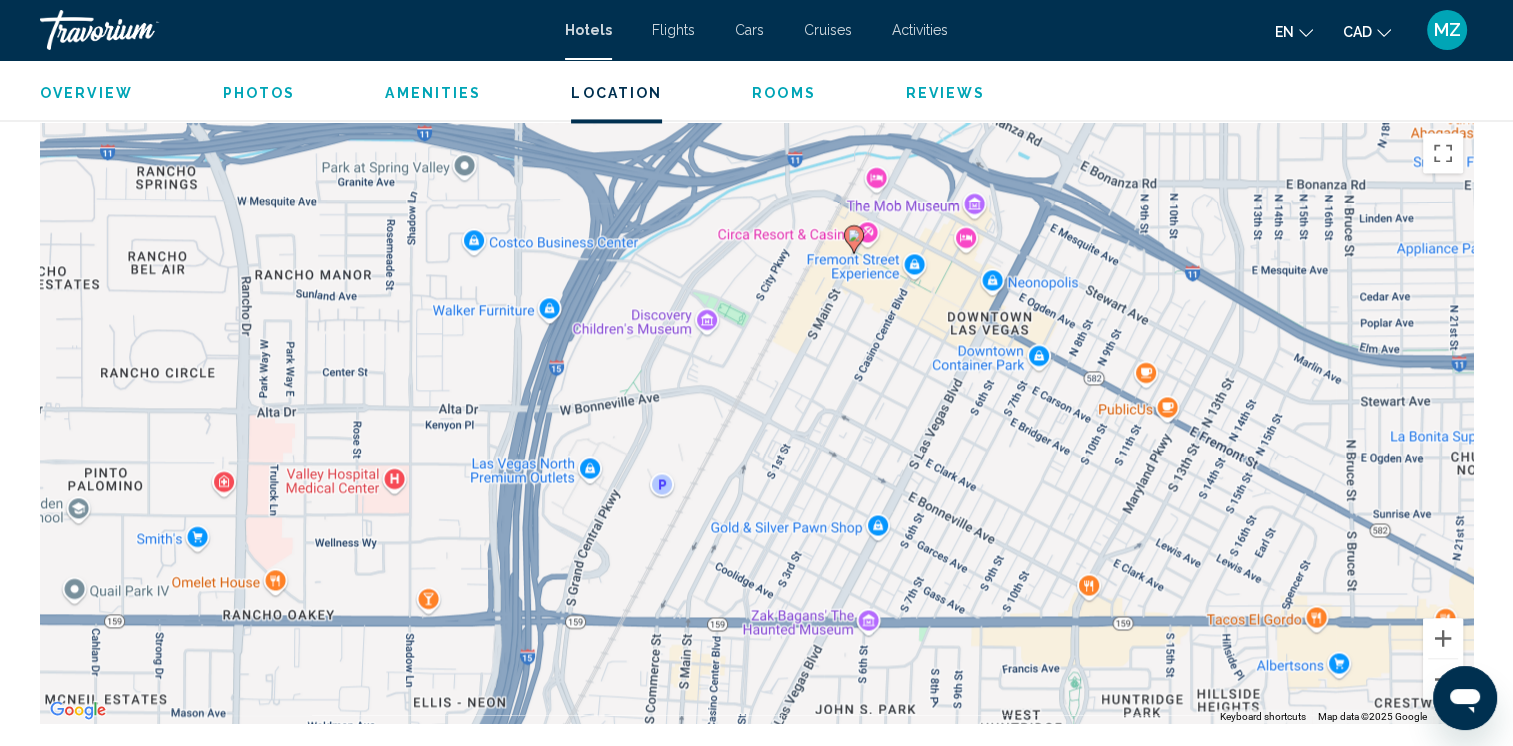 drag, startPoint x: 1052, startPoint y: 538, endPoint x: 1155, endPoint y: 542, distance: 103.077644 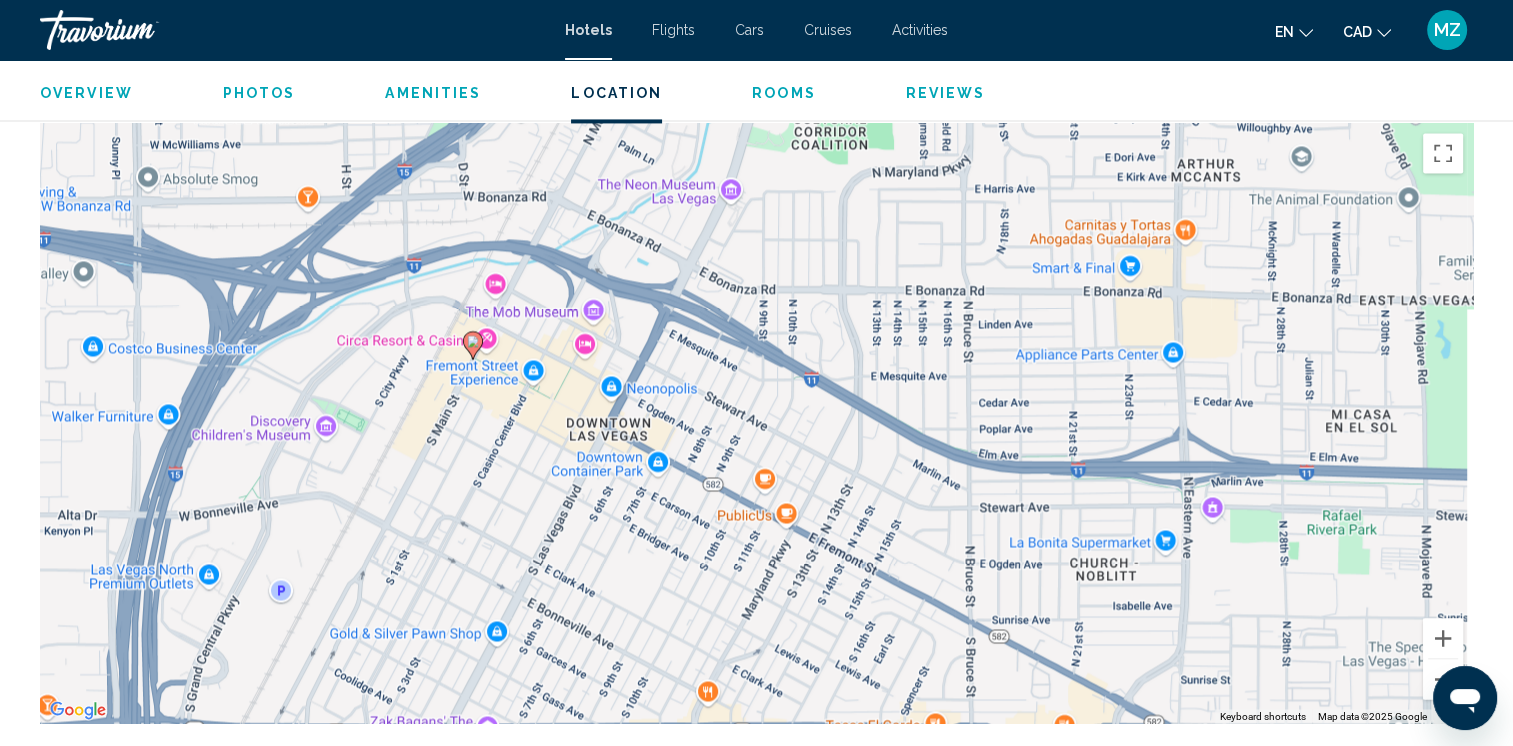 drag, startPoint x: 1062, startPoint y: 556, endPoint x: 695, endPoint y: 666, distance: 383.13052 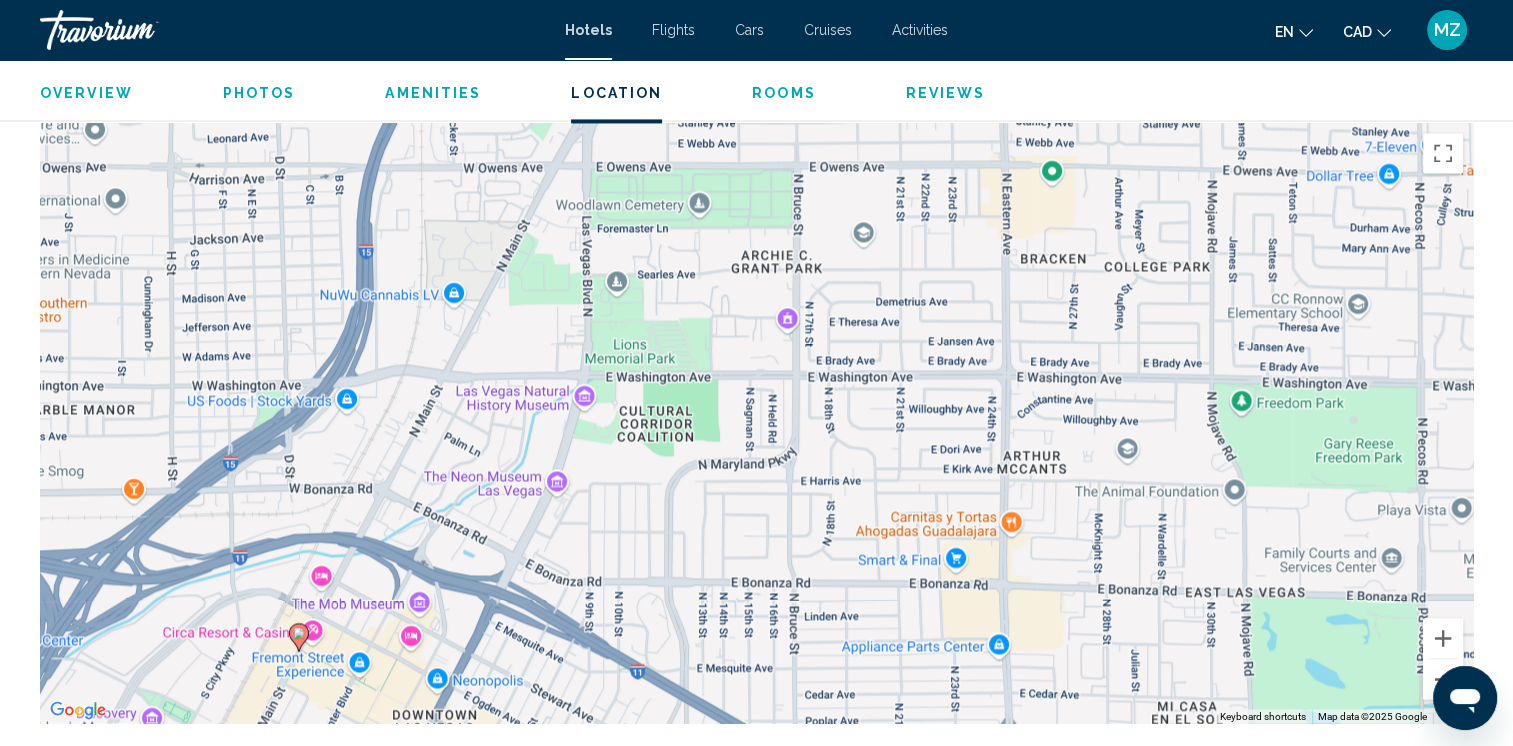 drag, startPoint x: 904, startPoint y: 422, endPoint x: 730, endPoint y: 714, distance: 339.91174 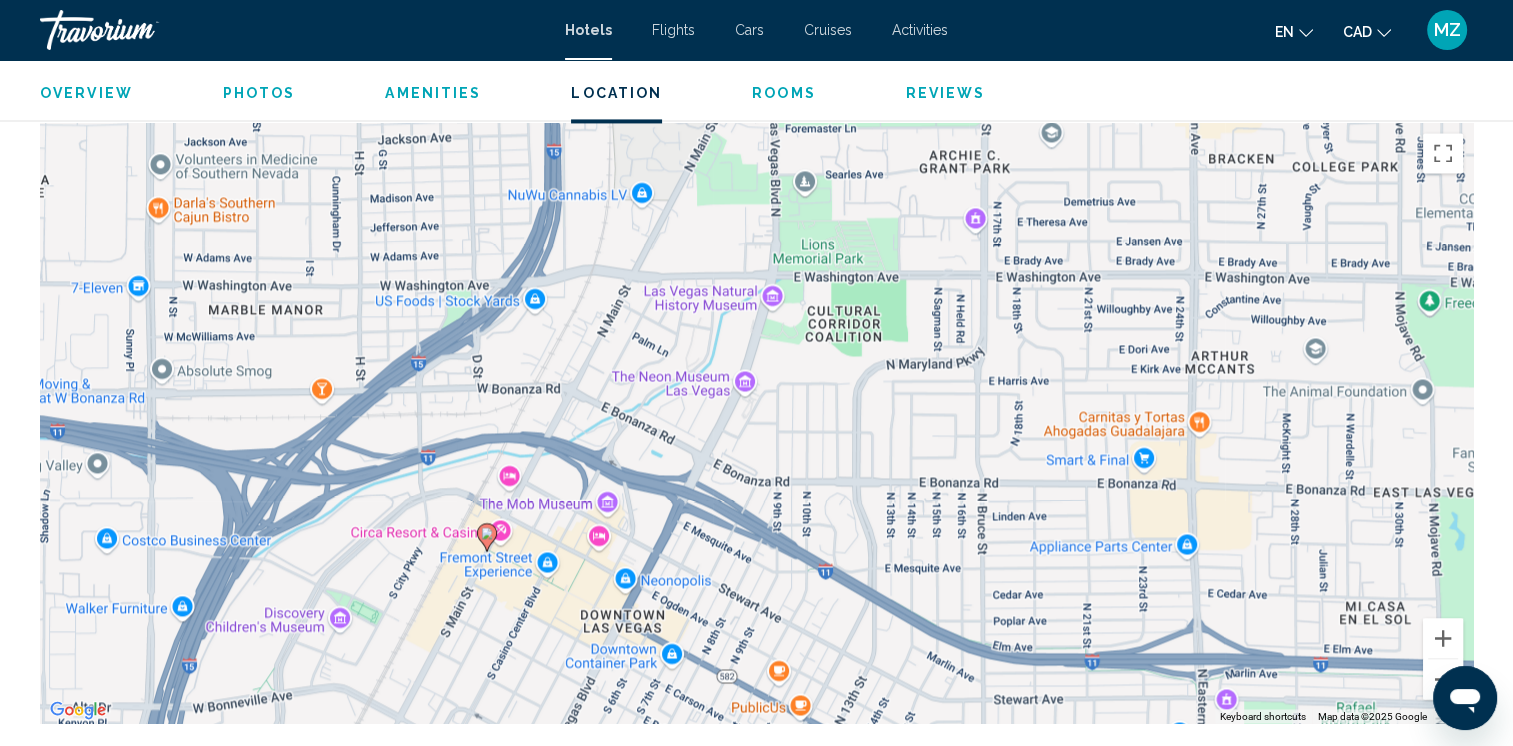 drag, startPoint x: 772, startPoint y: 442, endPoint x: 965, endPoint y: 277, distance: 253.91731 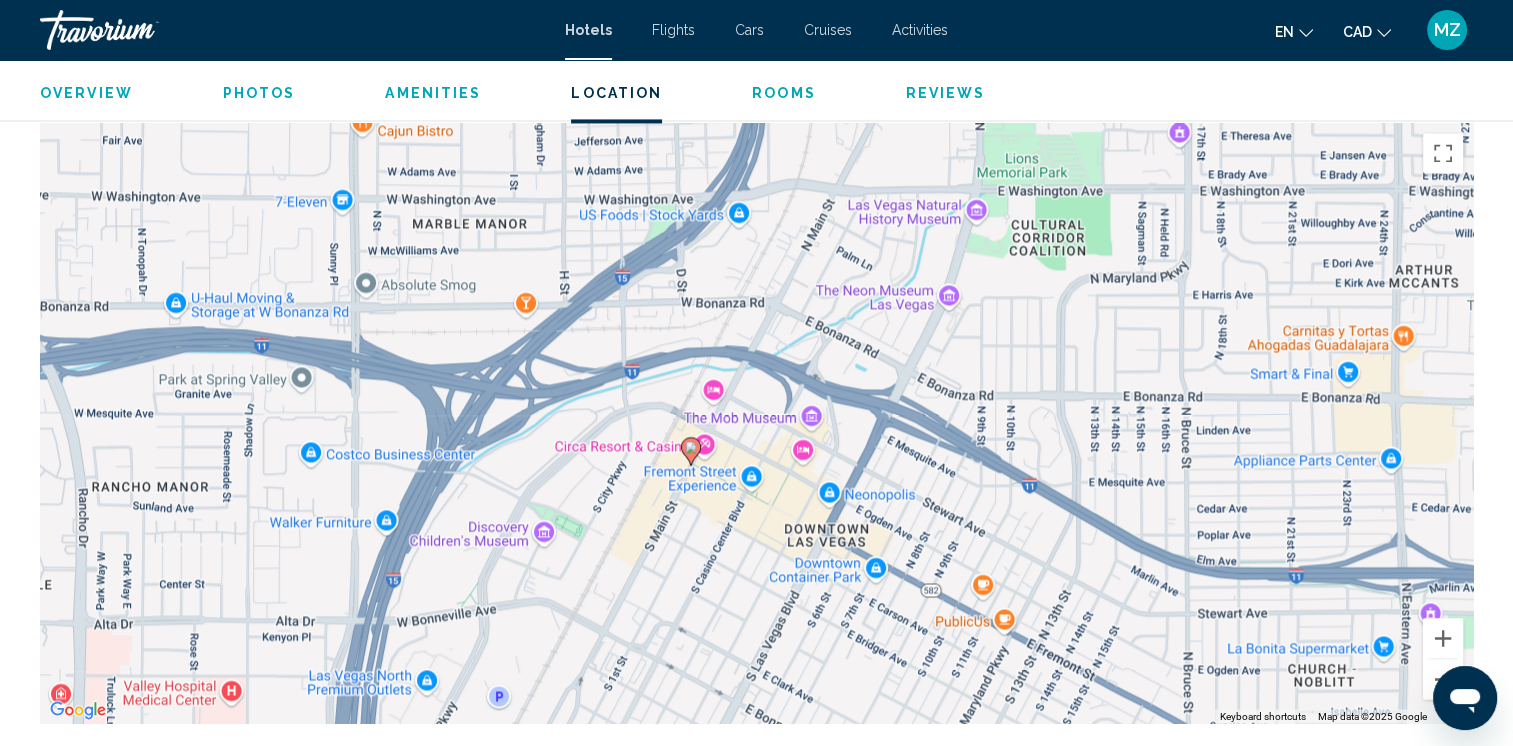 drag, startPoint x: 761, startPoint y: 552, endPoint x: 941, endPoint y: 490, distance: 190.37857 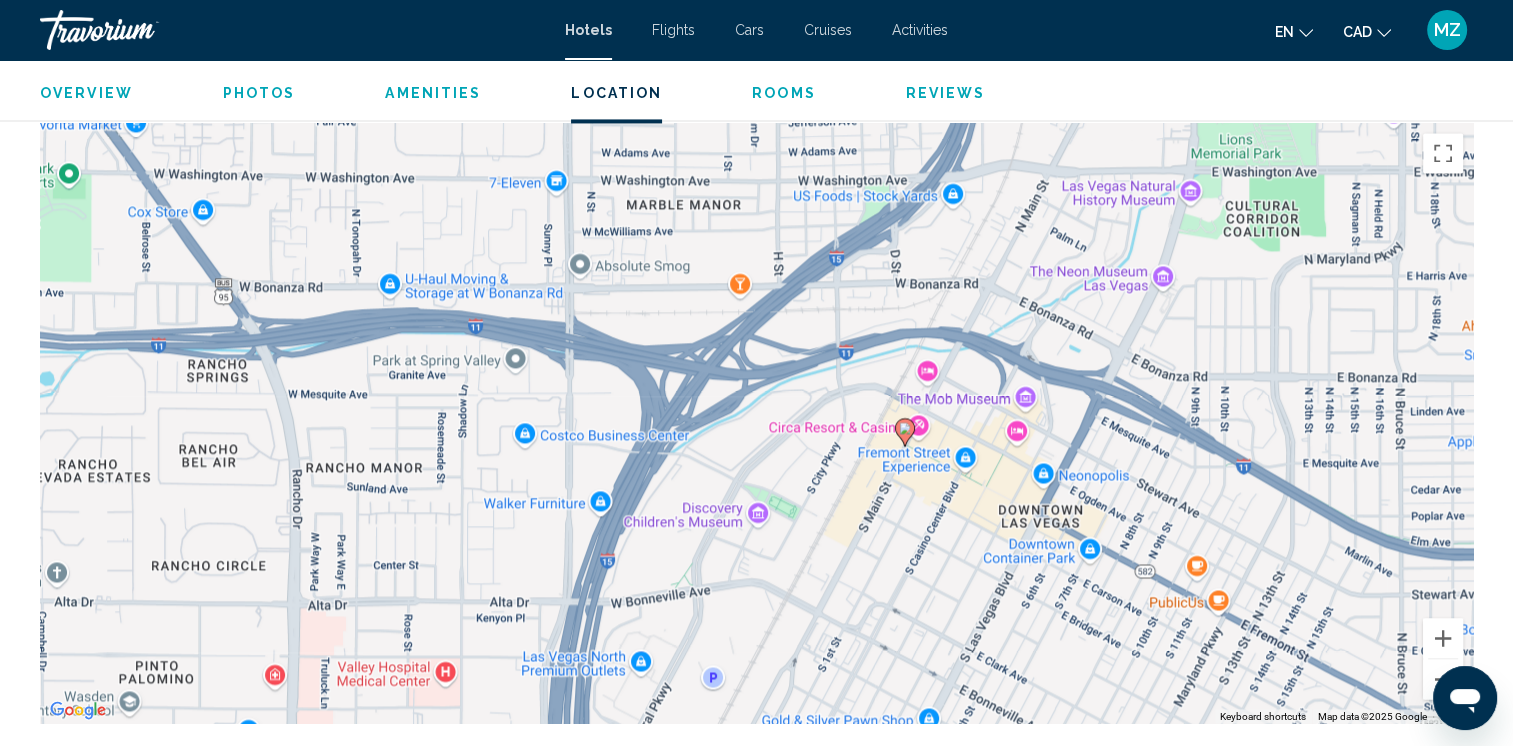 drag, startPoint x: 887, startPoint y: 666, endPoint x: 1104, endPoint y: 644, distance: 218.11235 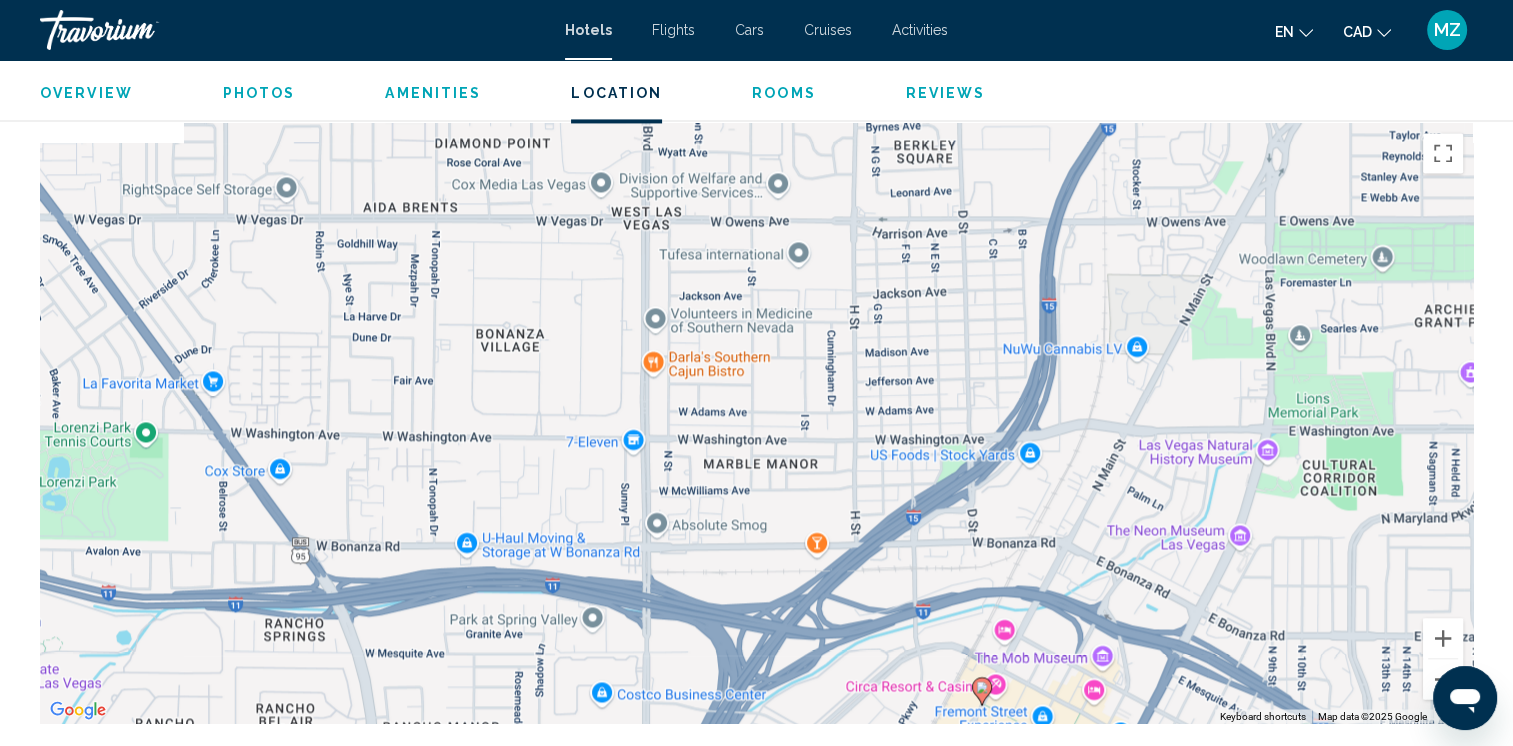 drag, startPoint x: 811, startPoint y: 580, endPoint x: 818, endPoint y: 642, distance: 62.39391 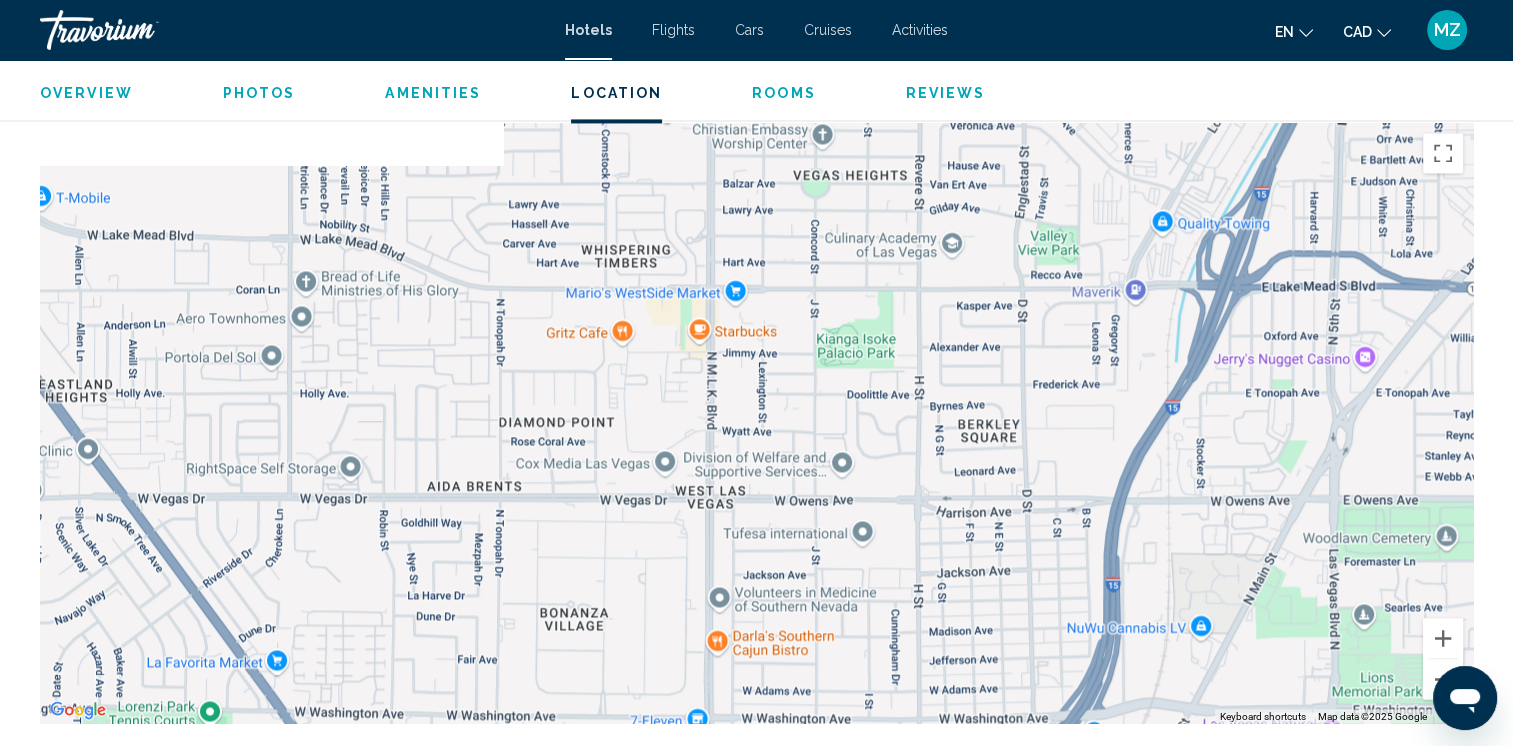 drag, startPoint x: 751, startPoint y: 474, endPoint x: 820, endPoint y: 768, distance: 301.9884 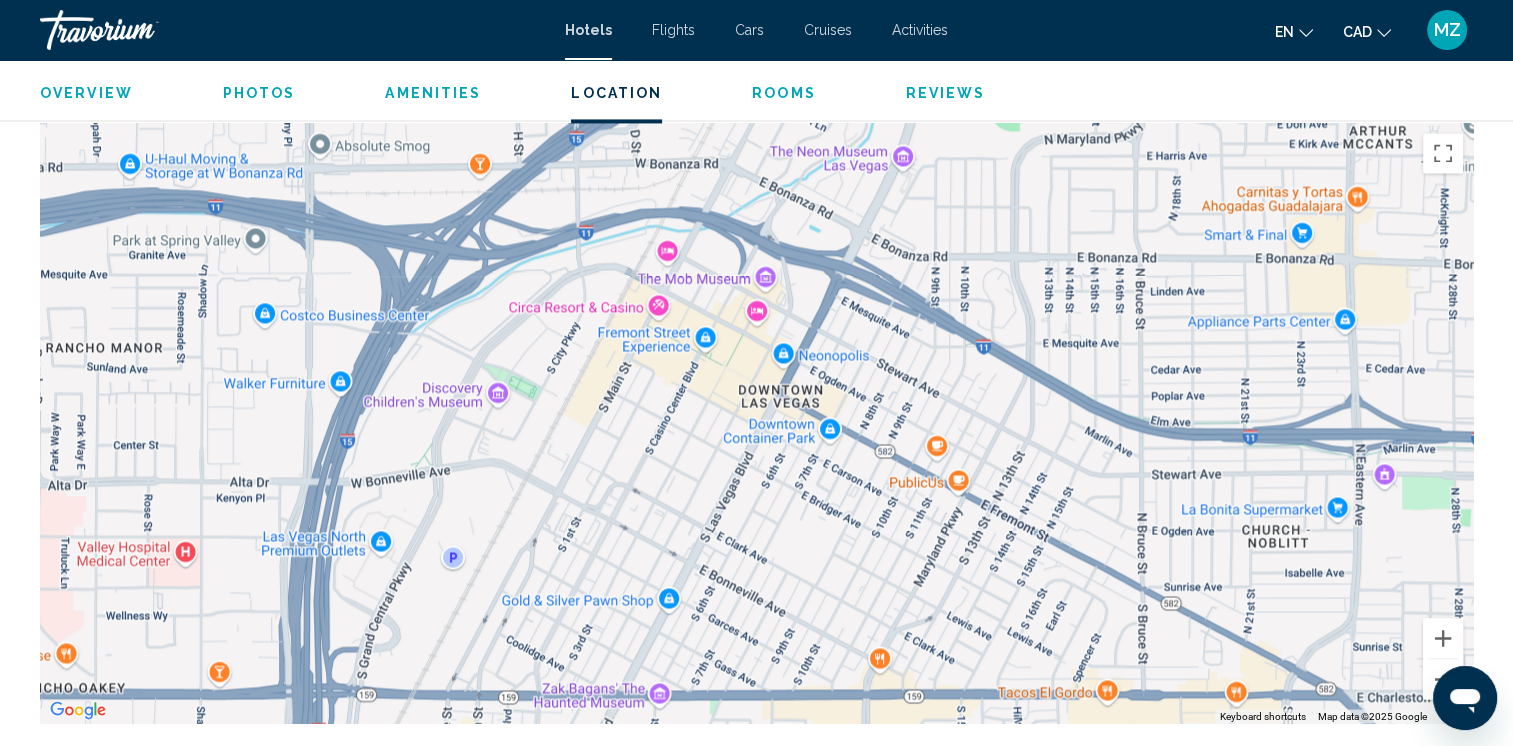 drag, startPoint x: 961, startPoint y: 588, endPoint x: 613, endPoint y: -74, distance: 747.8957 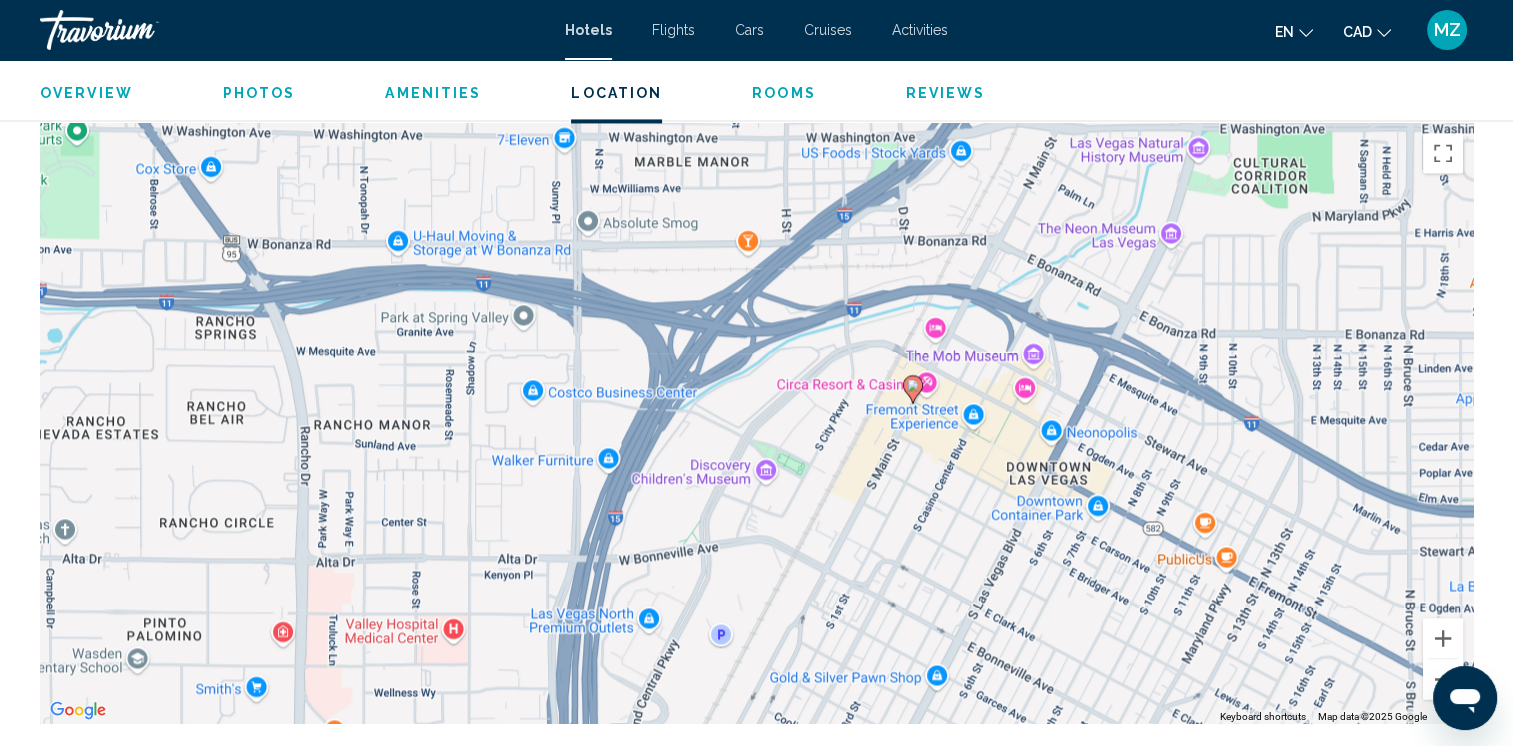 drag, startPoint x: 616, startPoint y: 566, endPoint x: 807, endPoint y: 661, distance: 213.32135 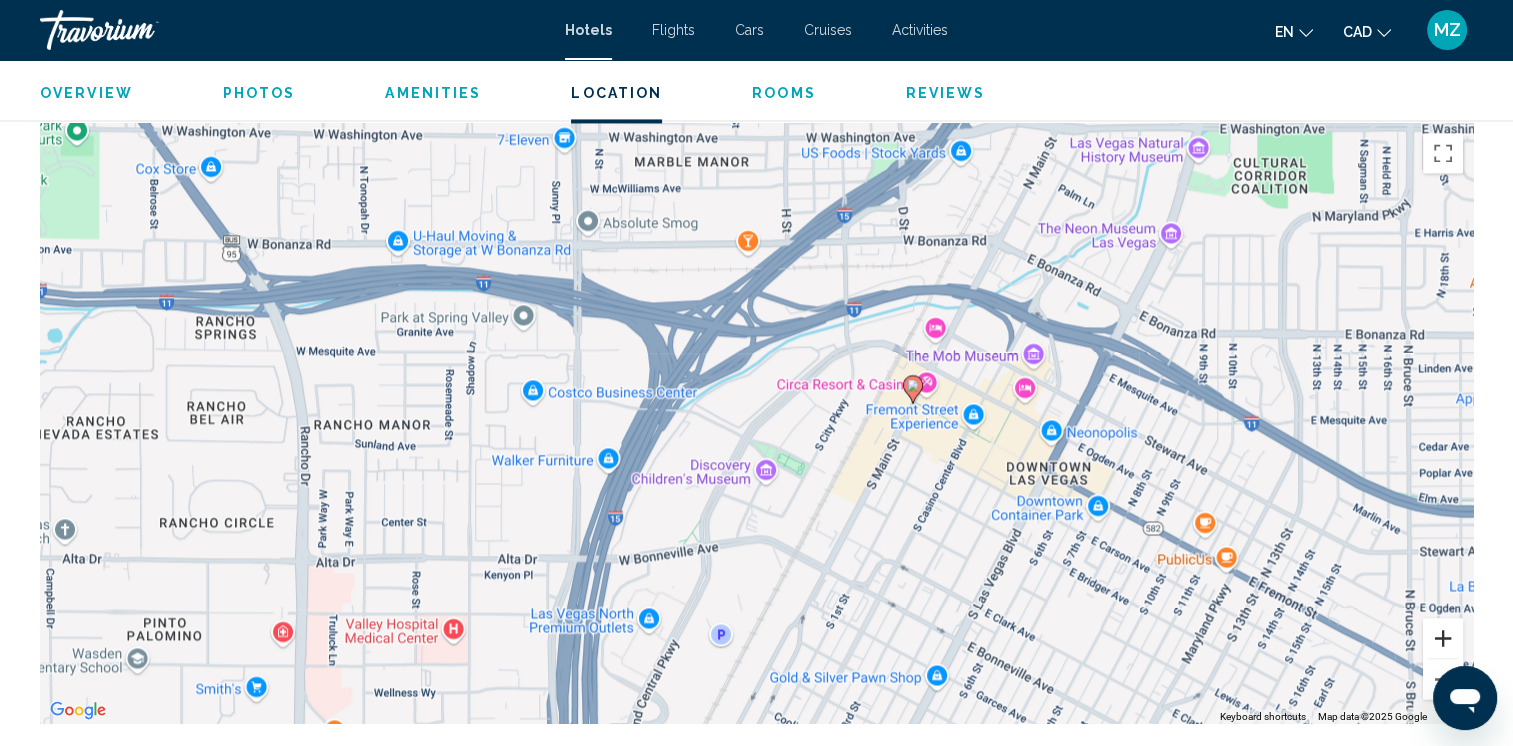 click at bounding box center (1443, 638) 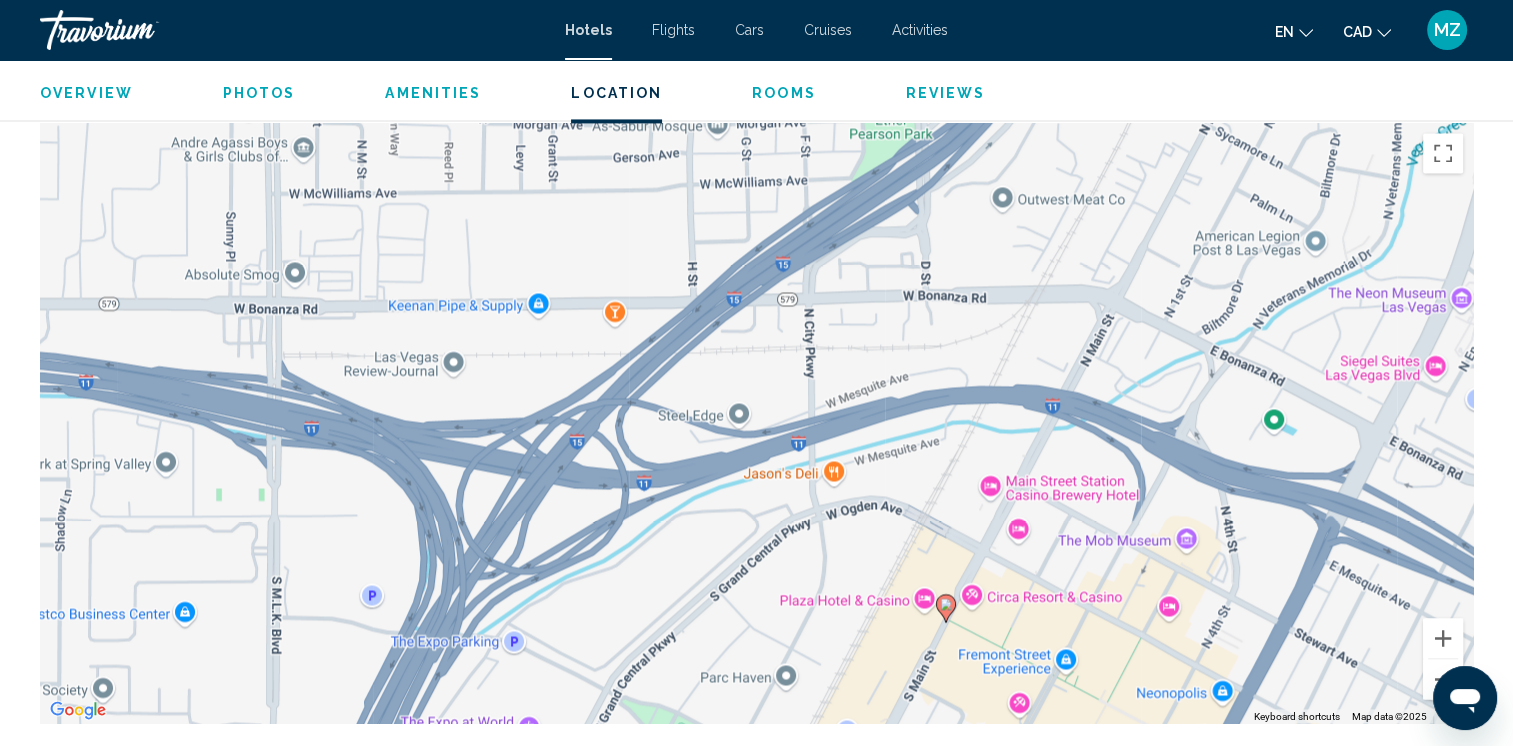 drag, startPoint x: 1004, startPoint y: 456, endPoint x: 877, endPoint y: 694, distance: 269.7647 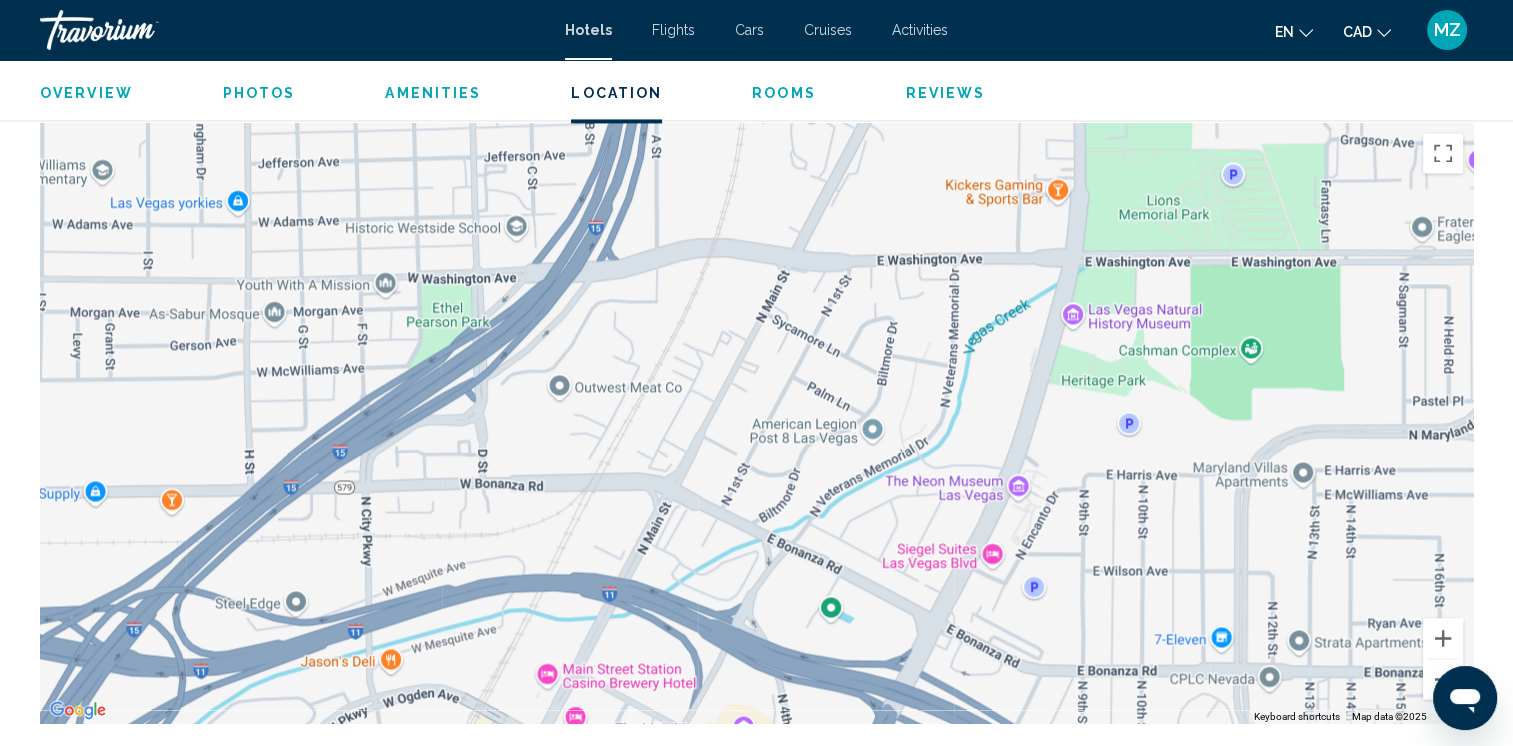 drag, startPoint x: 1184, startPoint y: 358, endPoint x: 743, endPoint y: 545, distance: 479.0094 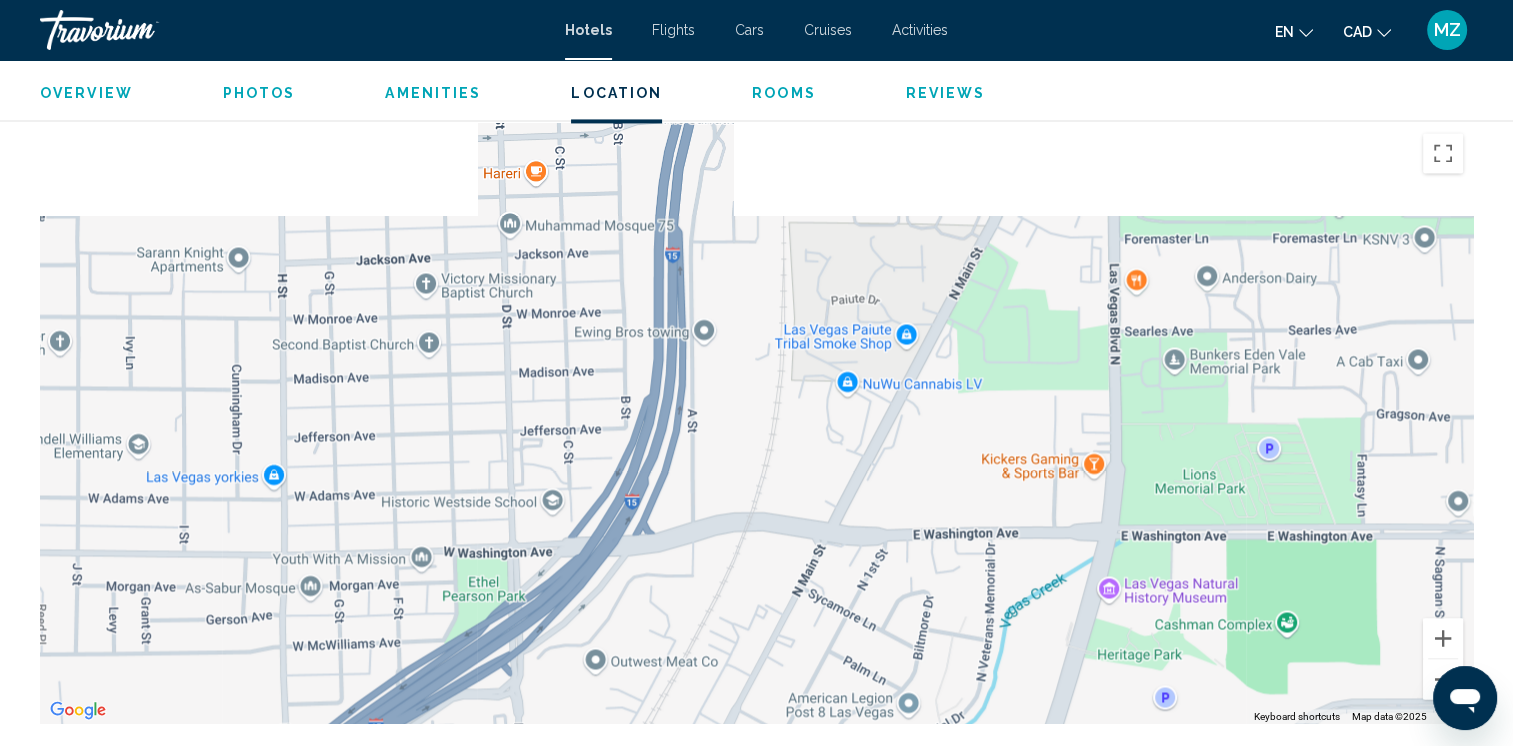drag, startPoint x: 792, startPoint y: 340, endPoint x: 826, endPoint y: 610, distance: 272.13232 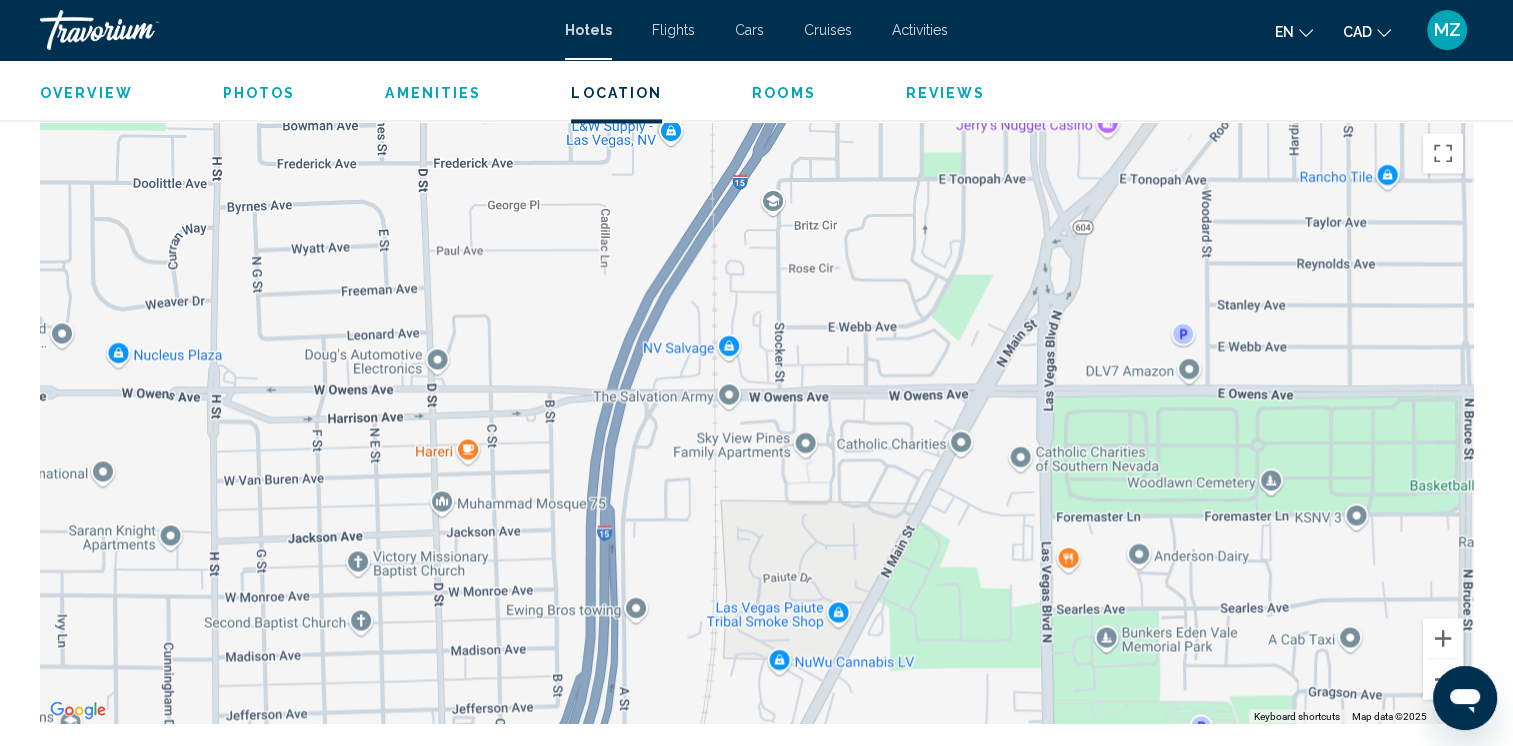 drag, startPoint x: 919, startPoint y: 355, endPoint x: 842, endPoint y: 528, distance: 189.36209 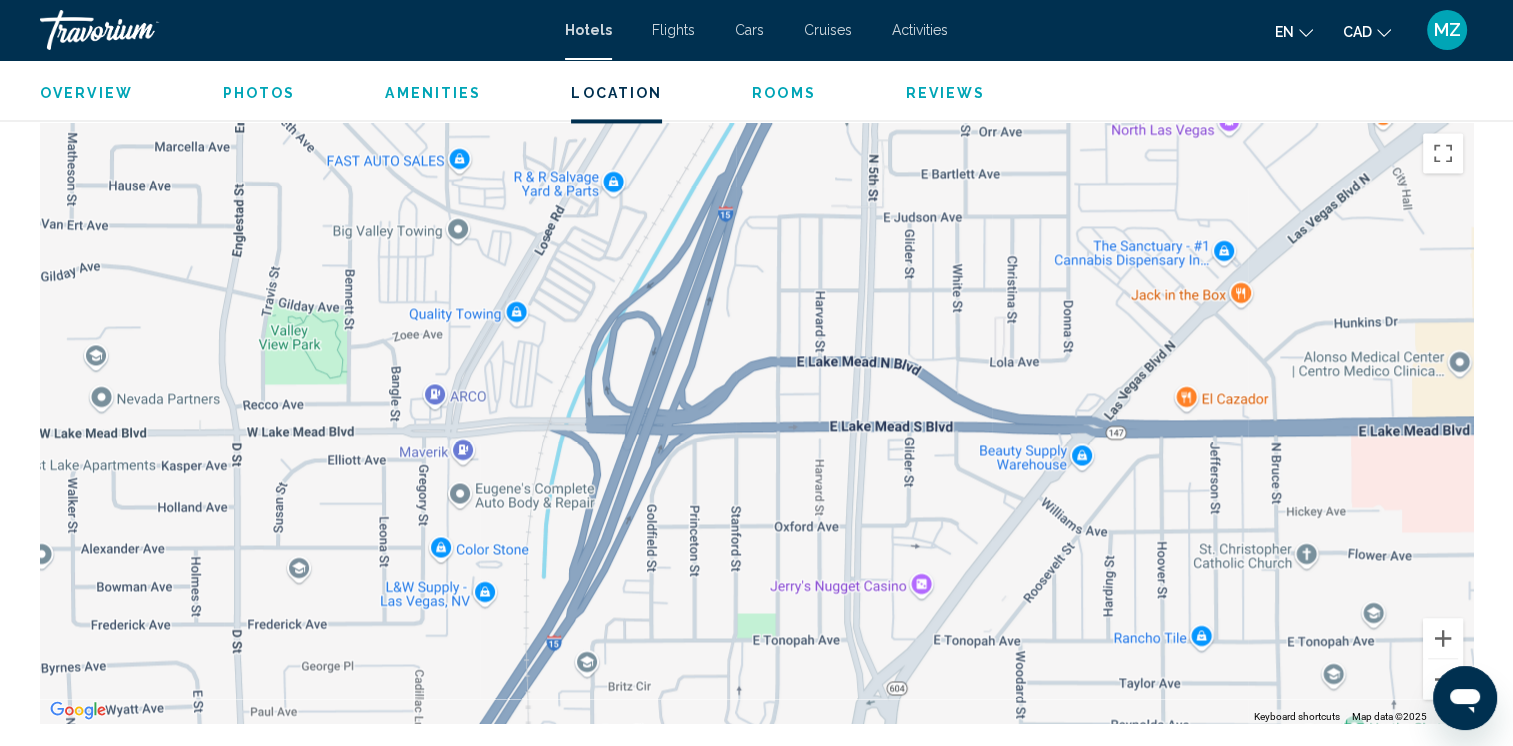 drag, startPoint x: 1015, startPoint y: 325, endPoint x: 828, endPoint y: 785, distance: 496.55716 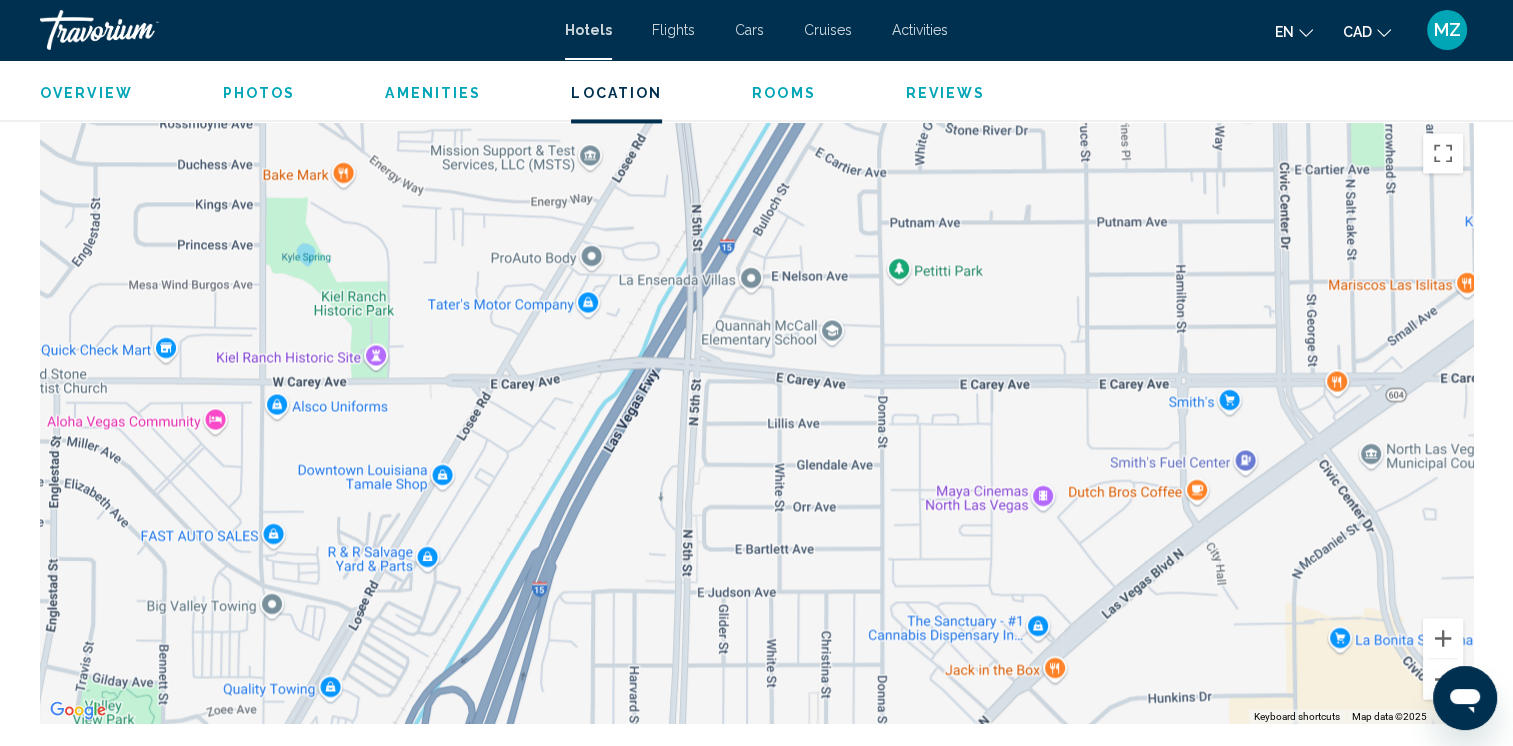 drag, startPoint x: 931, startPoint y: 527, endPoint x: 800, endPoint y: 693, distance: 211.46394 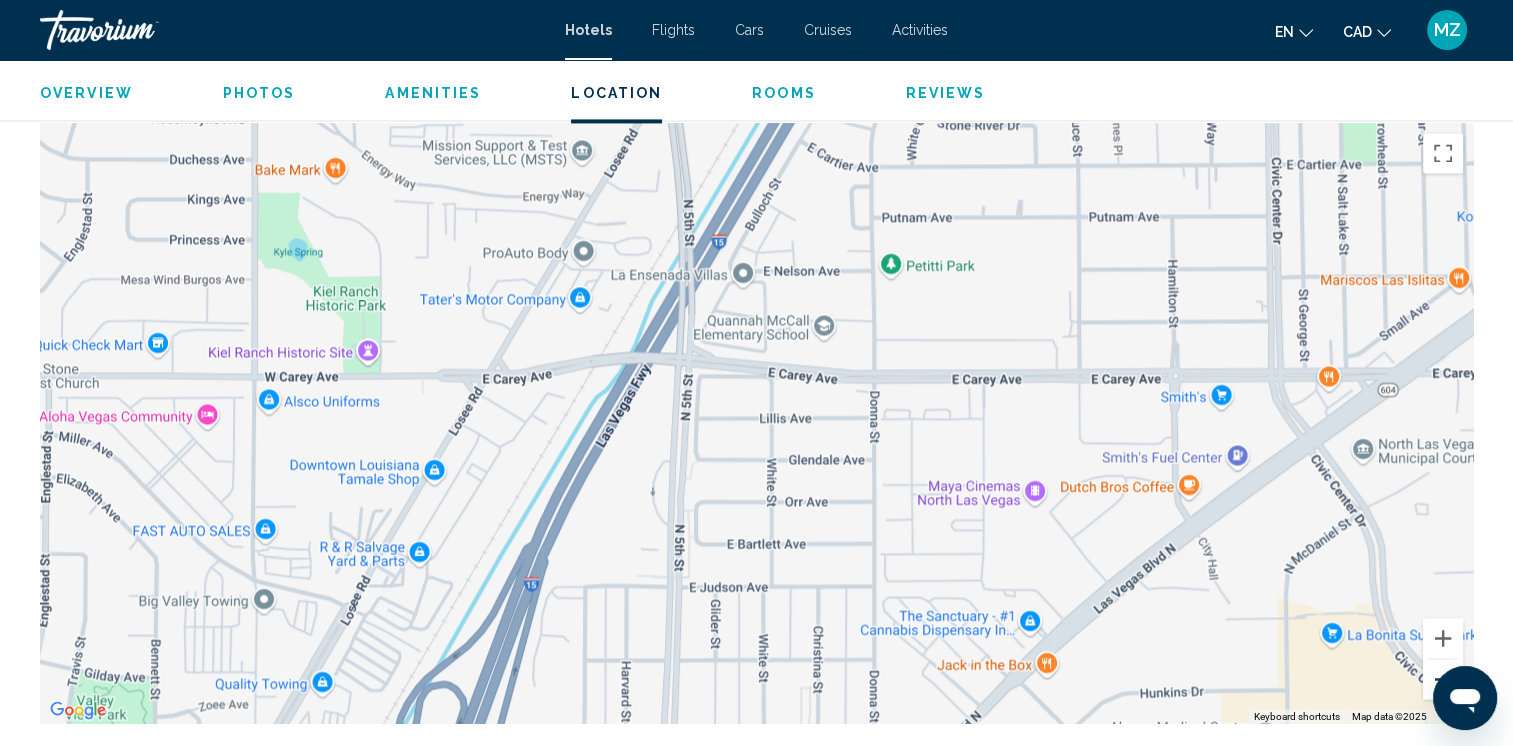 click at bounding box center (1443, 679) 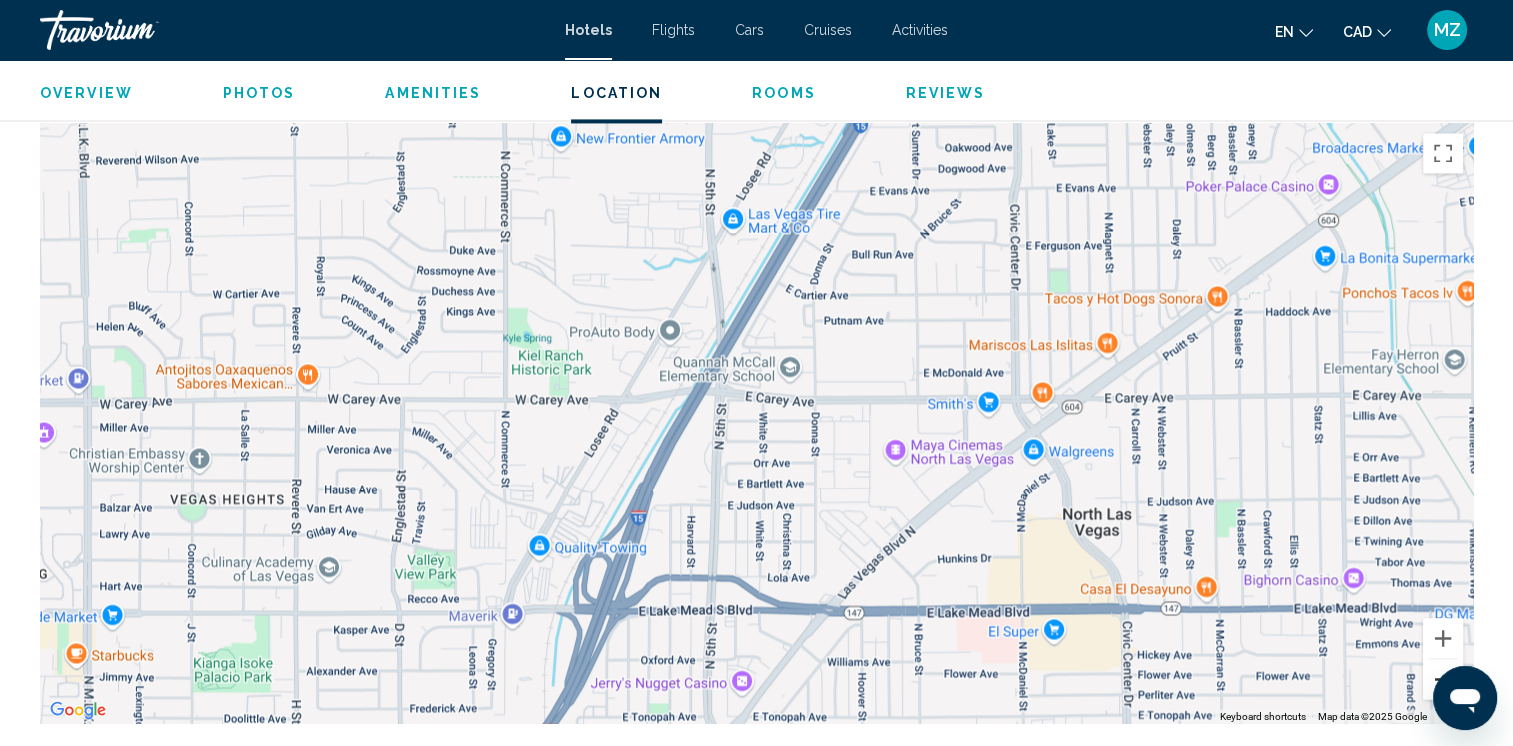 click at bounding box center [1443, 679] 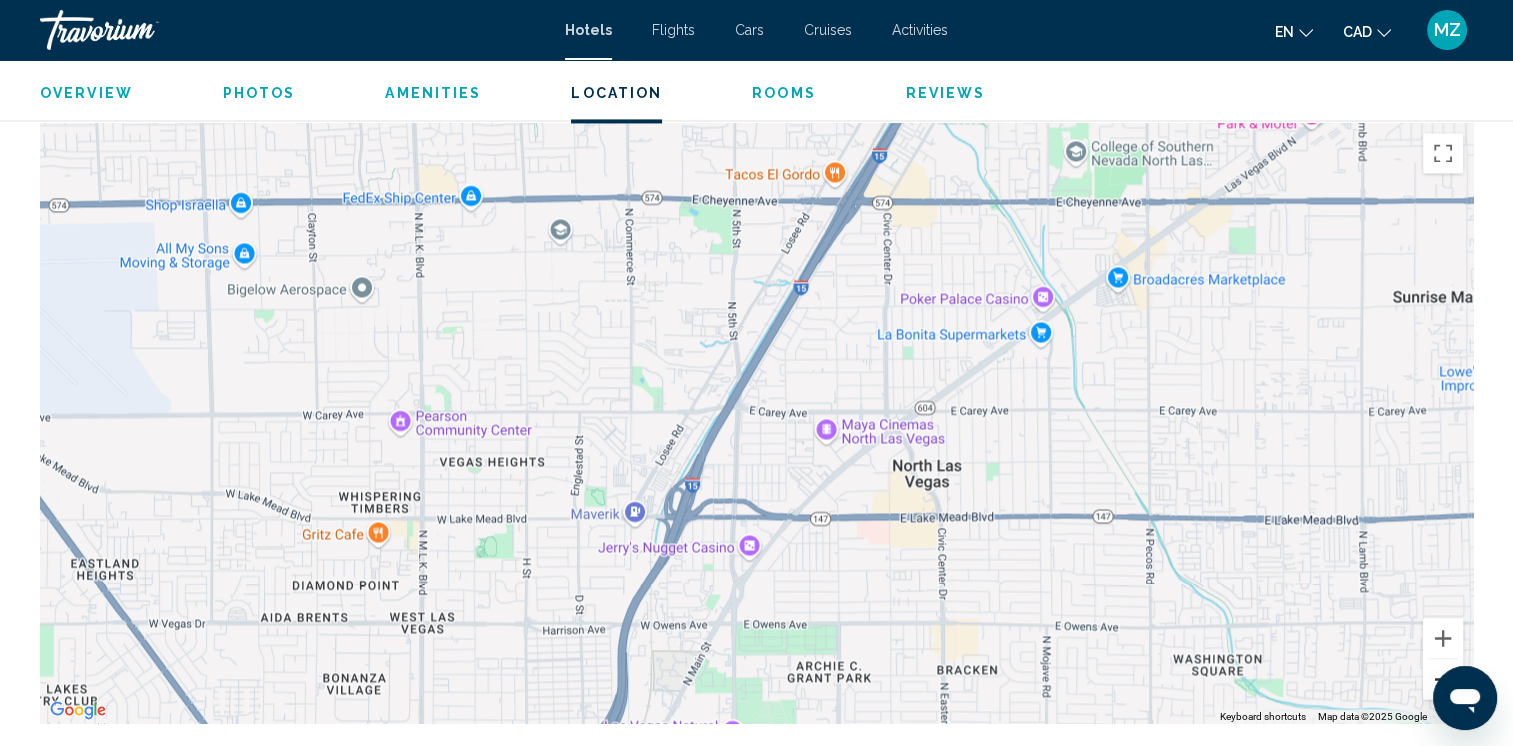 click at bounding box center (1443, 679) 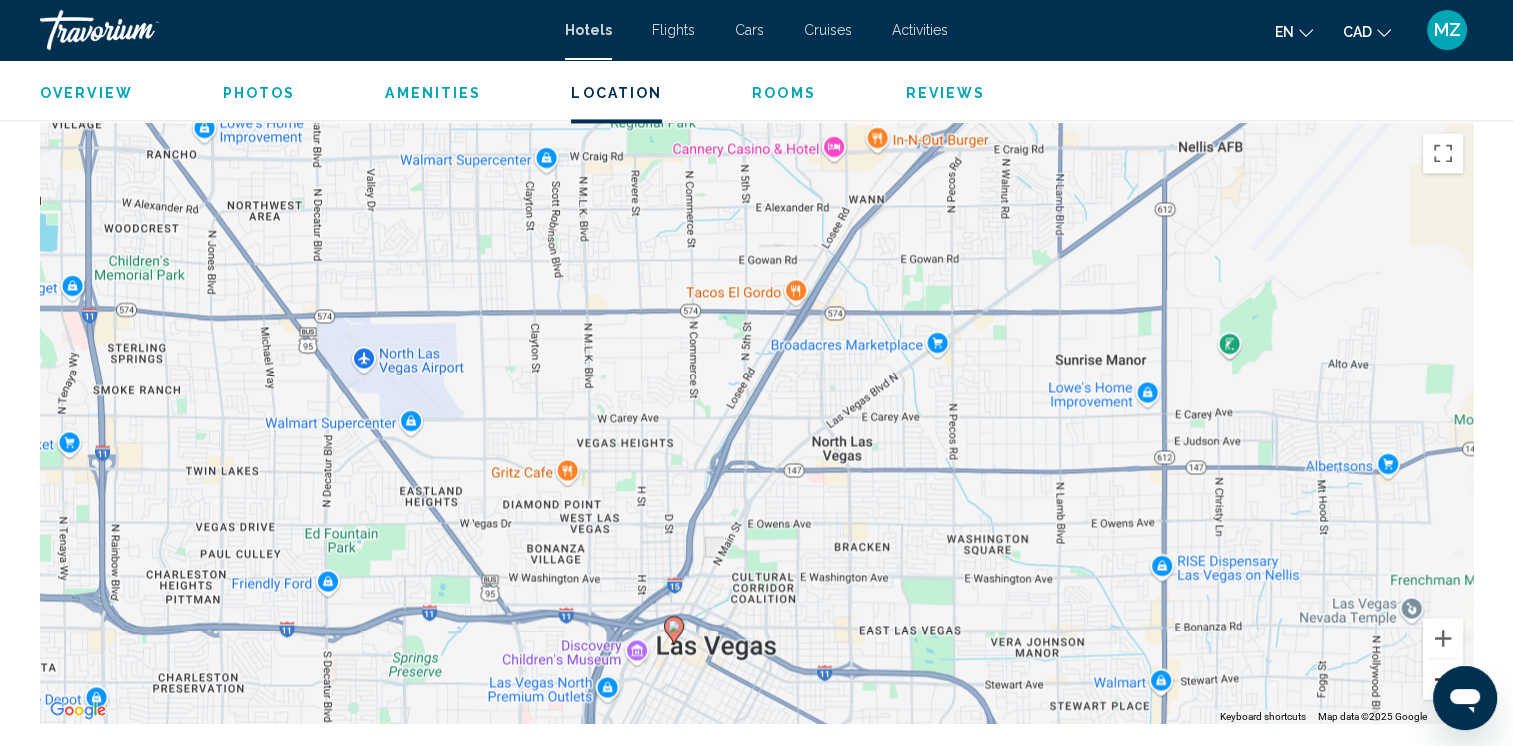 click at bounding box center [1443, 679] 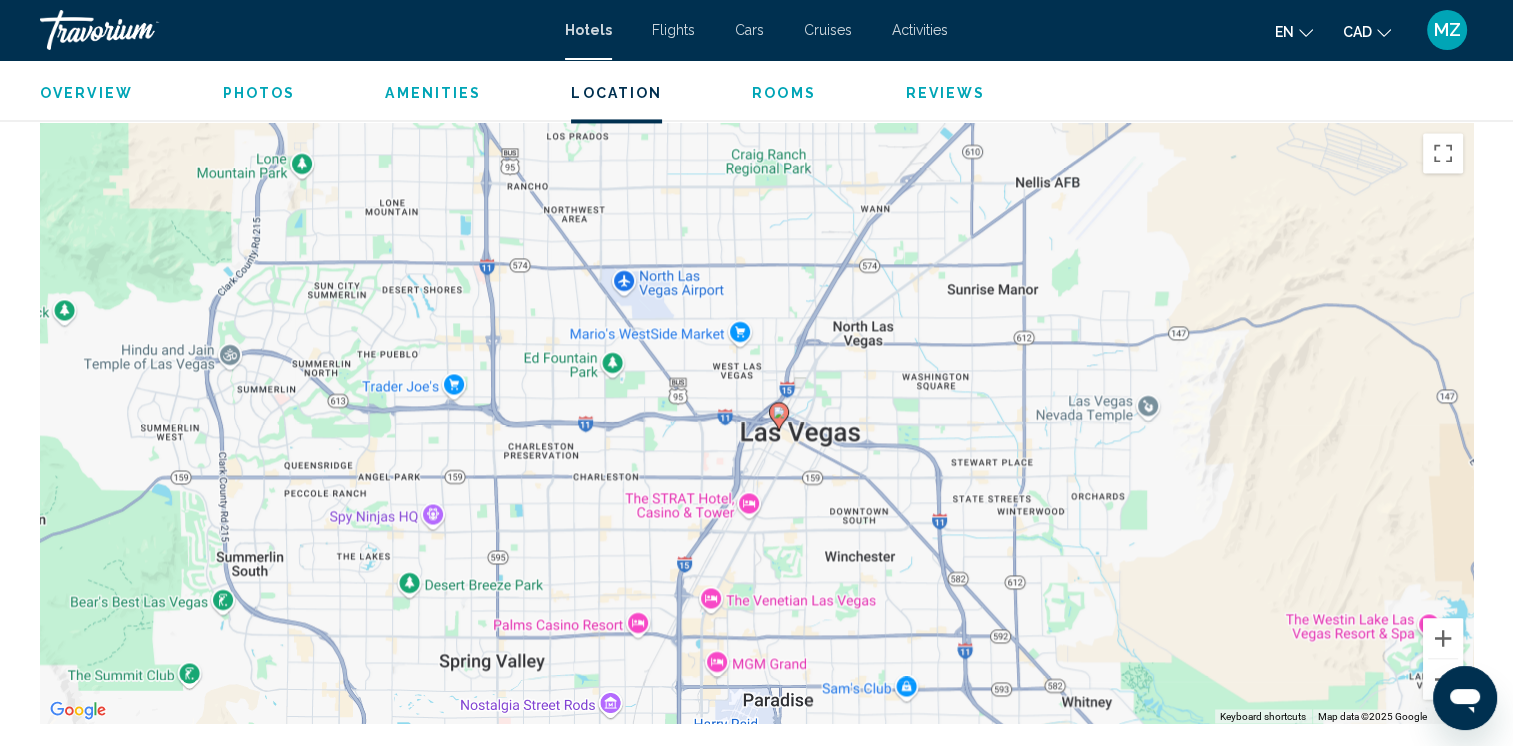 drag, startPoint x: 720, startPoint y: 645, endPoint x: 783, endPoint y: 540, distance: 122.44999 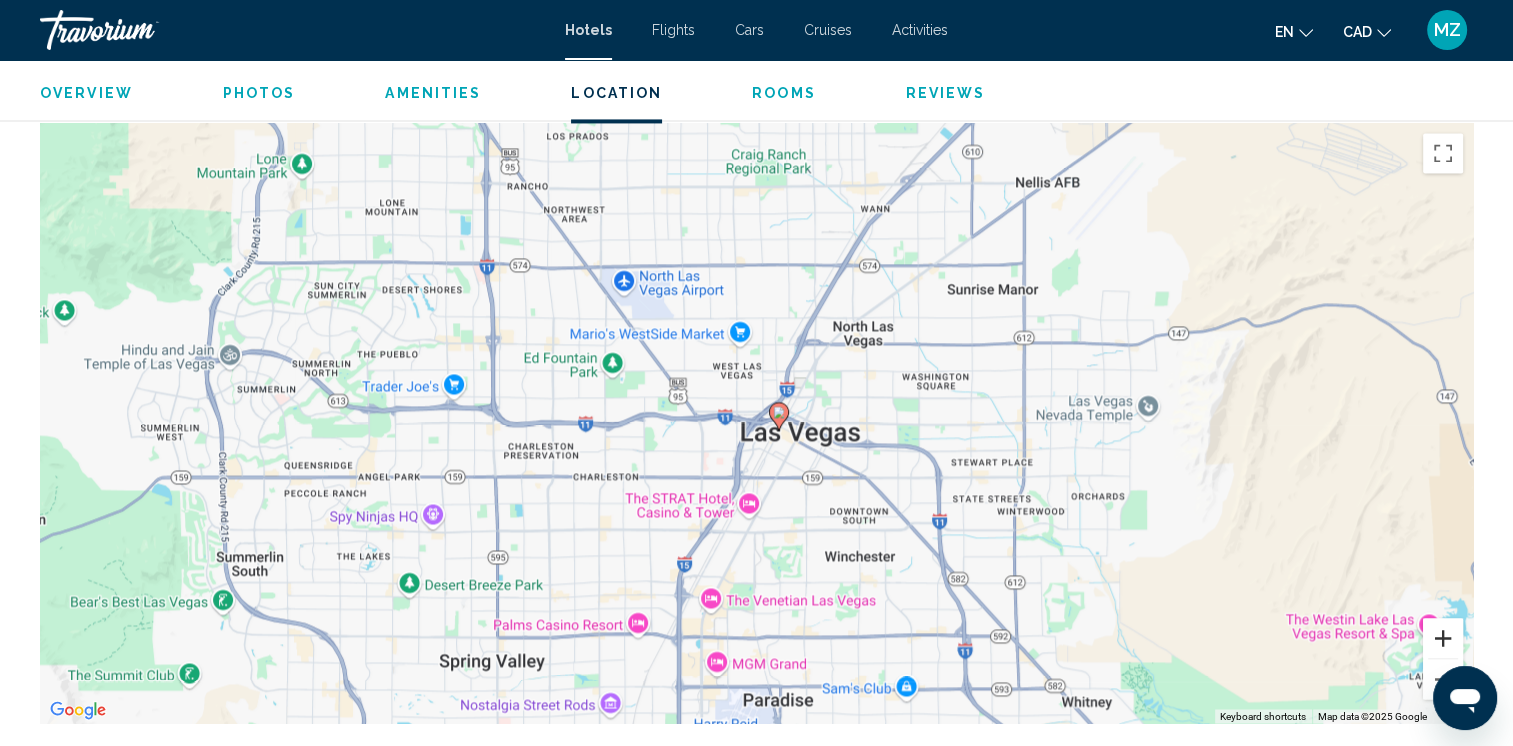 click at bounding box center [1443, 638] 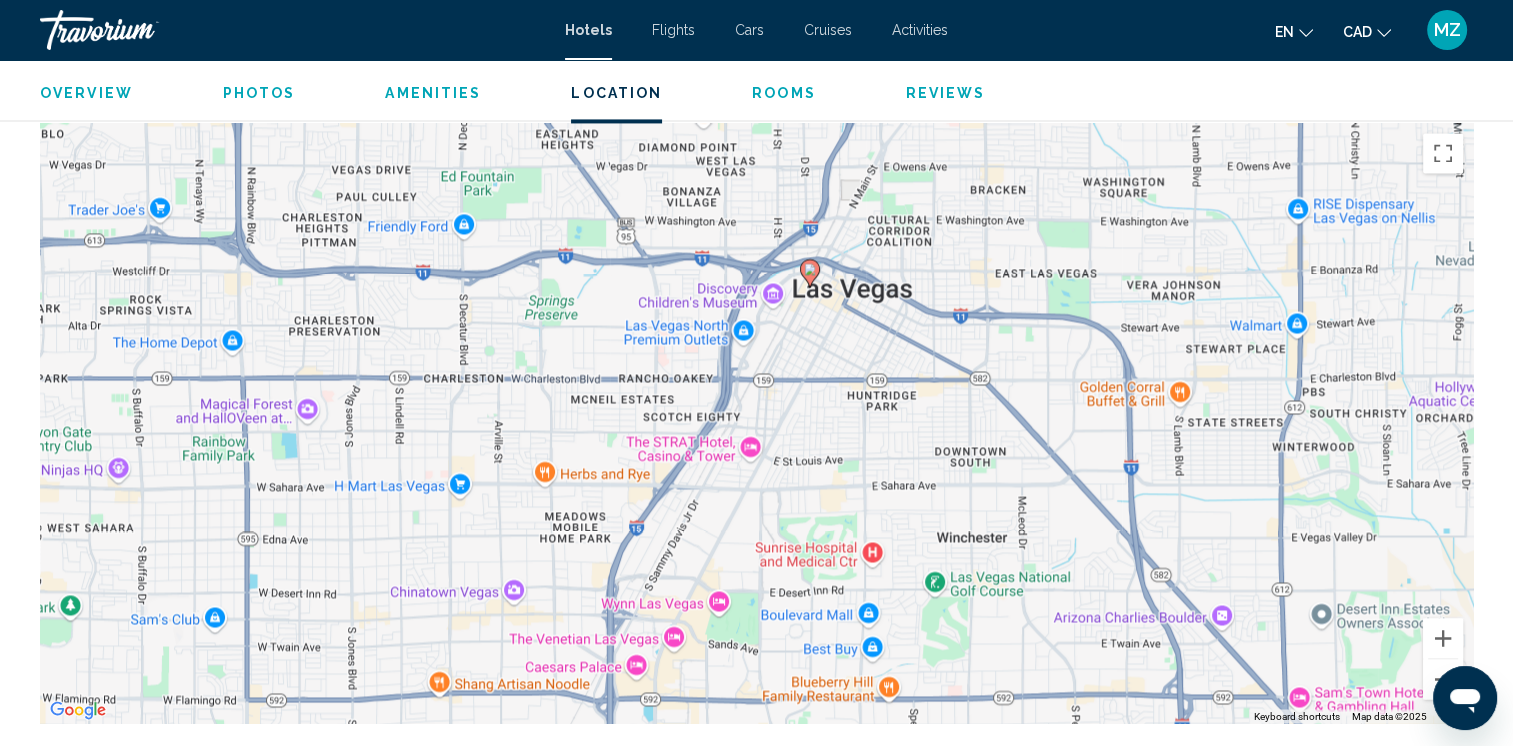 drag, startPoint x: 888, startPoint y: 634, endPoint x: 893, endPoint y: 455, distance: 179.06982 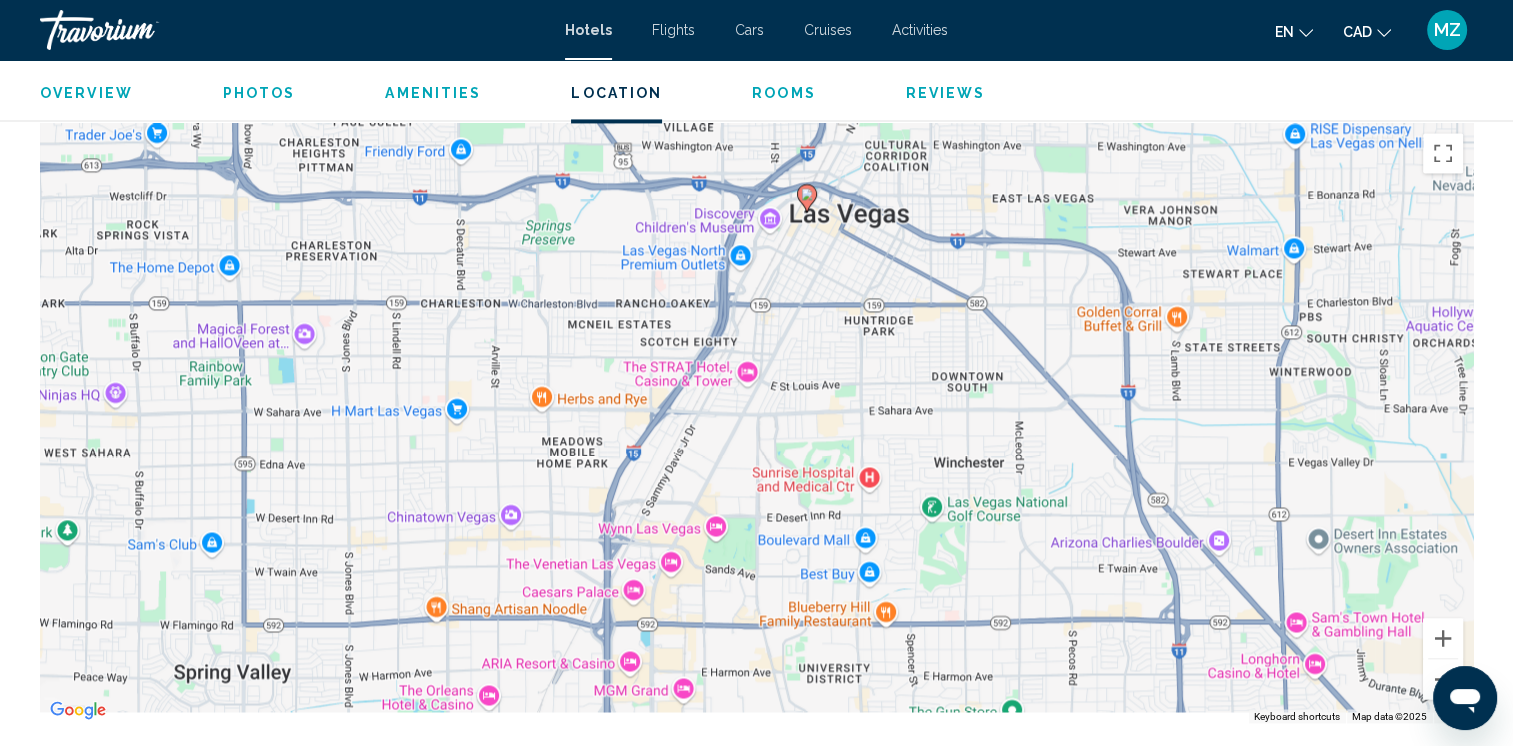 drag, startPoint x: 804, startPoint y: 611, endPoint x: 800, endPoint y: 555, distance: 56.142673 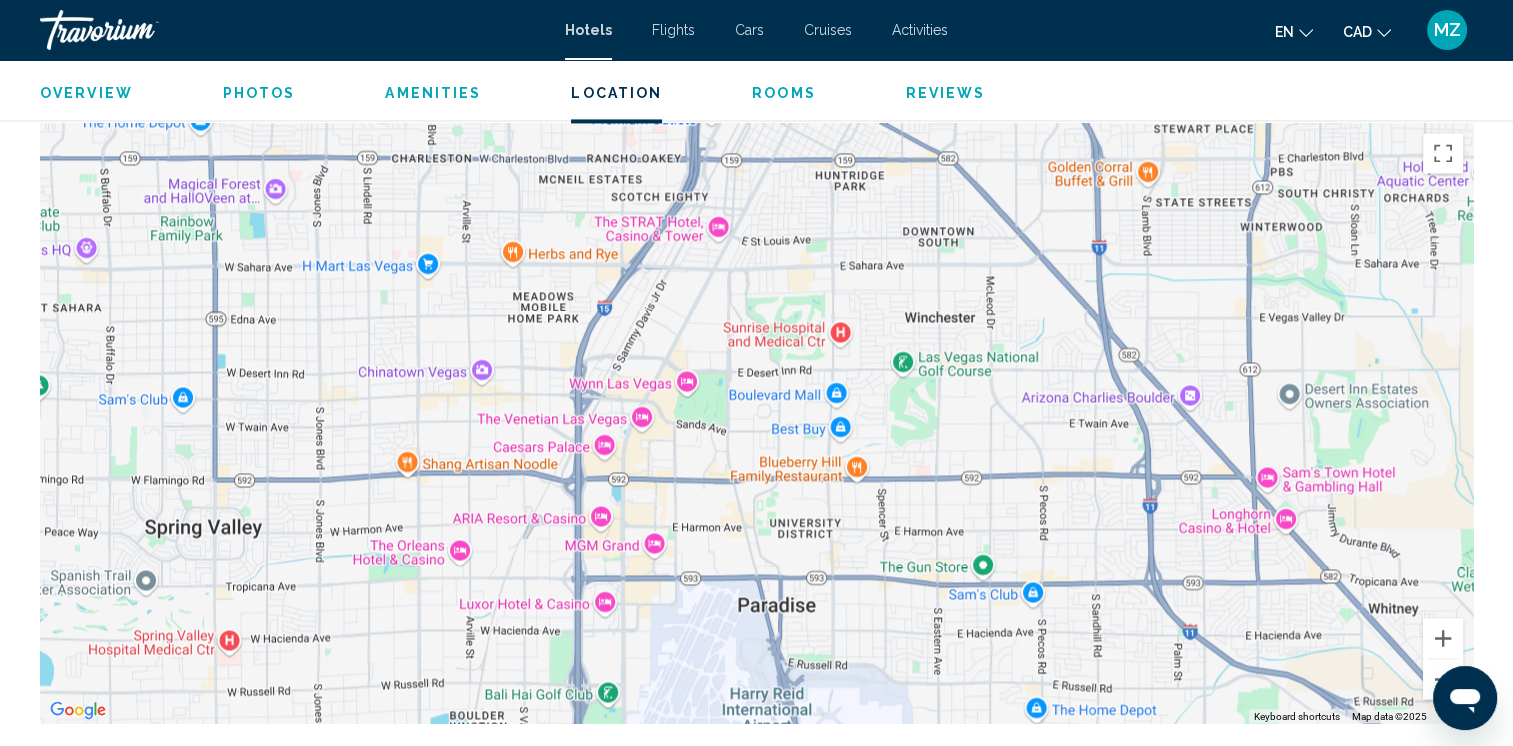 drag, startPoint x: 870, startPoint y: 603, endPoint x: 854, endPoint y: 530, distance: 74.73286 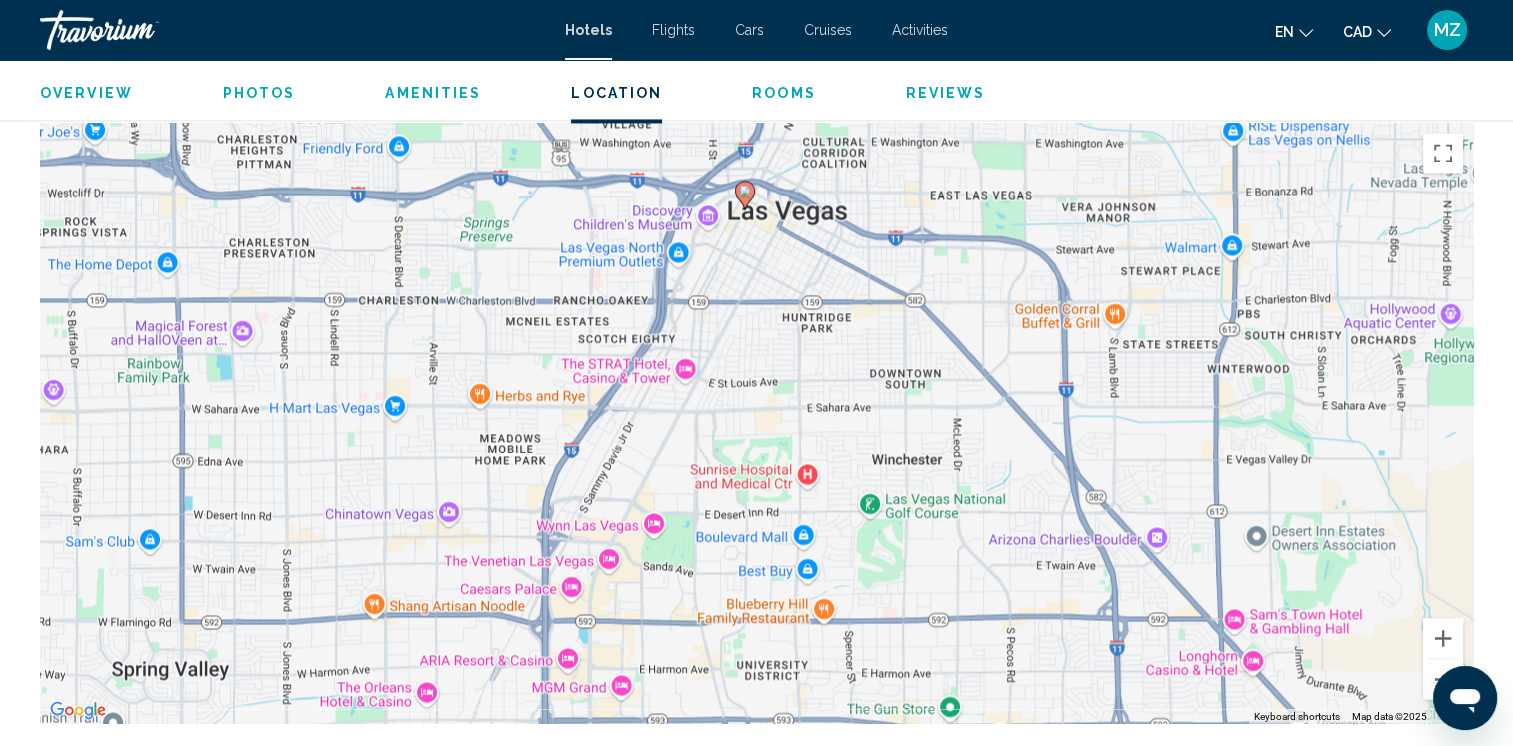 drag, startPoint x: 973, startPoint y: 571, endPoint x: 974, endPoint y: 560, distance: 11.045361 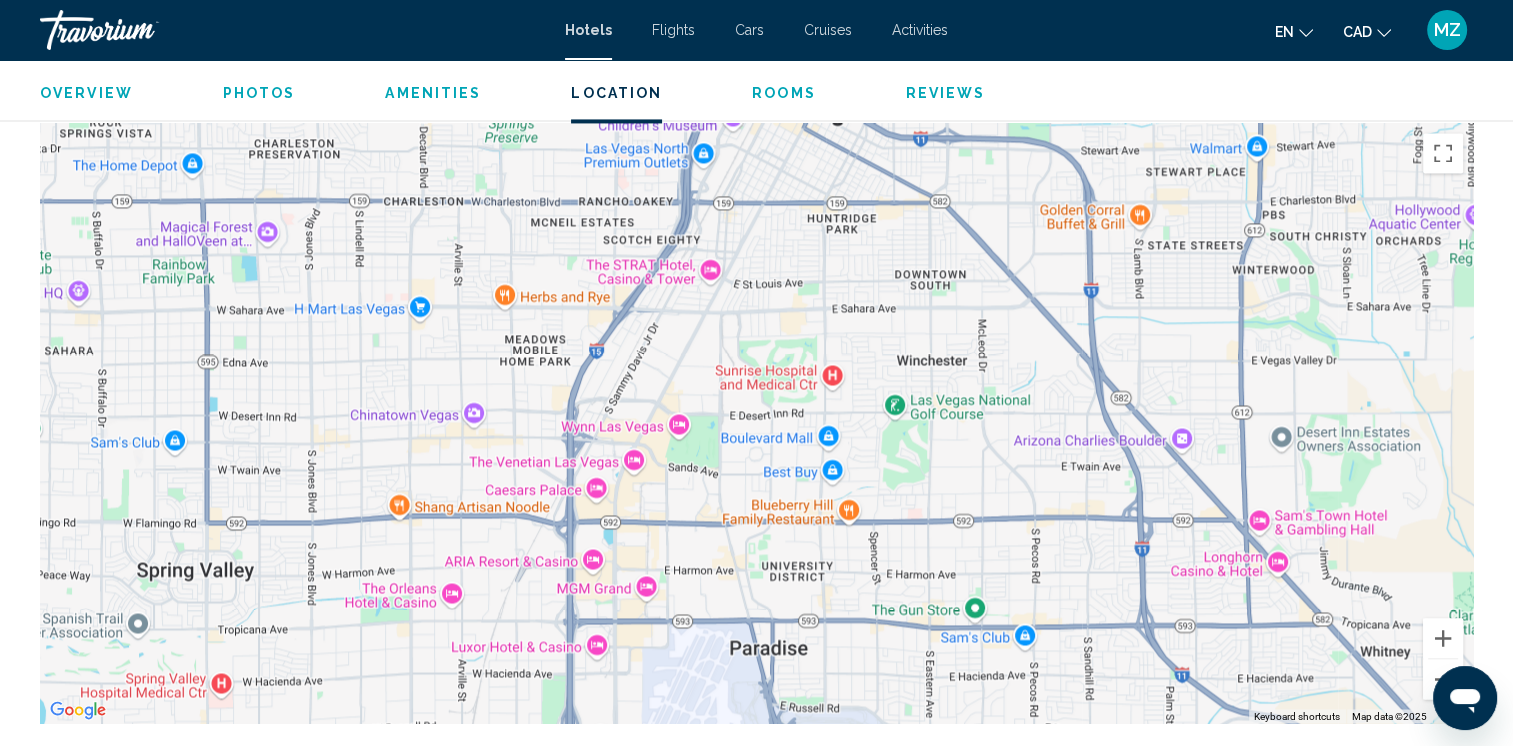 drag, startPoint x: 683, startPoint y: 624, endPoint x: 714, endPoint y: 498, distance: 129.75746 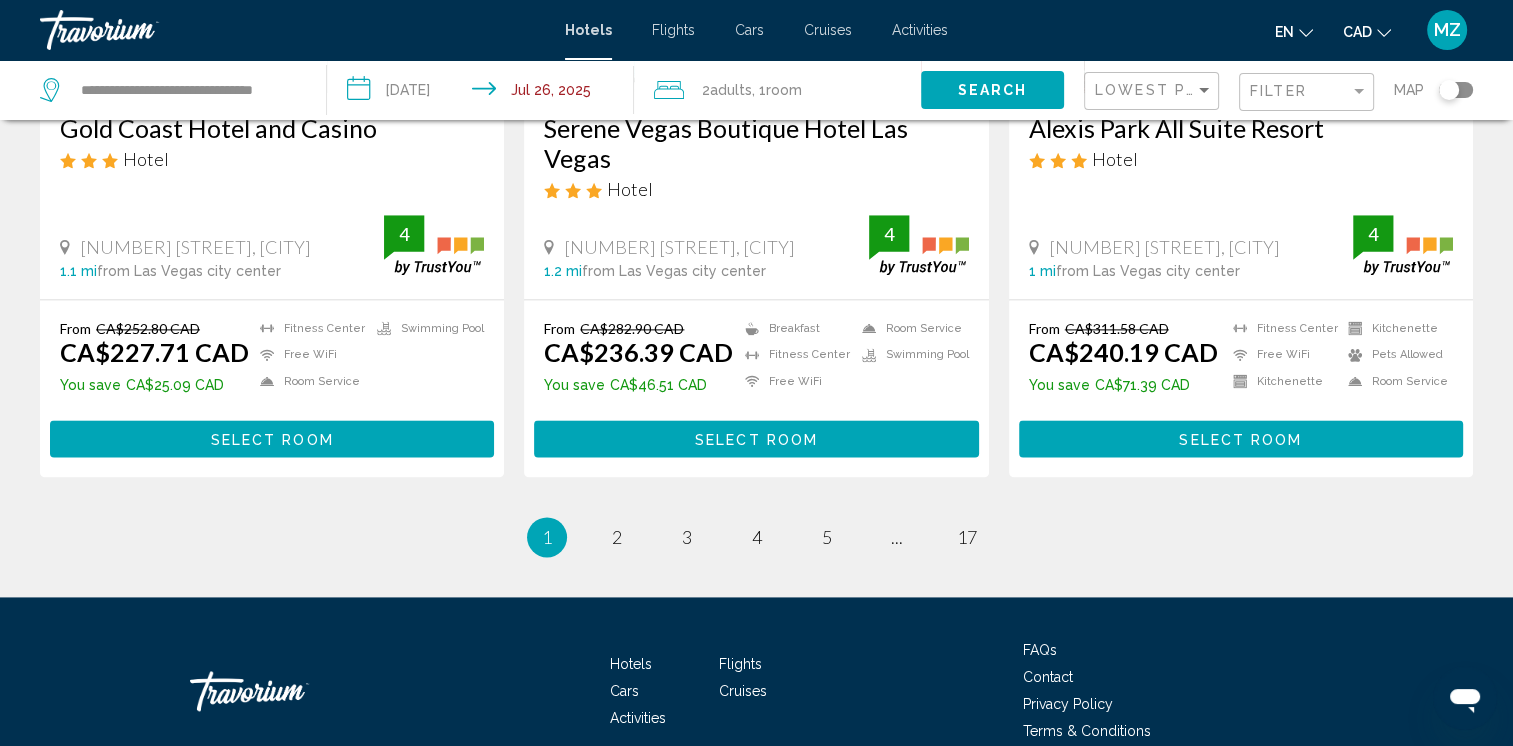 scroll, scrollTop: 2581, scrollLeft: 0, axis: vertical 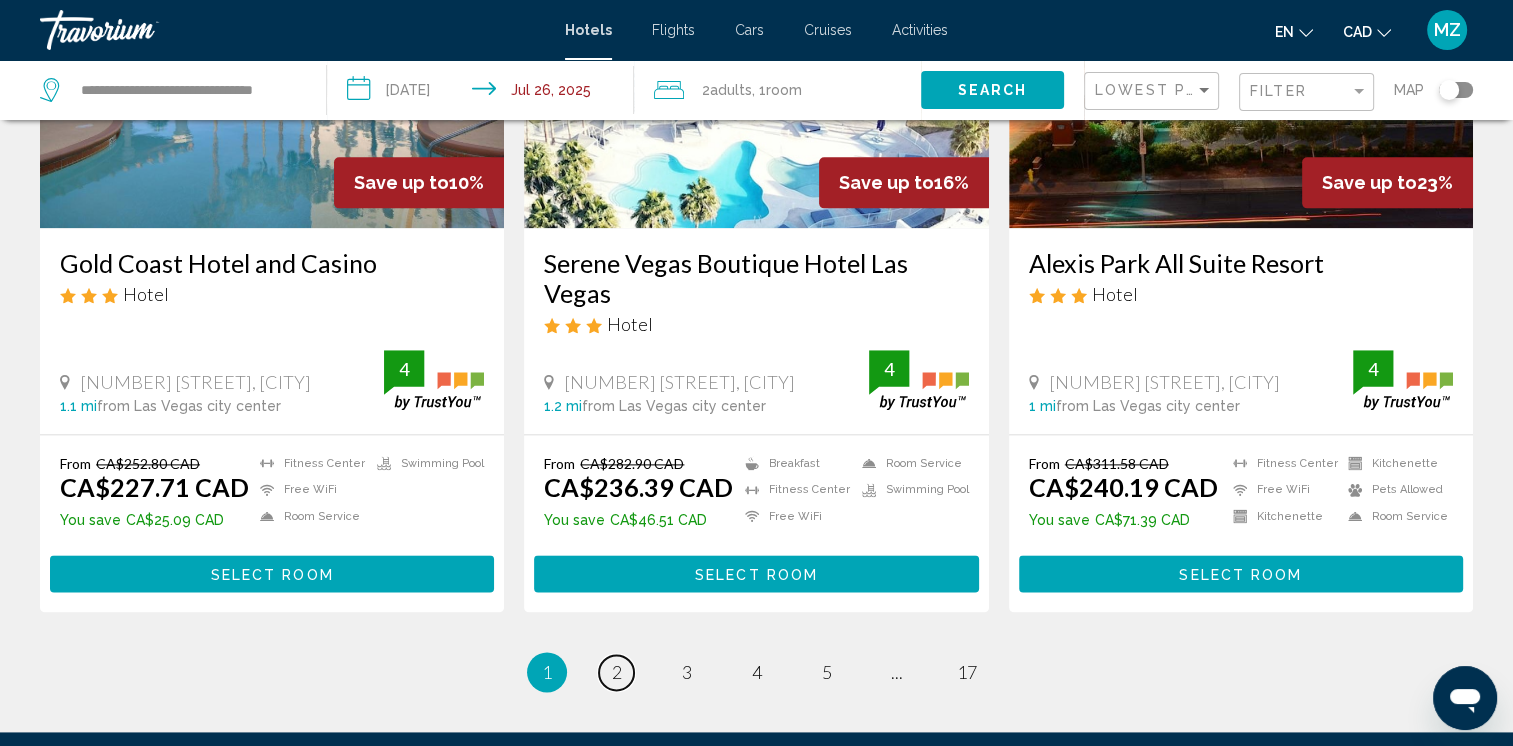 drag, startPoint x: 618, startPoint y: 643, endPoint x: 637, endPoint y: 640, distance: 19.235384 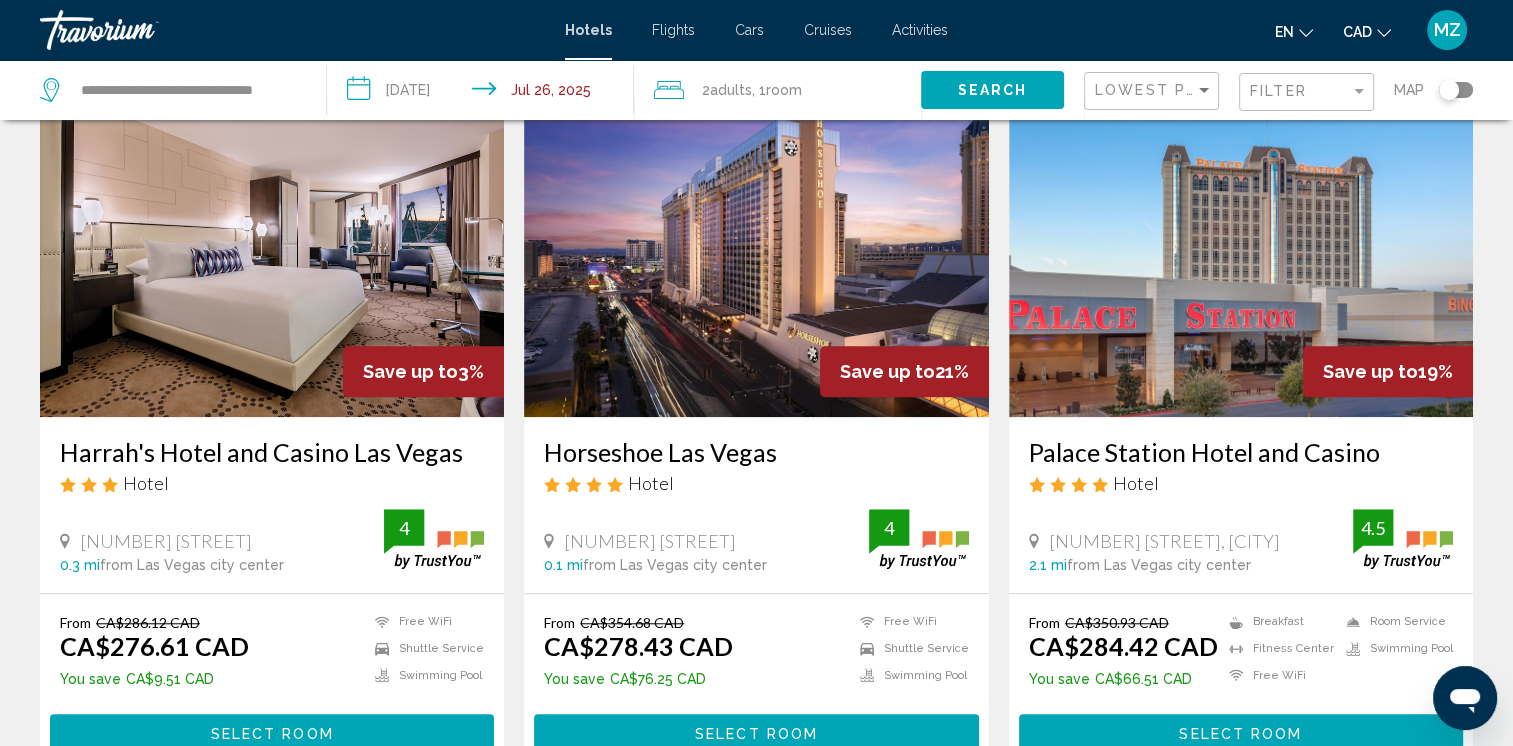 scroll, scrollTop: 1600, scrollLeft: 0, axis: vertical 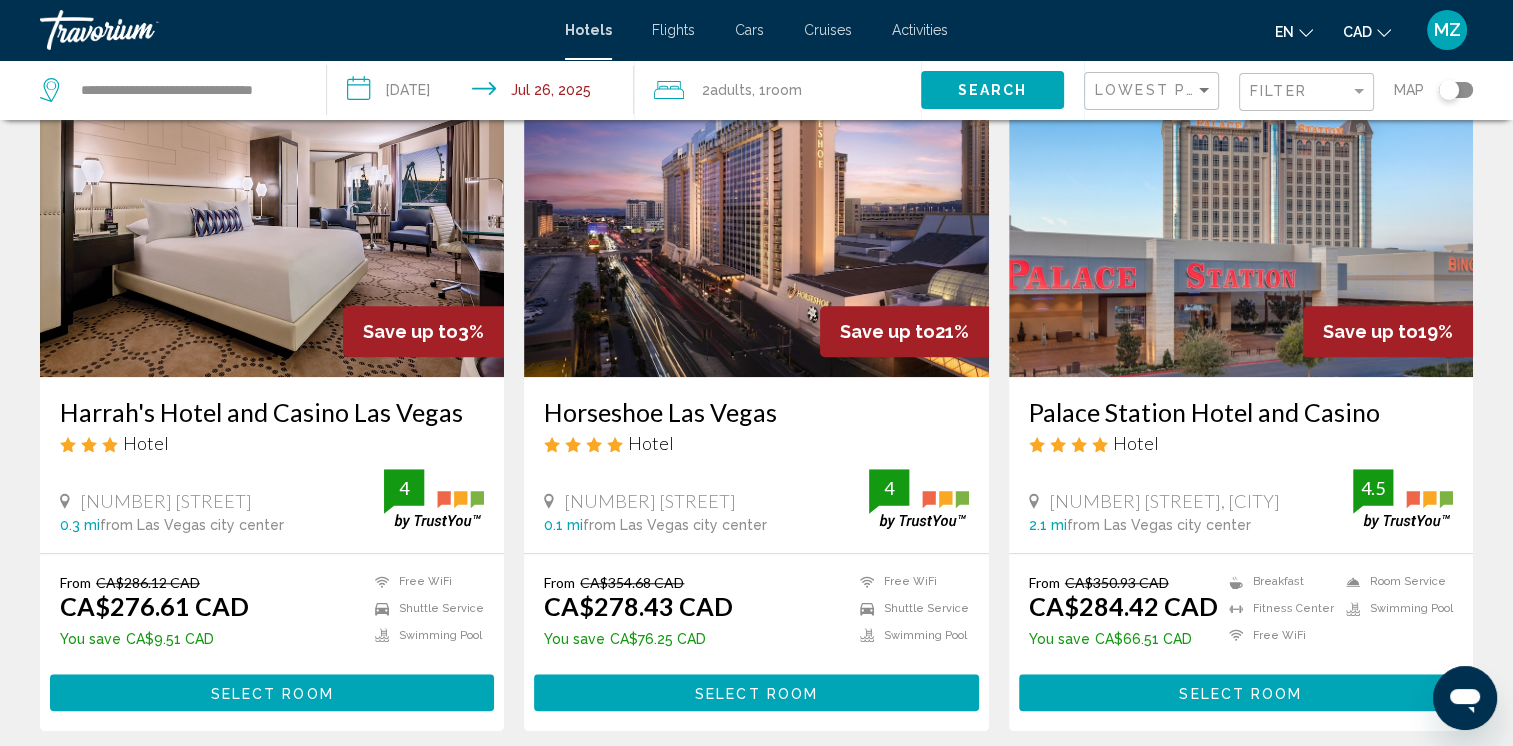 click on "Select Room" at bounding box center [756, 693] 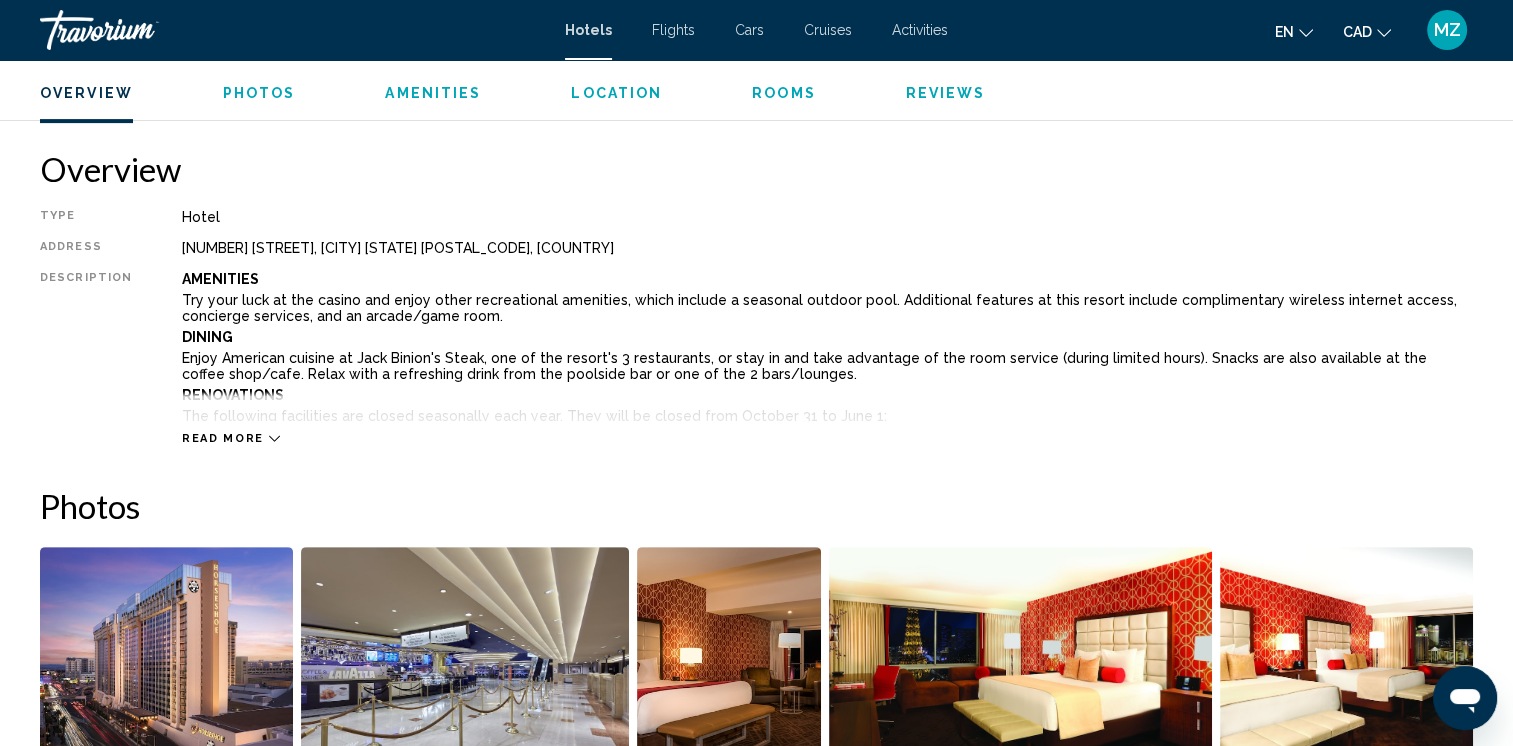 scroll, scrollTop: 600, scrollLeft: 0, axis: vertical 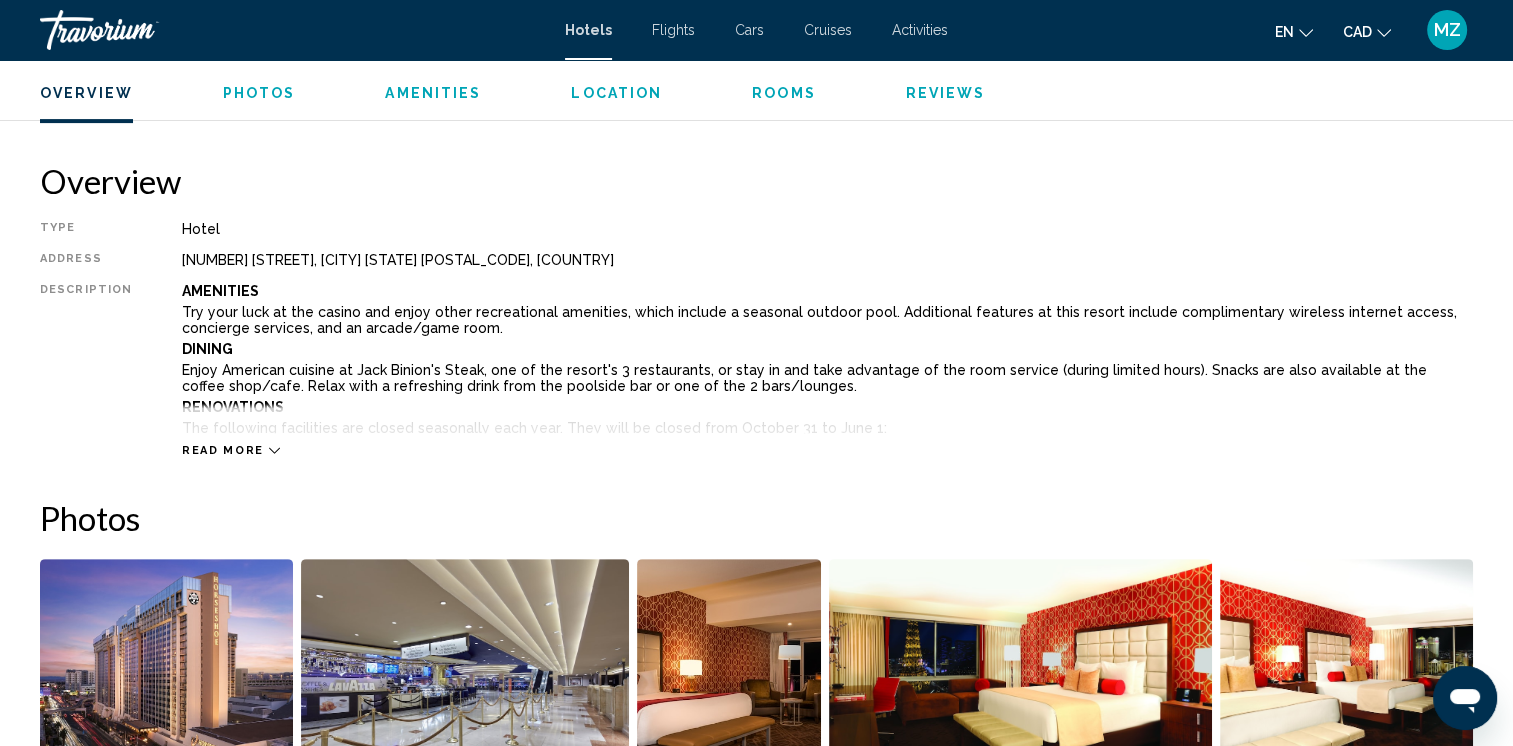 click on "Read more" at bounding box center [223, 450] 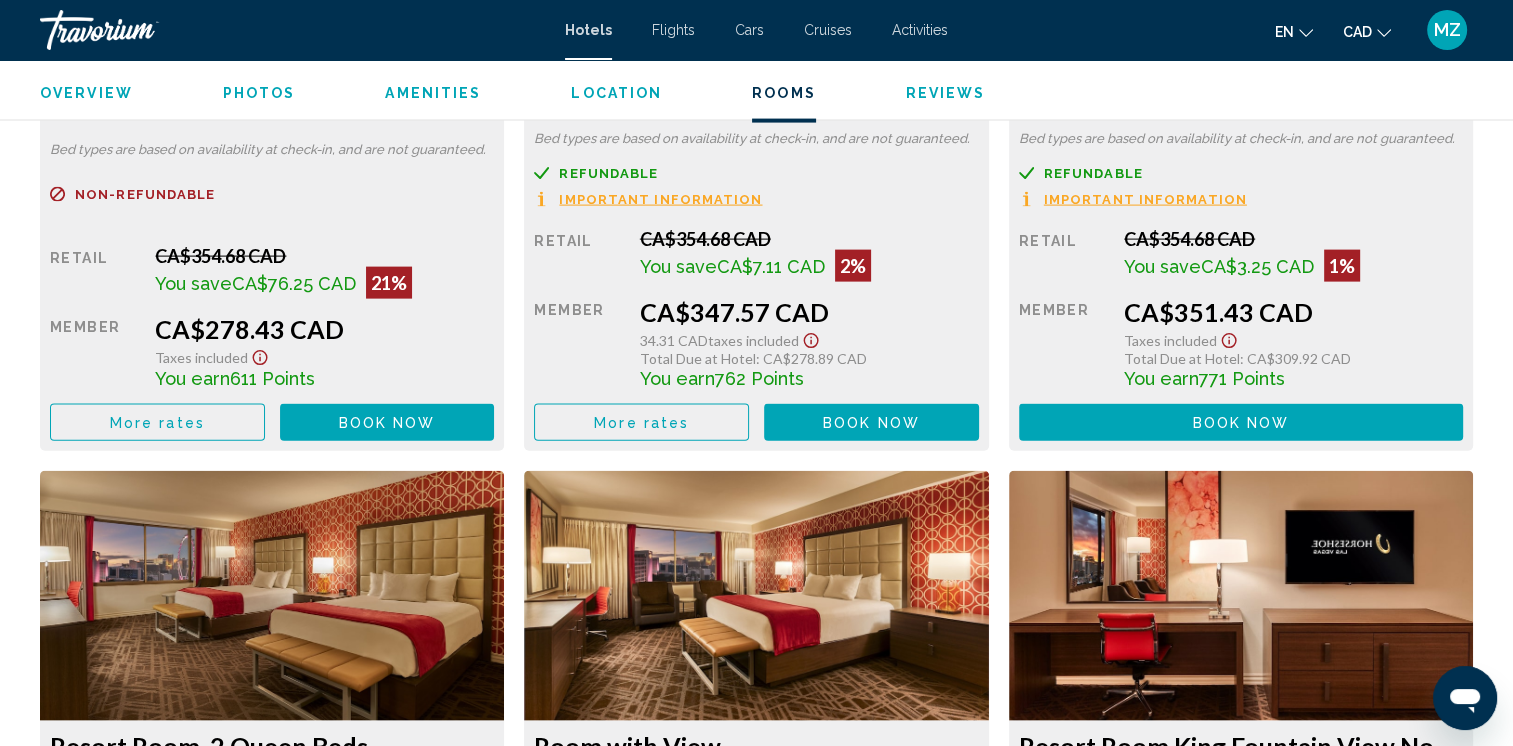 scroll, scrollTop: 4200, scrollLeft: 0, axis: vertical 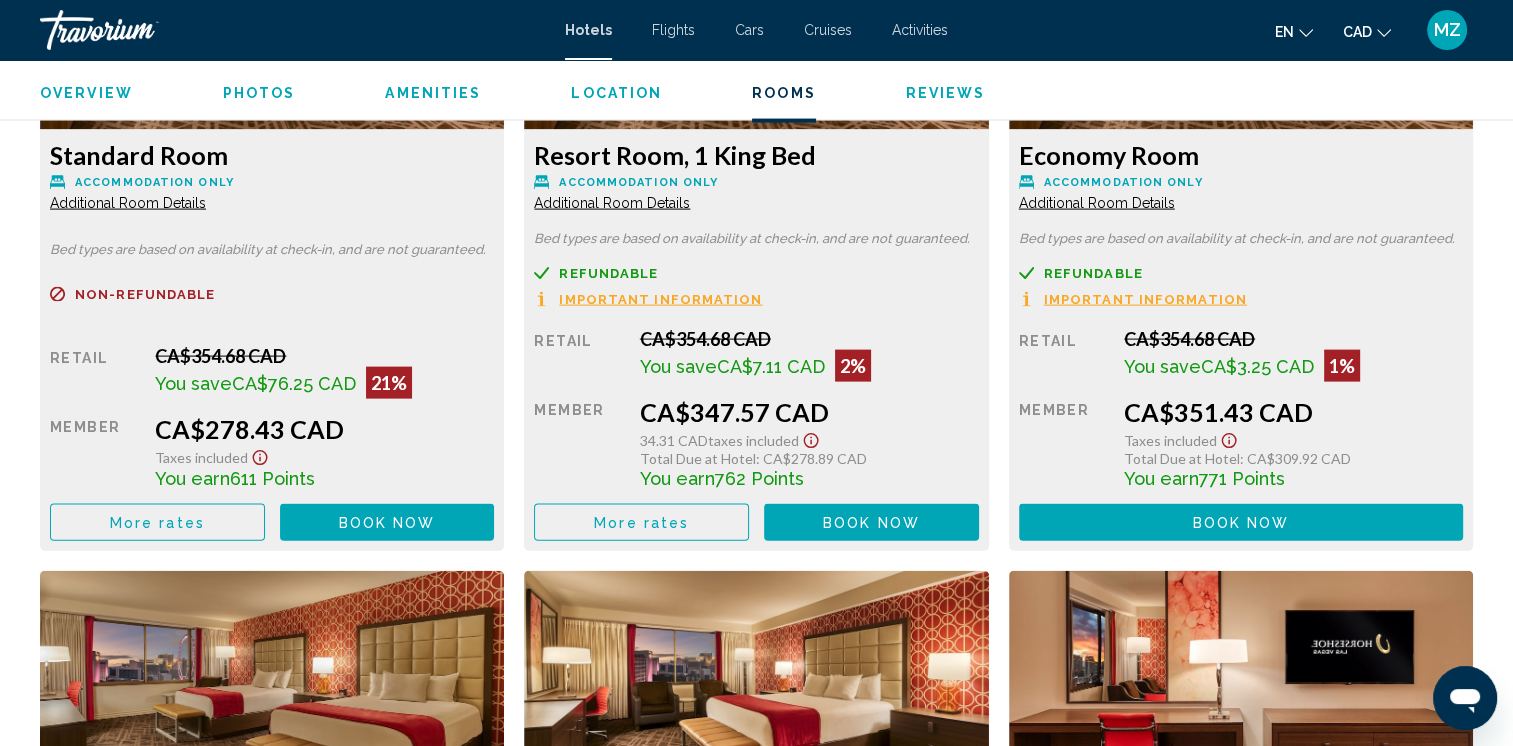 click on "More rates" at bounding box center (157, 522) 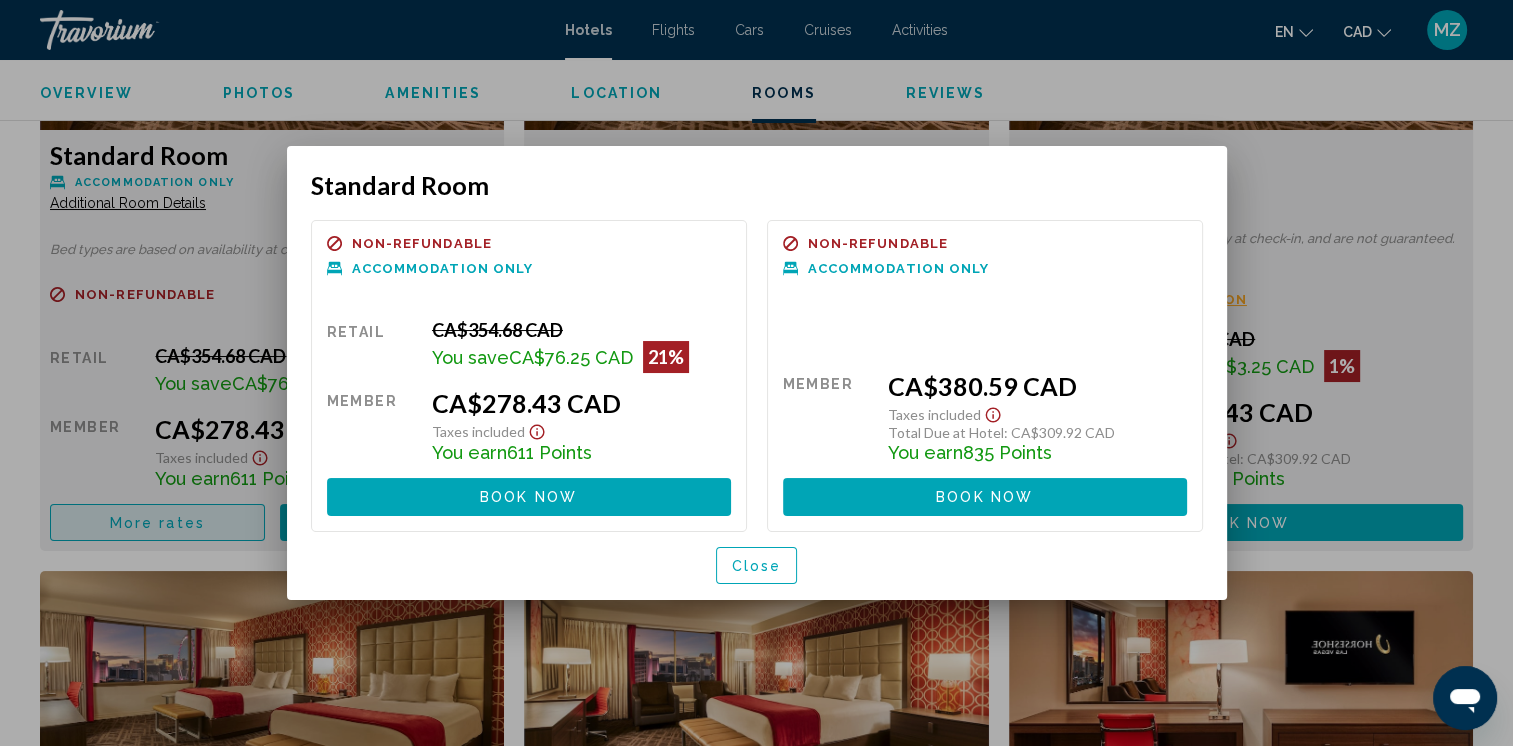 scroll, scrollTop: 0, scrollLeft: 0, axis: both 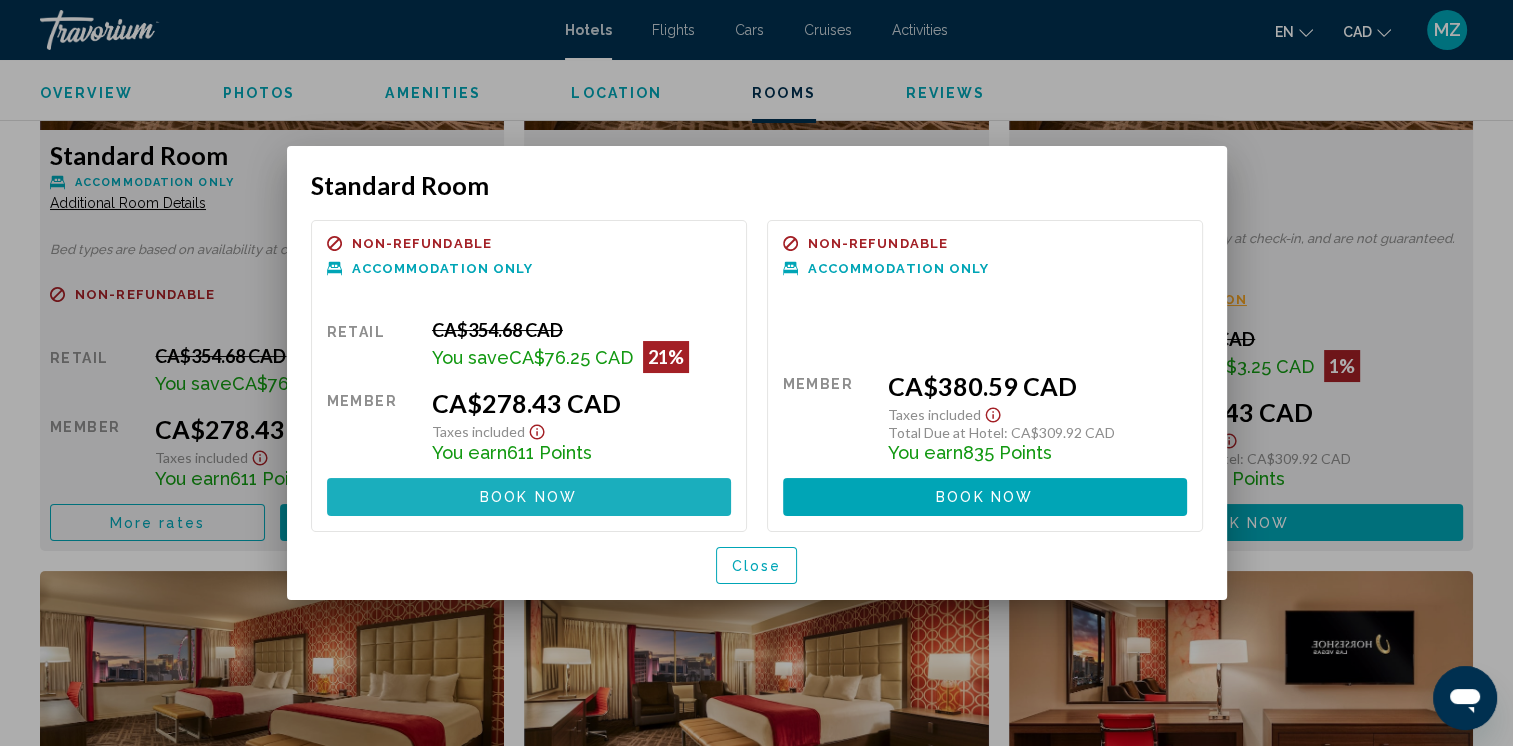 click on "Book now" at bounding box center (528, 498) 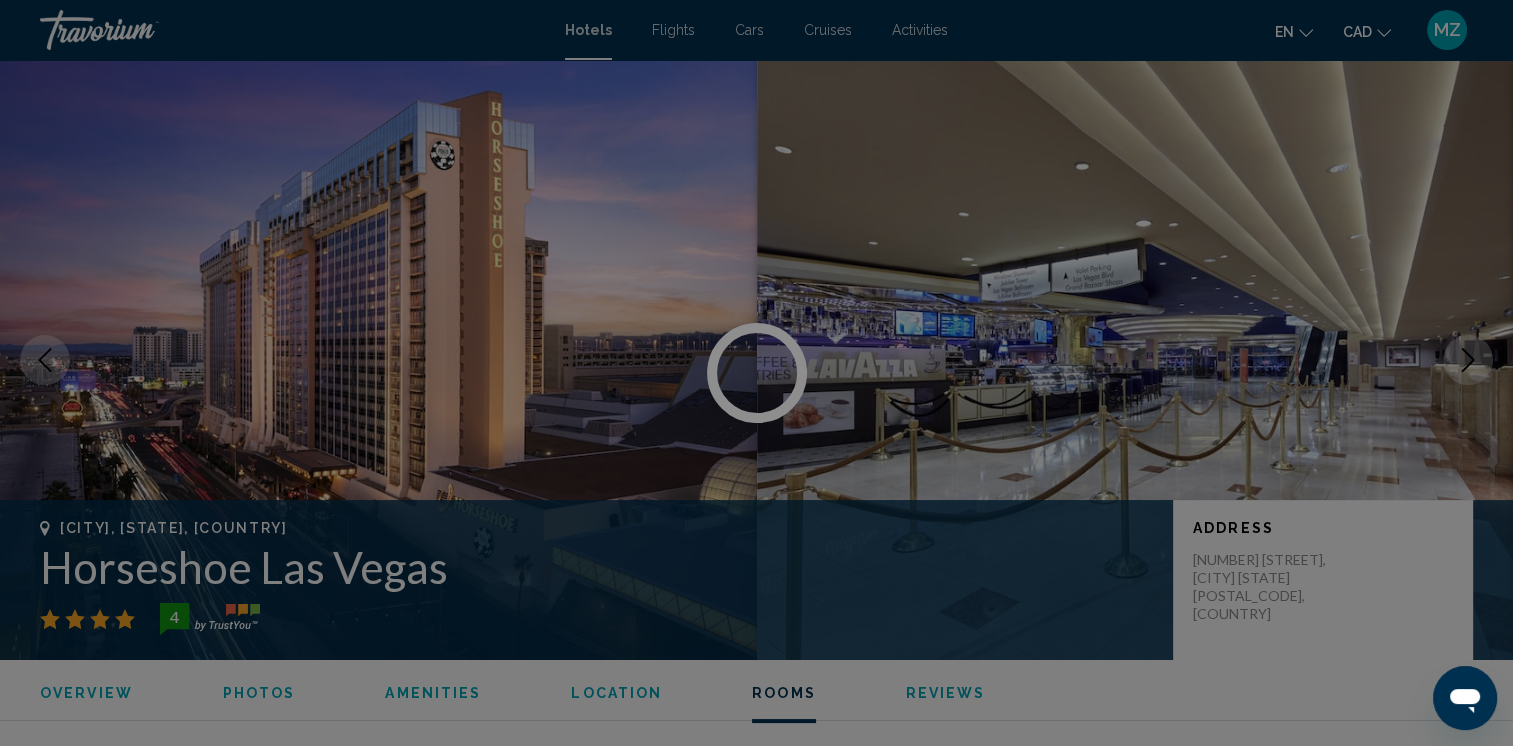 scroll, scrollTop: 4200, scrollLeft: 0, axis: vertical 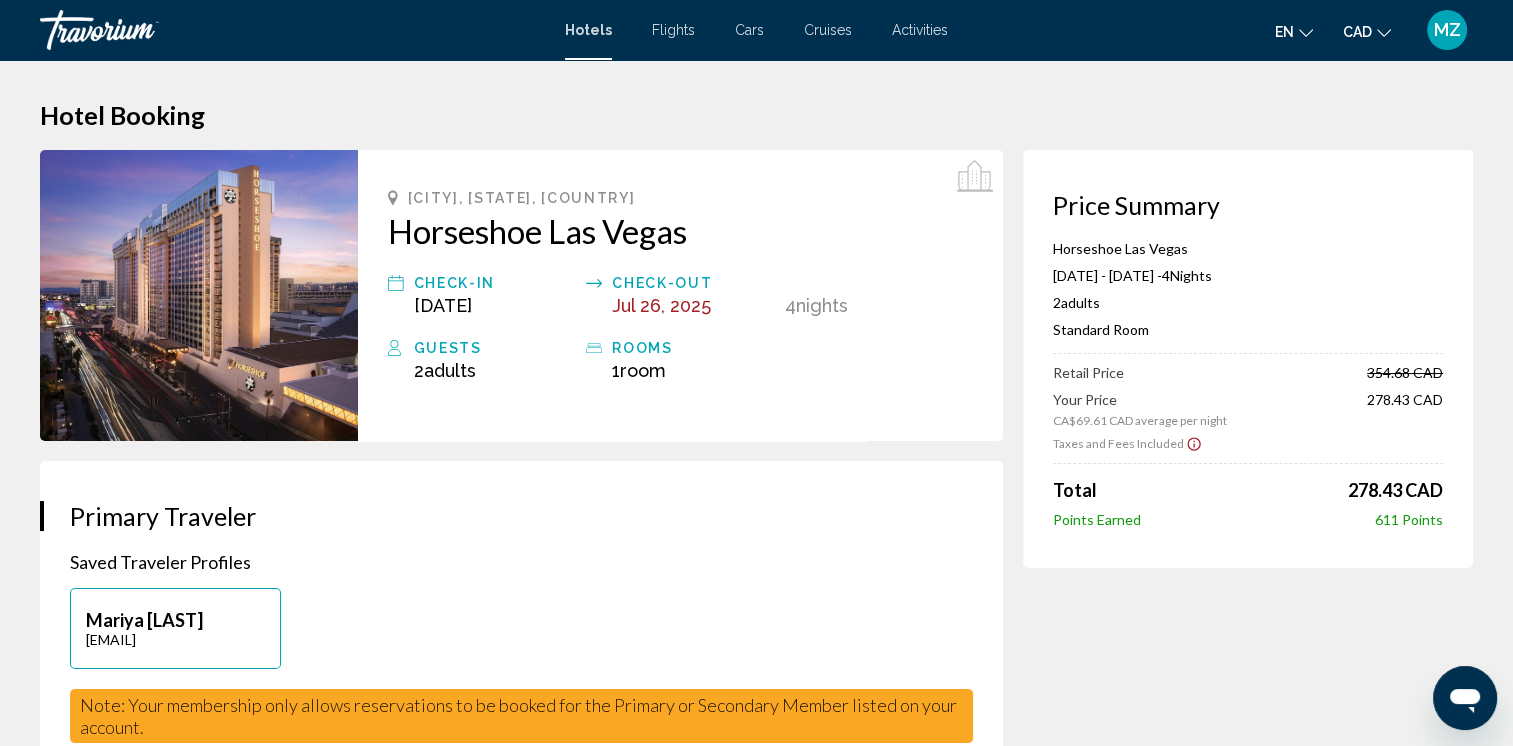 click 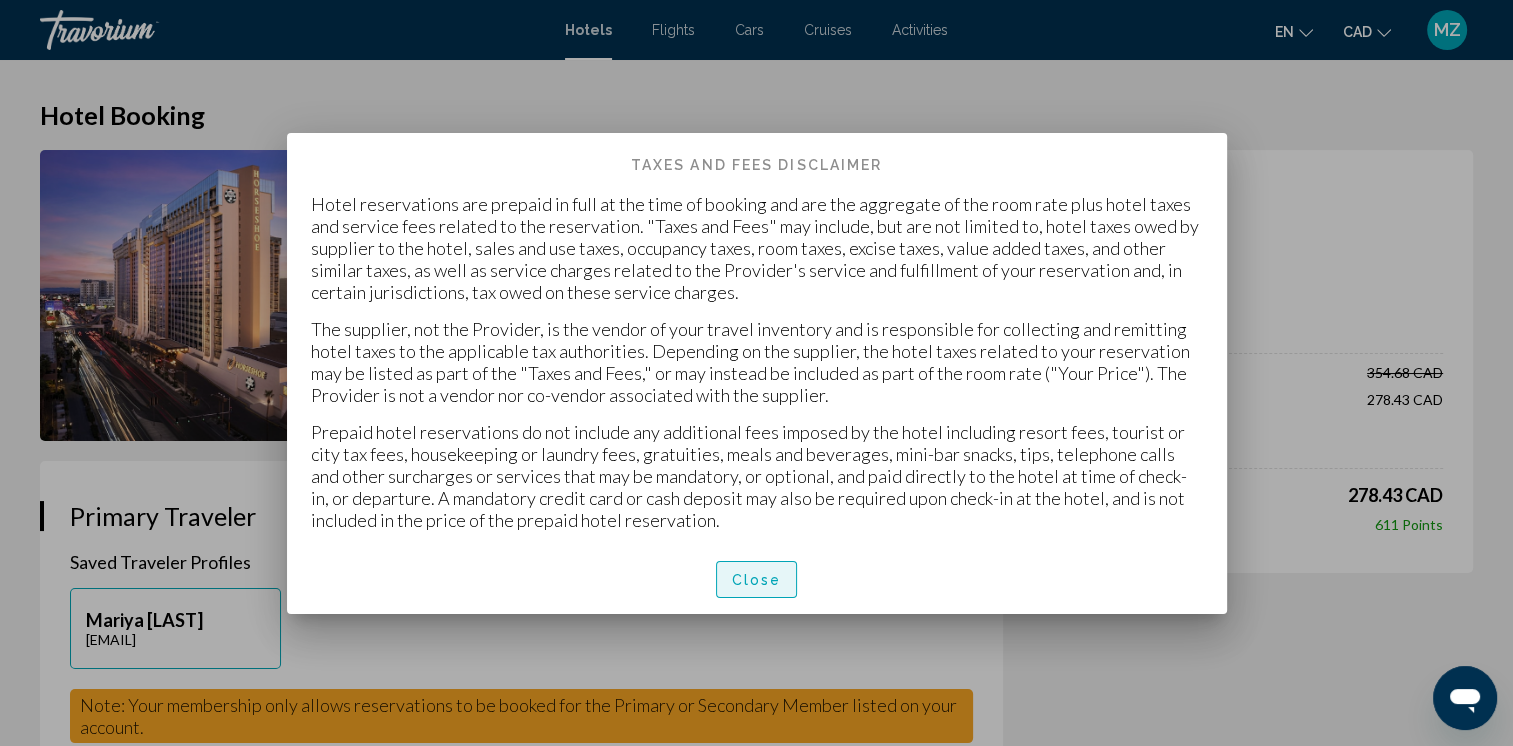 click on "Close" at bounding box center (757, 580) 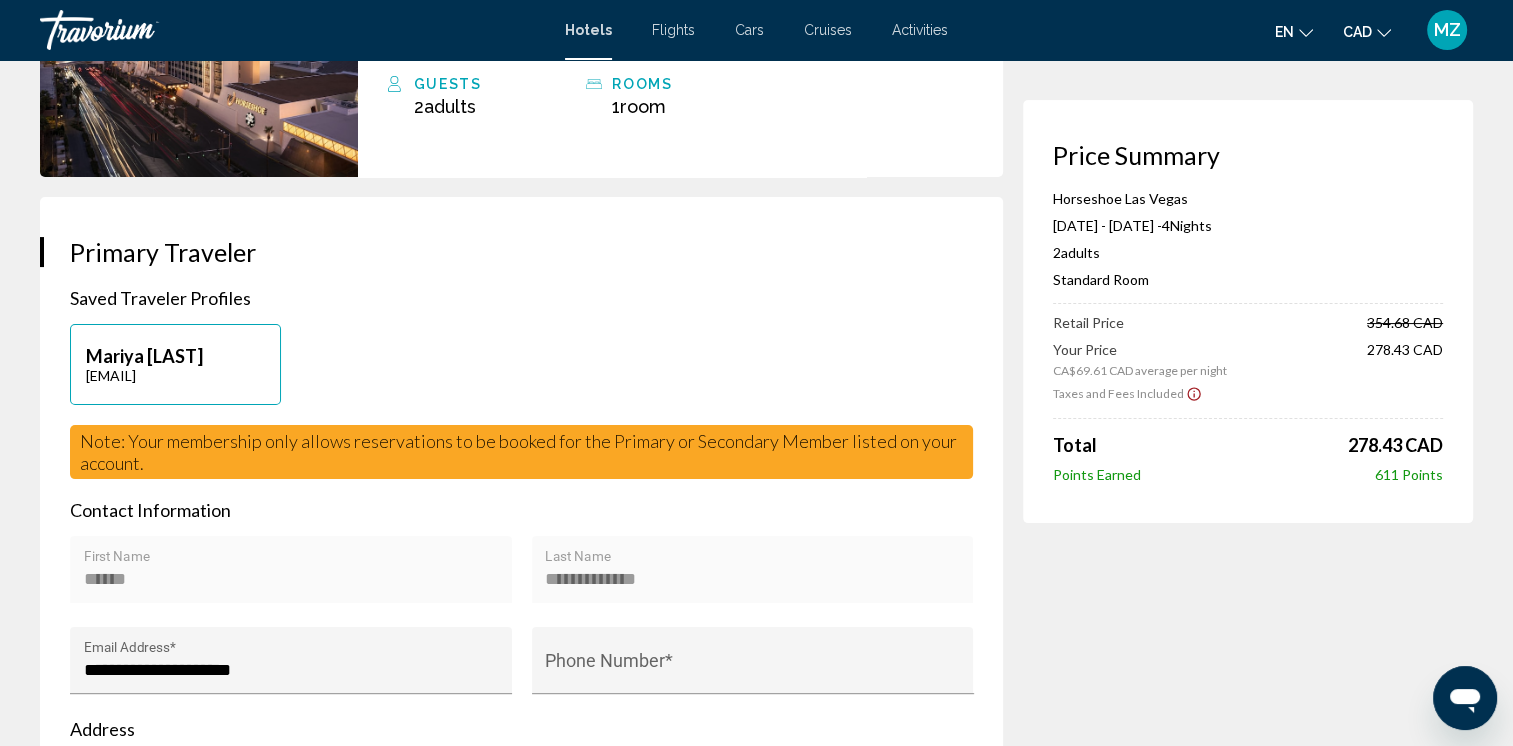 scroll, scrollTop: 0, scrollLeft: 0, axis: both 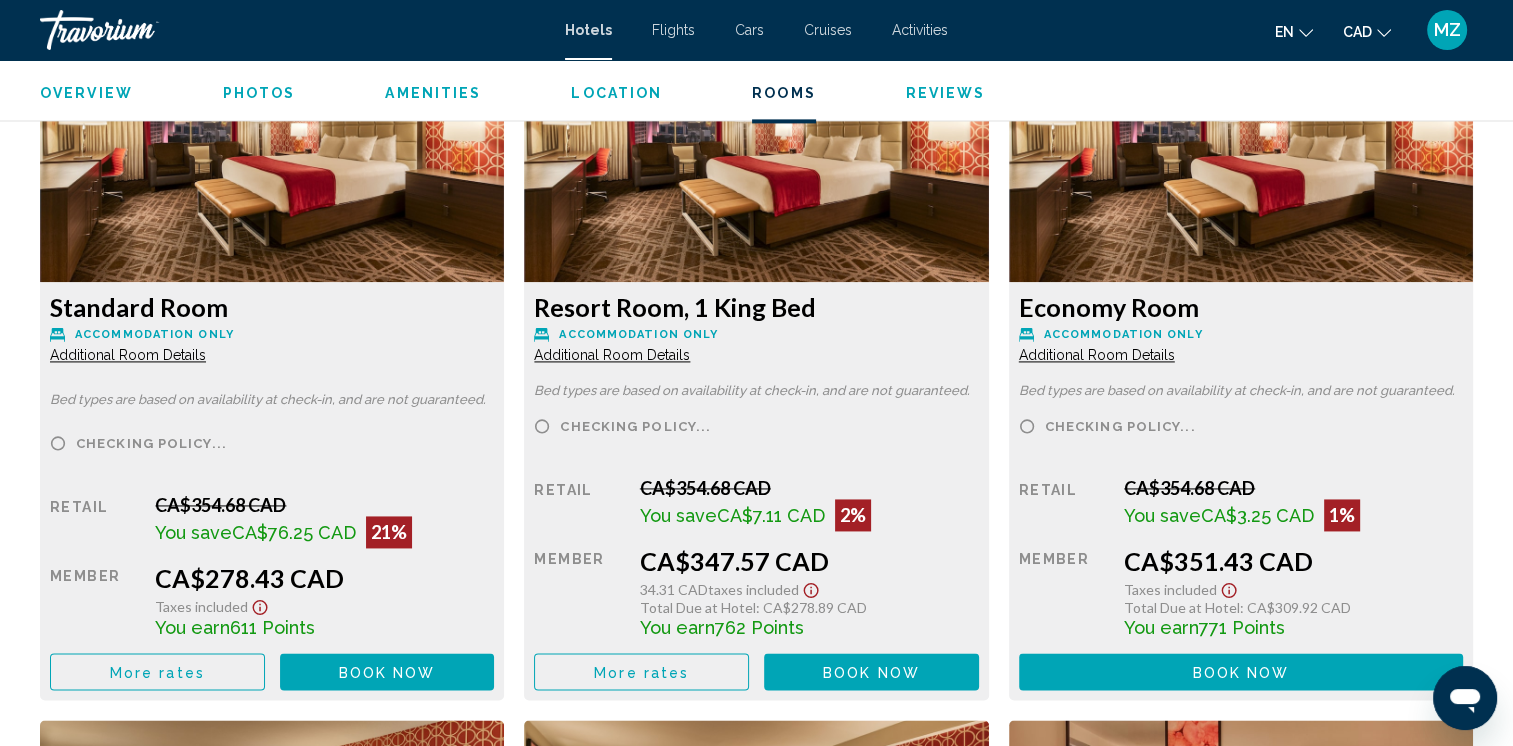 click on "Additional Room Details" at bounding box center (128, 355) 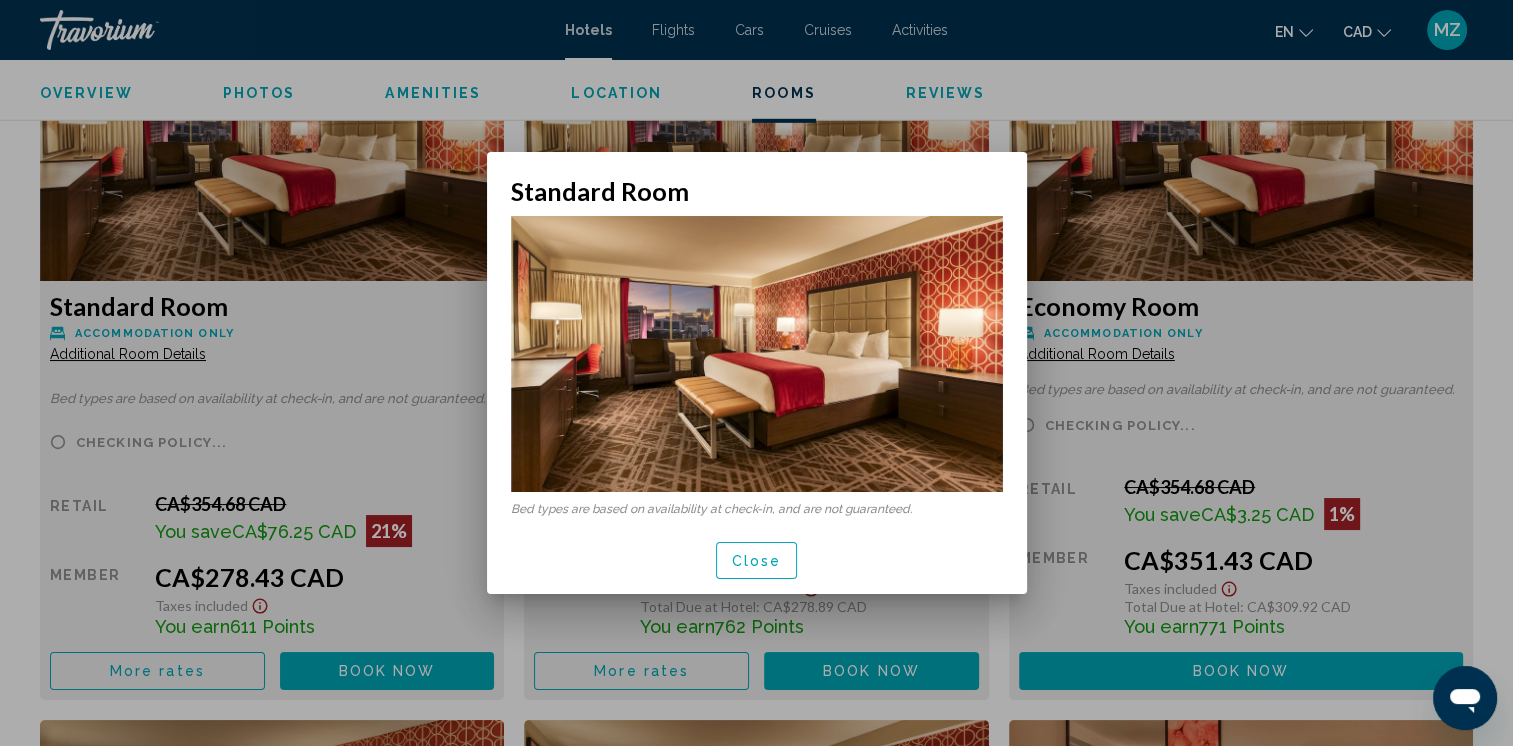 click on "Close" at bounding box center (757, 561) 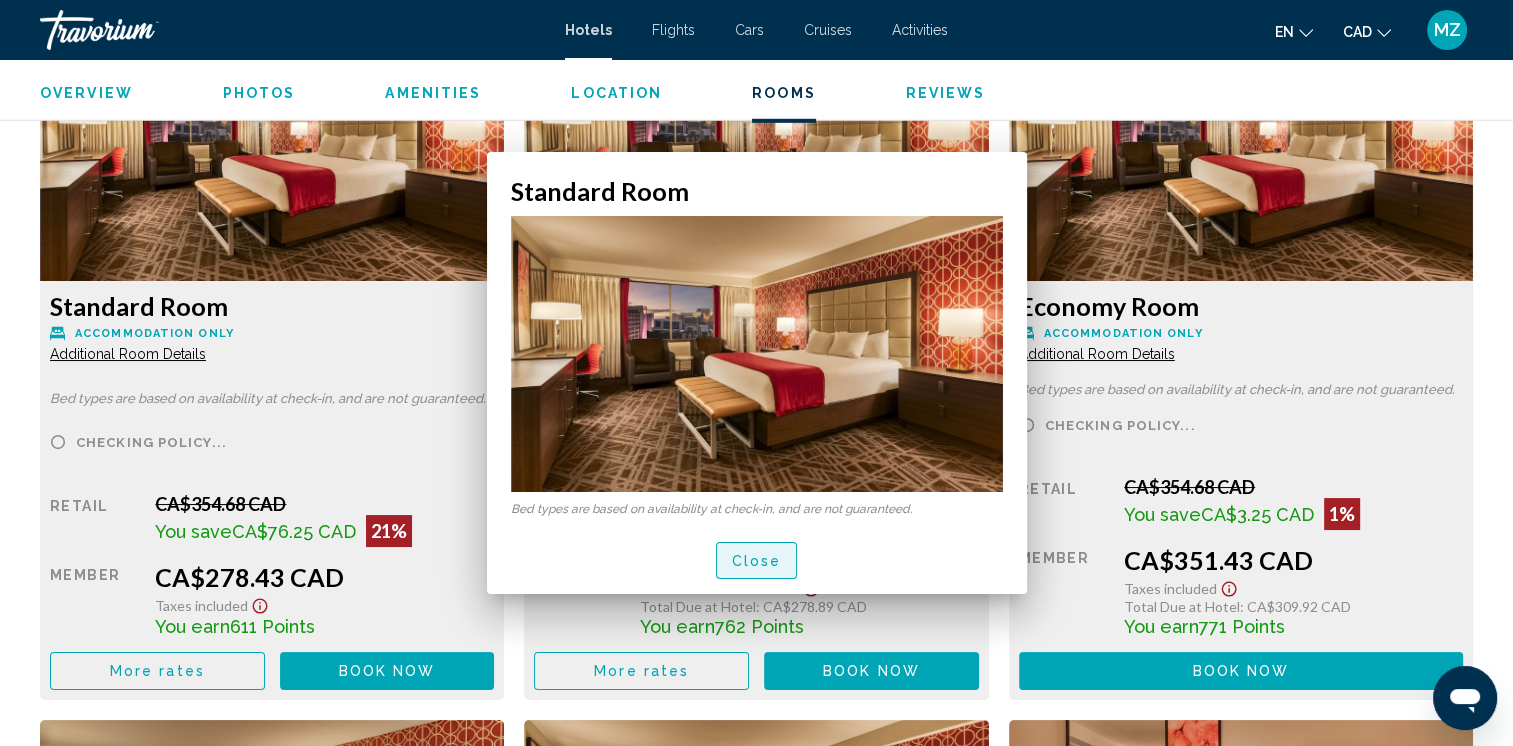 scroll, scrollTop: 2800, scrollLeft: 0, axis: vertical 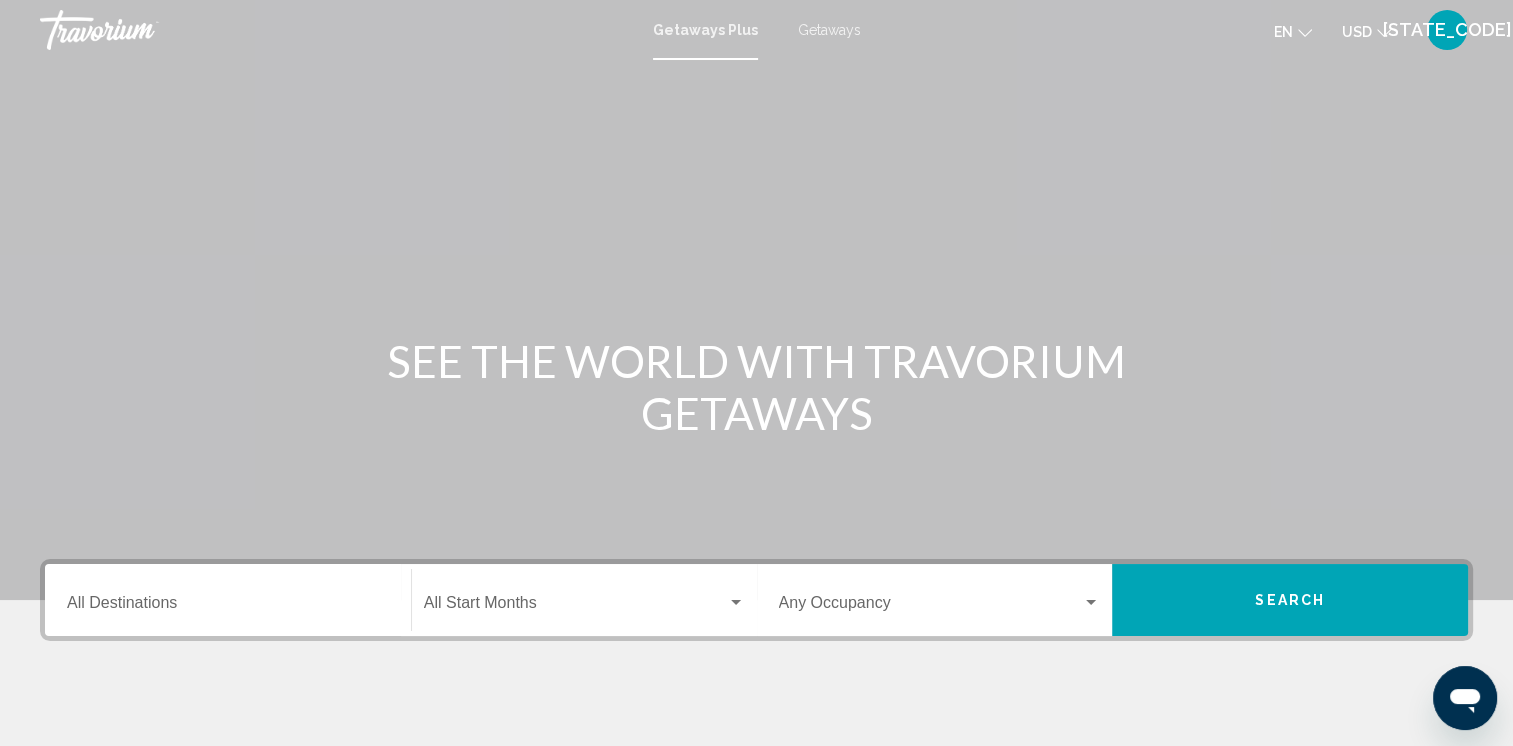 click on "USD
USD ($) MXN (Mex$) CAD (Can$) GBP (£) EUR (€) AUD (A$) NZD (NZ$) CNY (CN¥)" 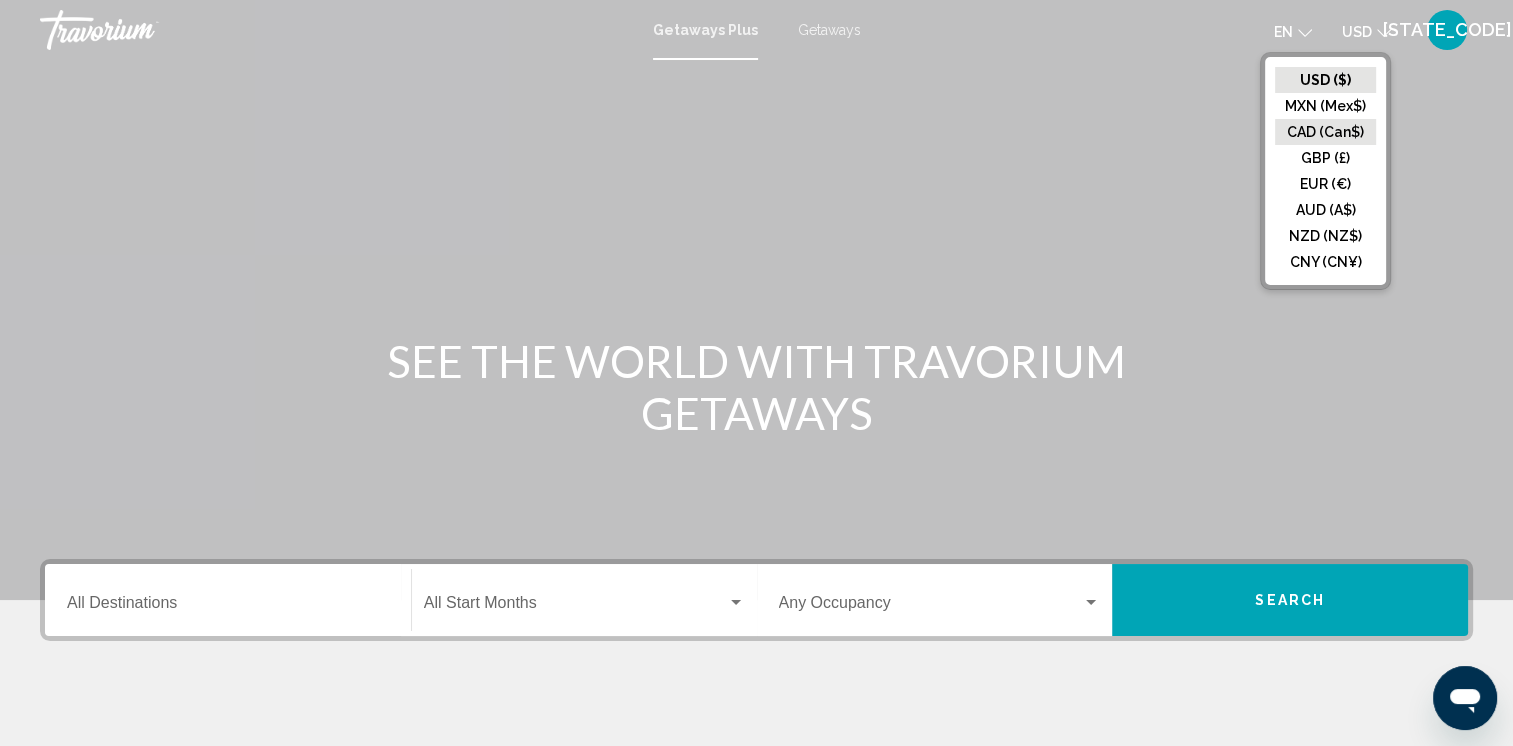 click on "CAD (Can$)" 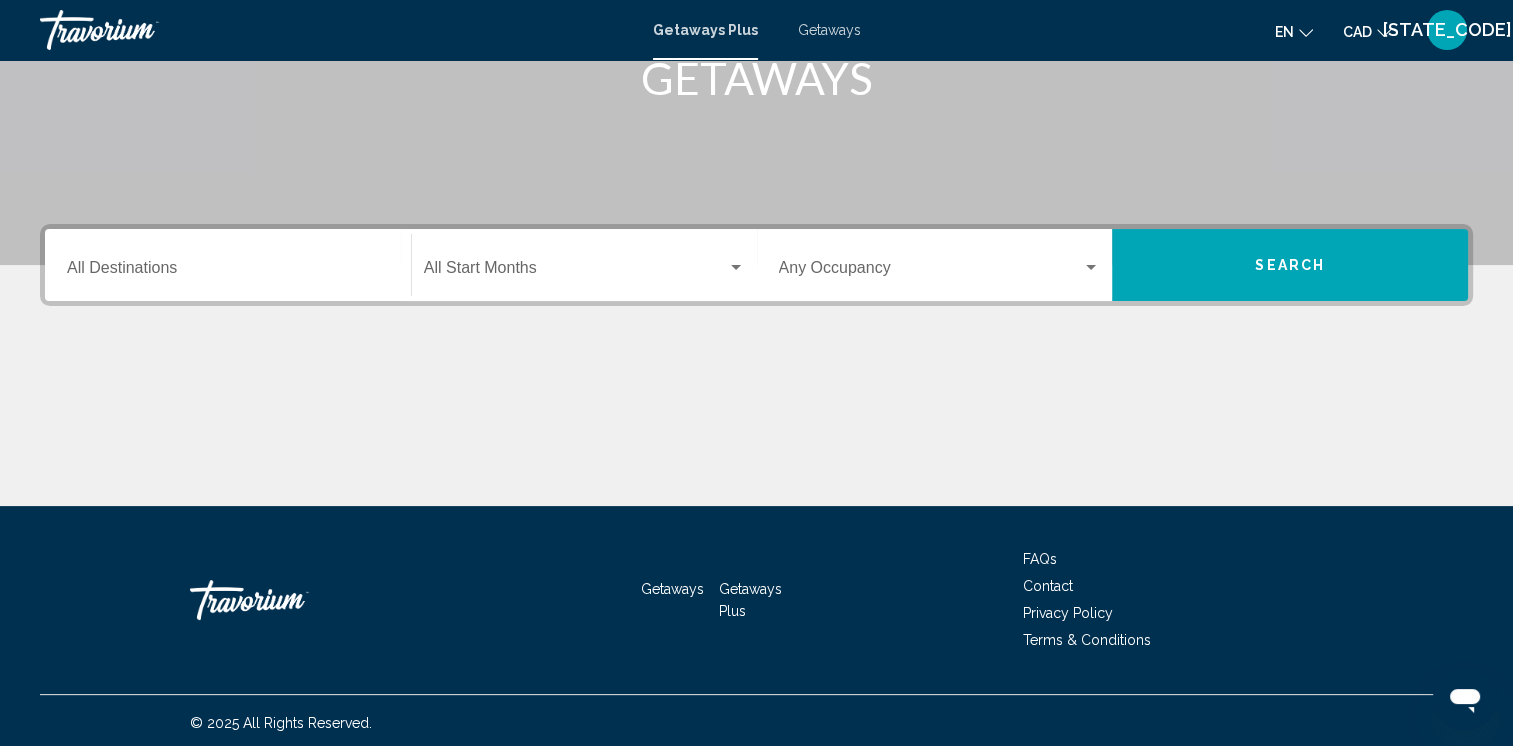 scroll, scrollTop: 339, scrollLeft: 0, axis: vertical 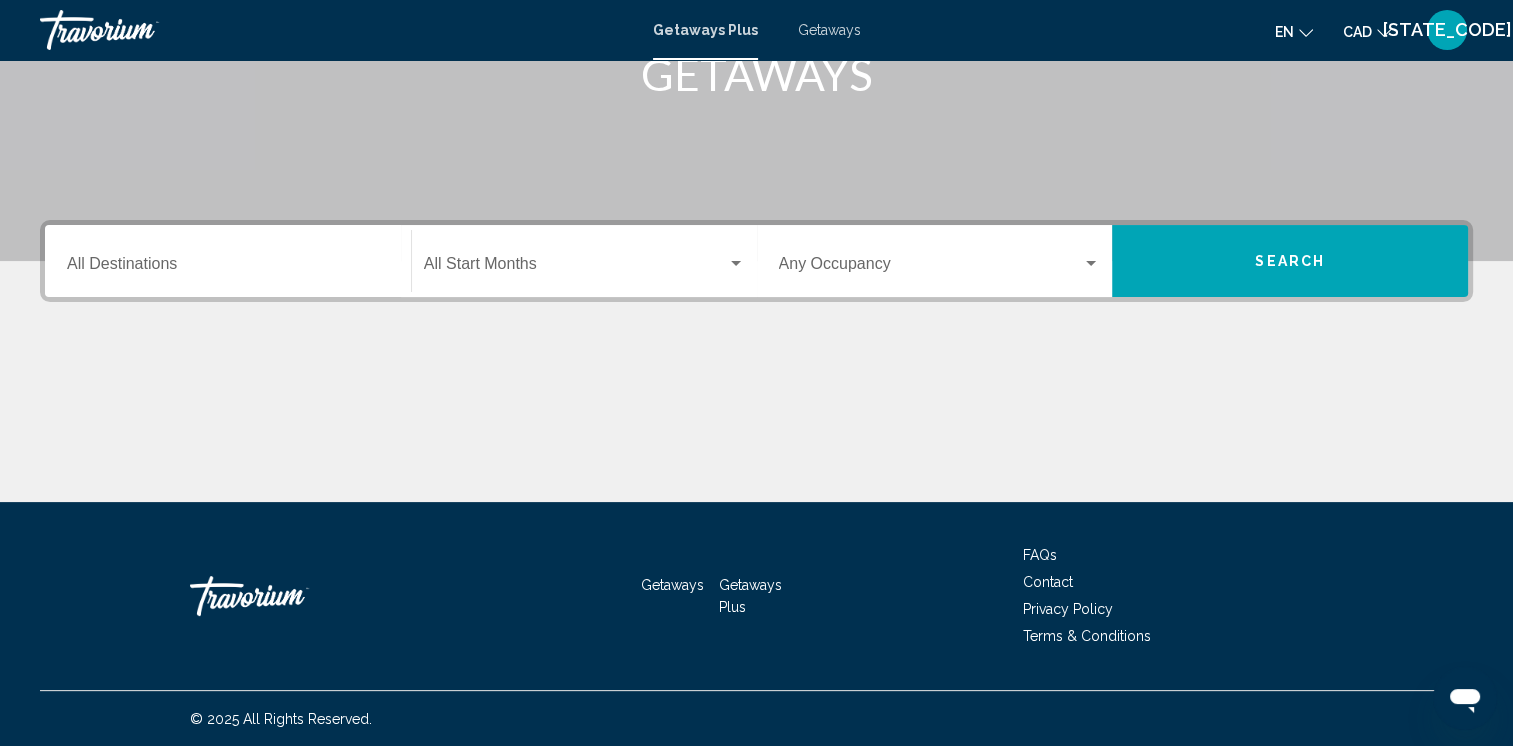 drag, startPoint x: 813, startPoint y: 24, endPoint x: 804, endPoint y: 30, distance: 10.816654 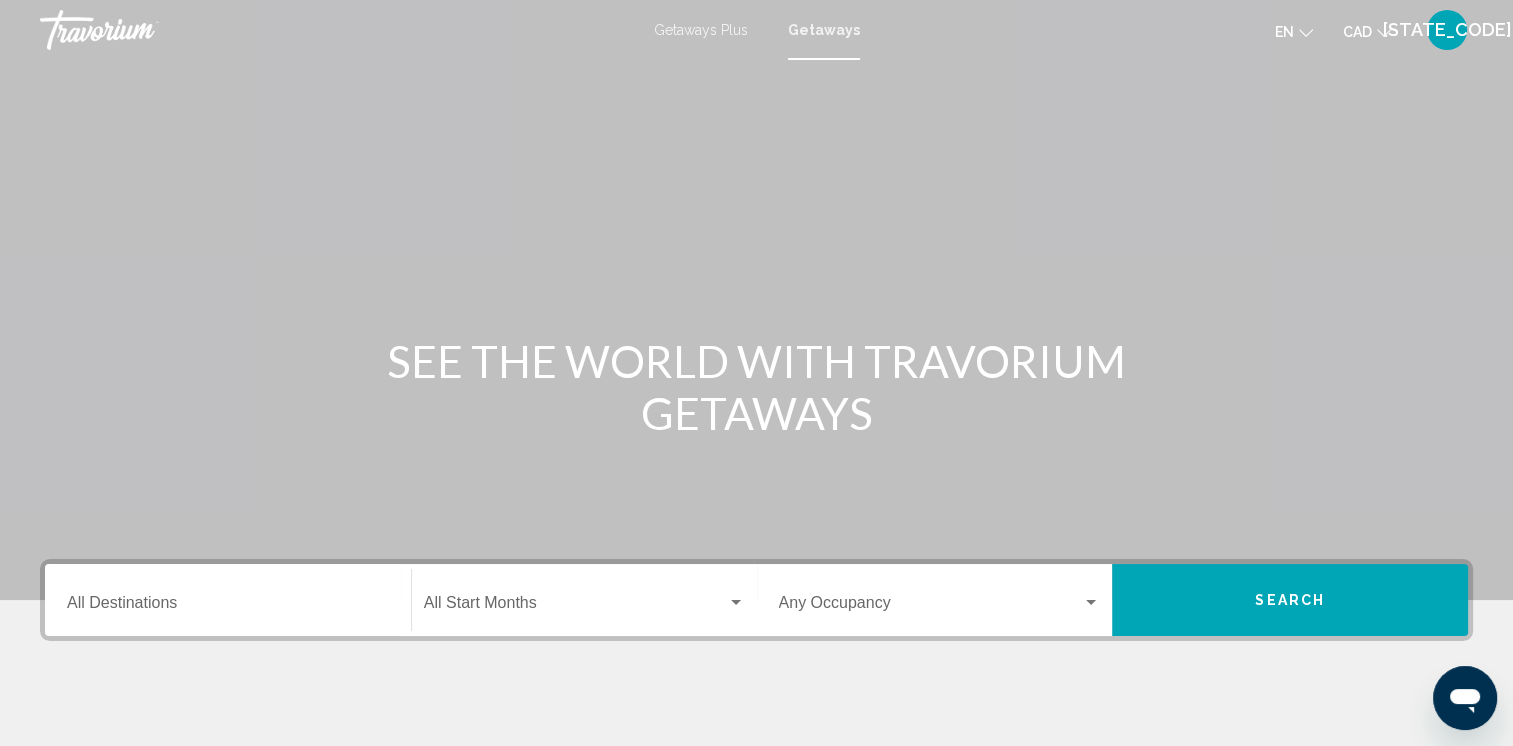 scroll, scrollTop: 300, scrollLeft: 0, axis: vertical 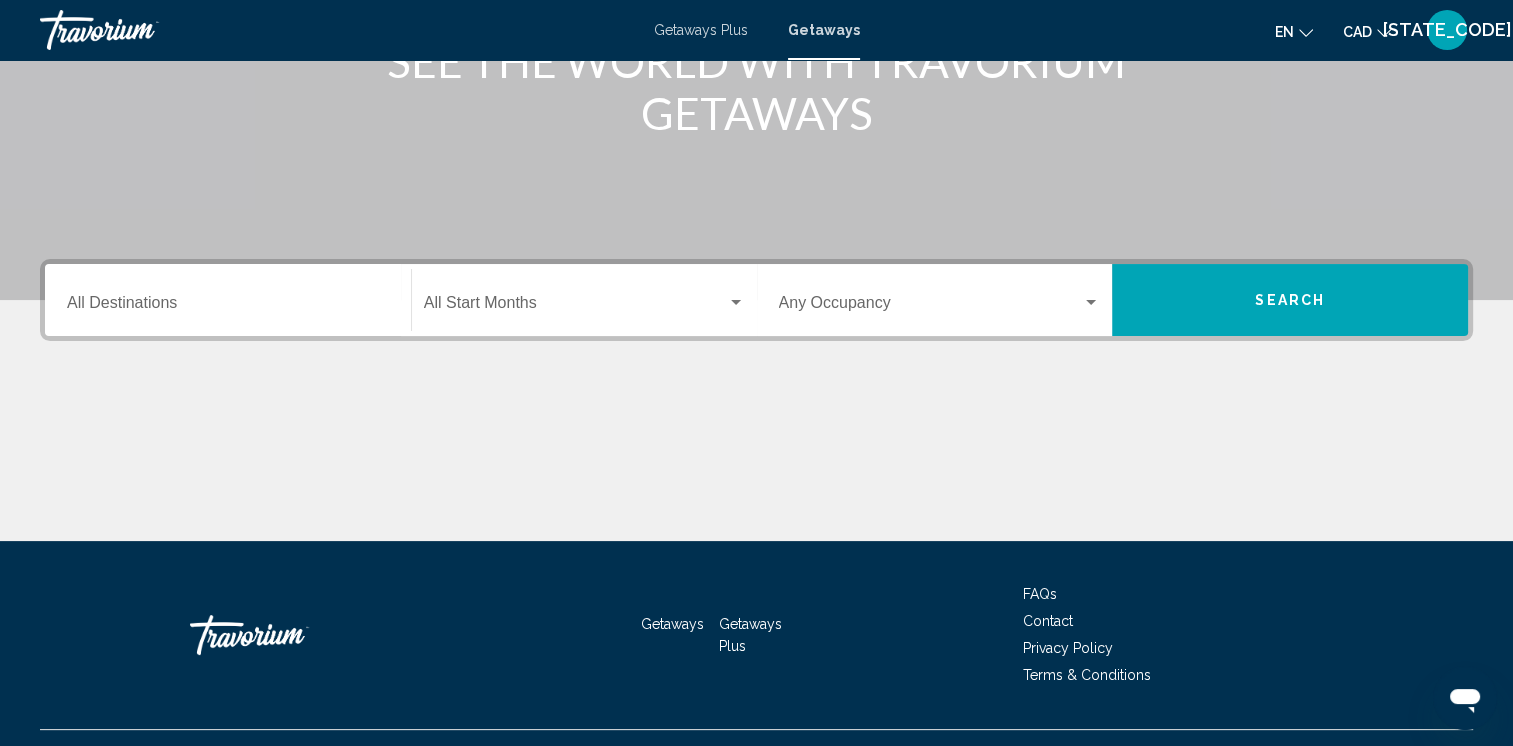 click on "Destination All Destinations" at bounding box center [228, 300] 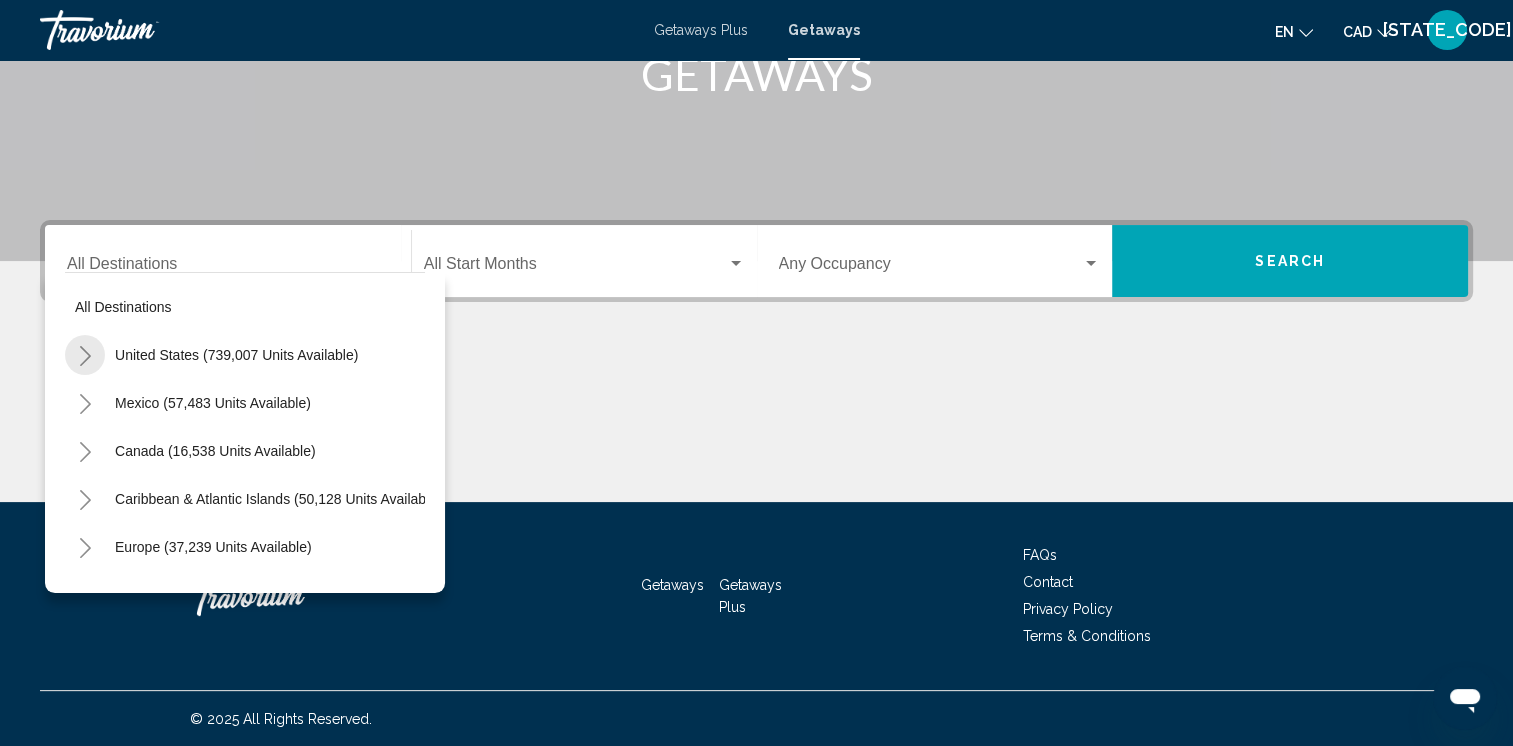 click 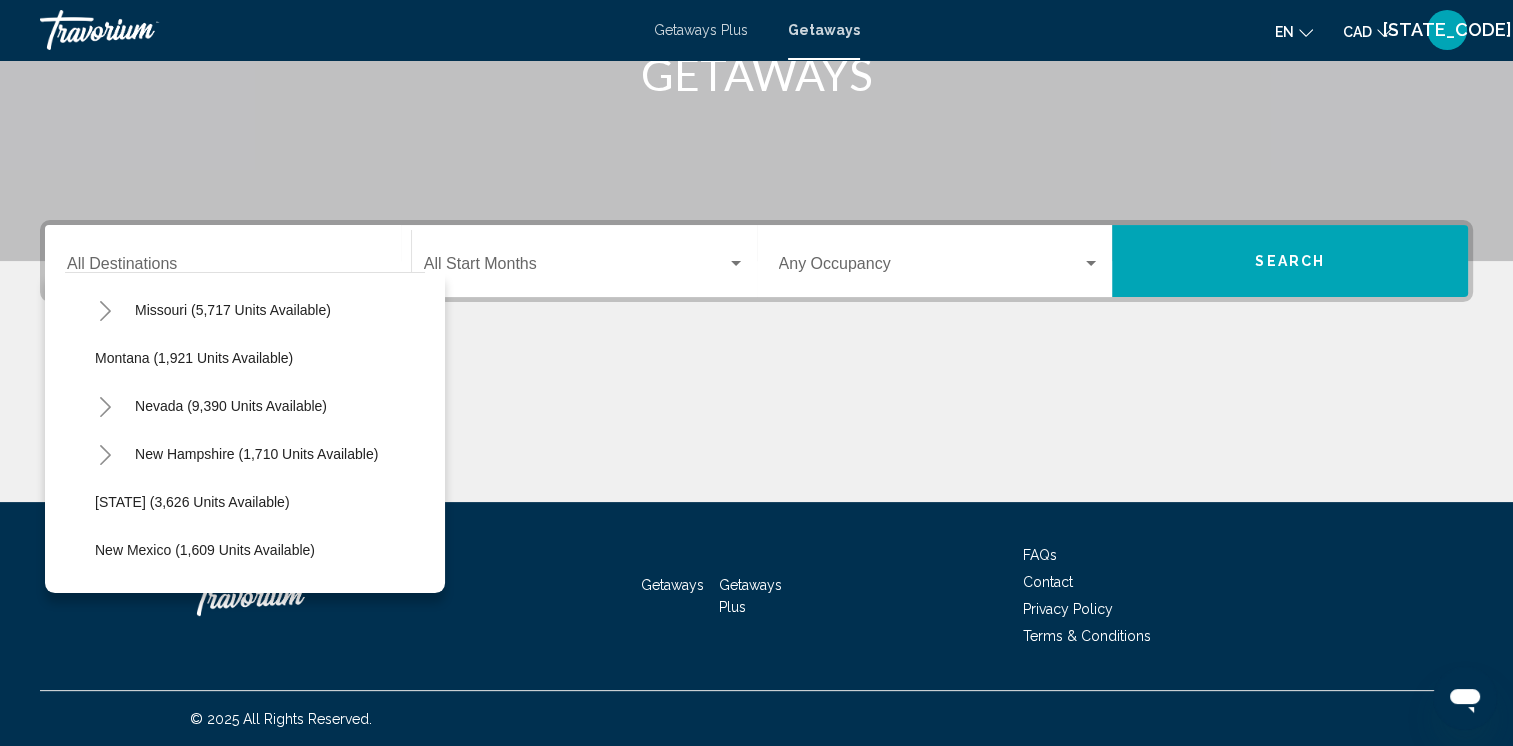 scroll, scrollTop: 1100, scrollLeft: 0, axis: vertical 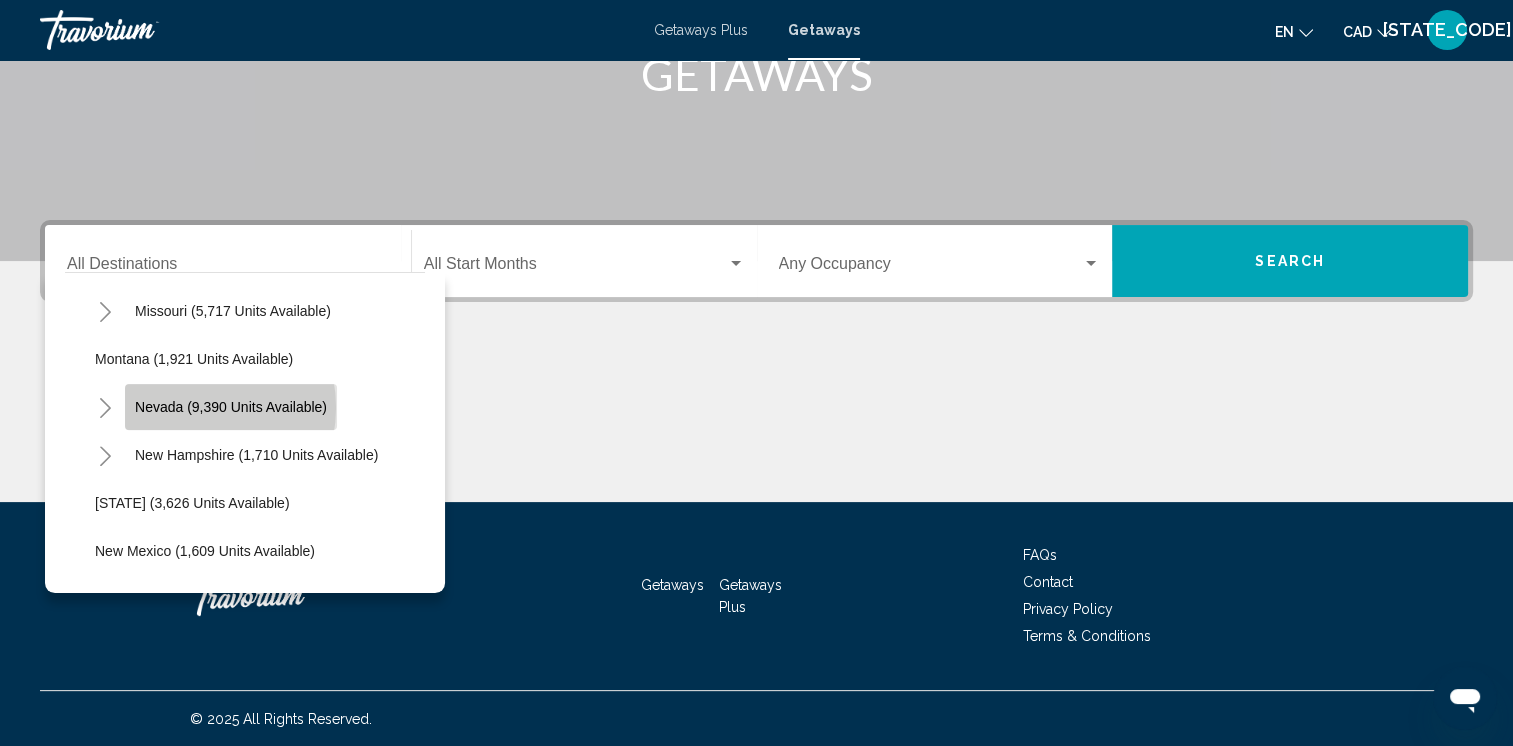 click on "Nevada (9,390 units available)" 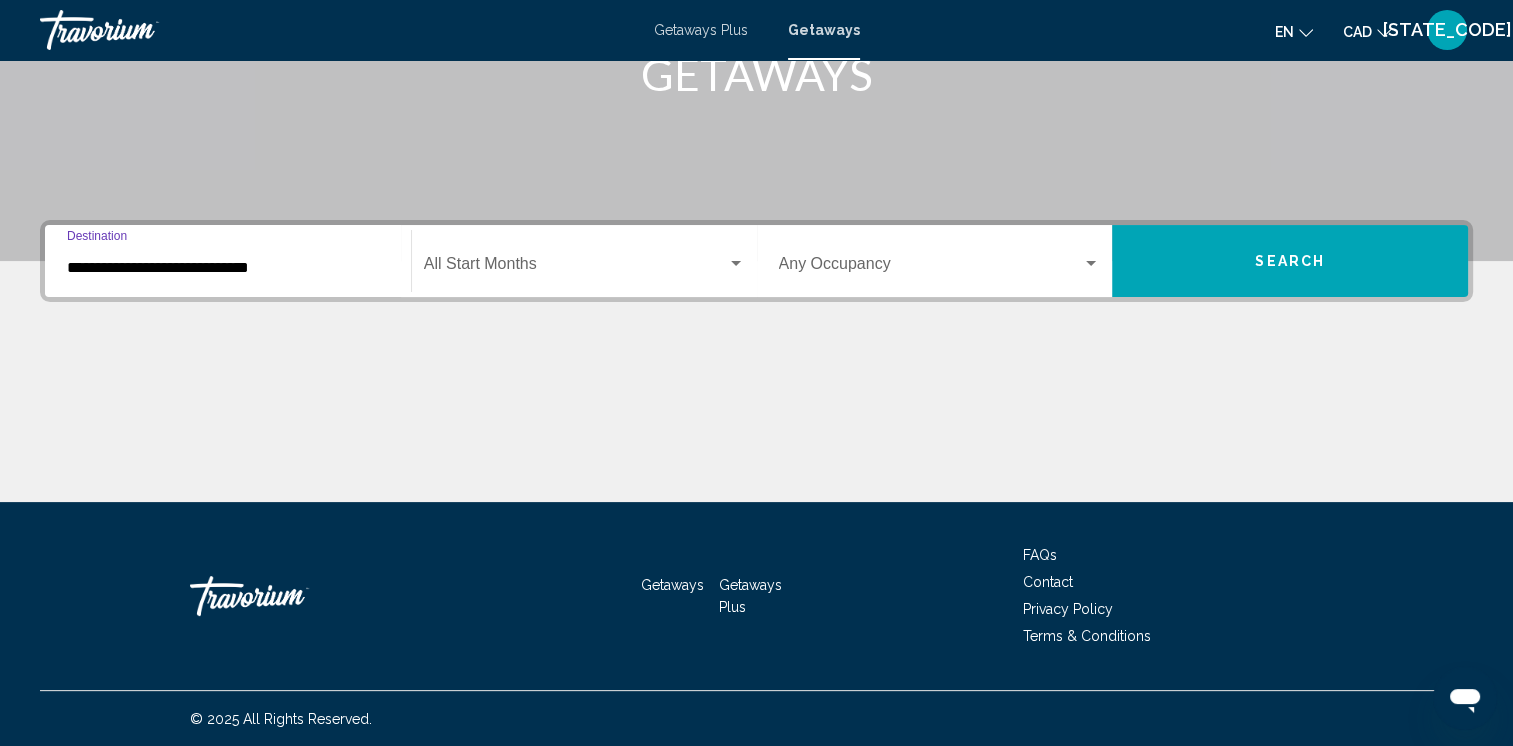 click on "**********" at bounding box center (228, 268) 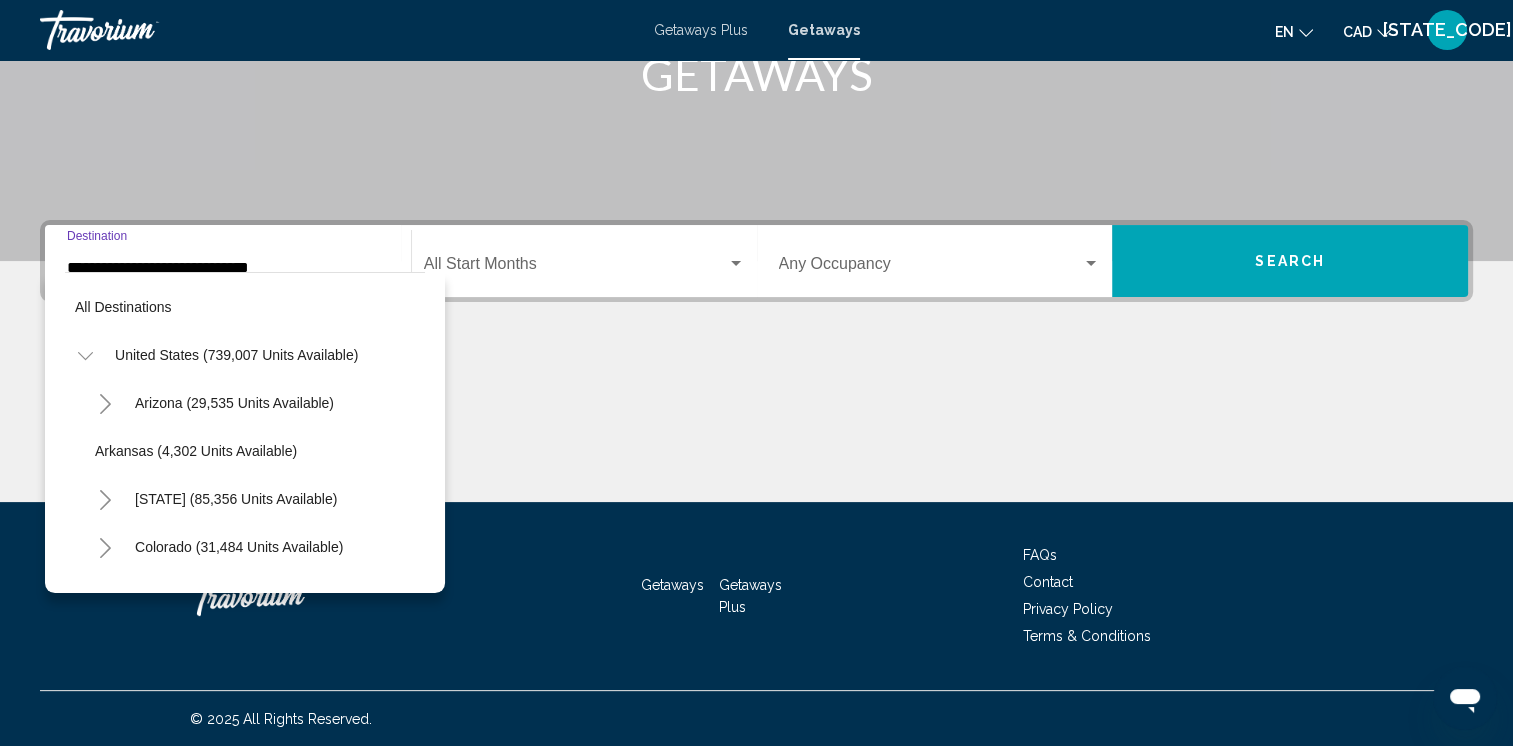 scroll, scrollTop: 1086, scrollLeft: 0, axis: vertical 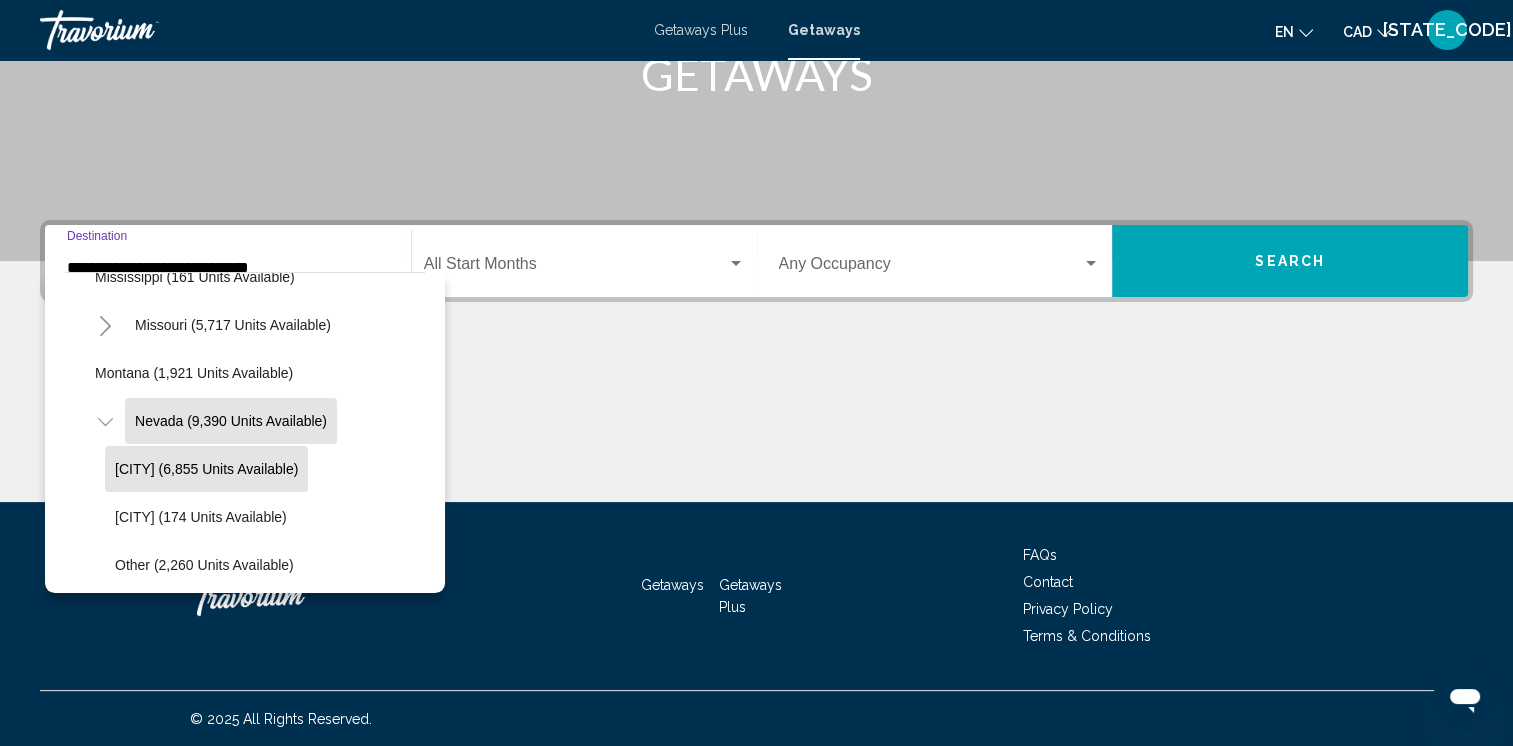 click on "Las Vegas (6,855 units available)" 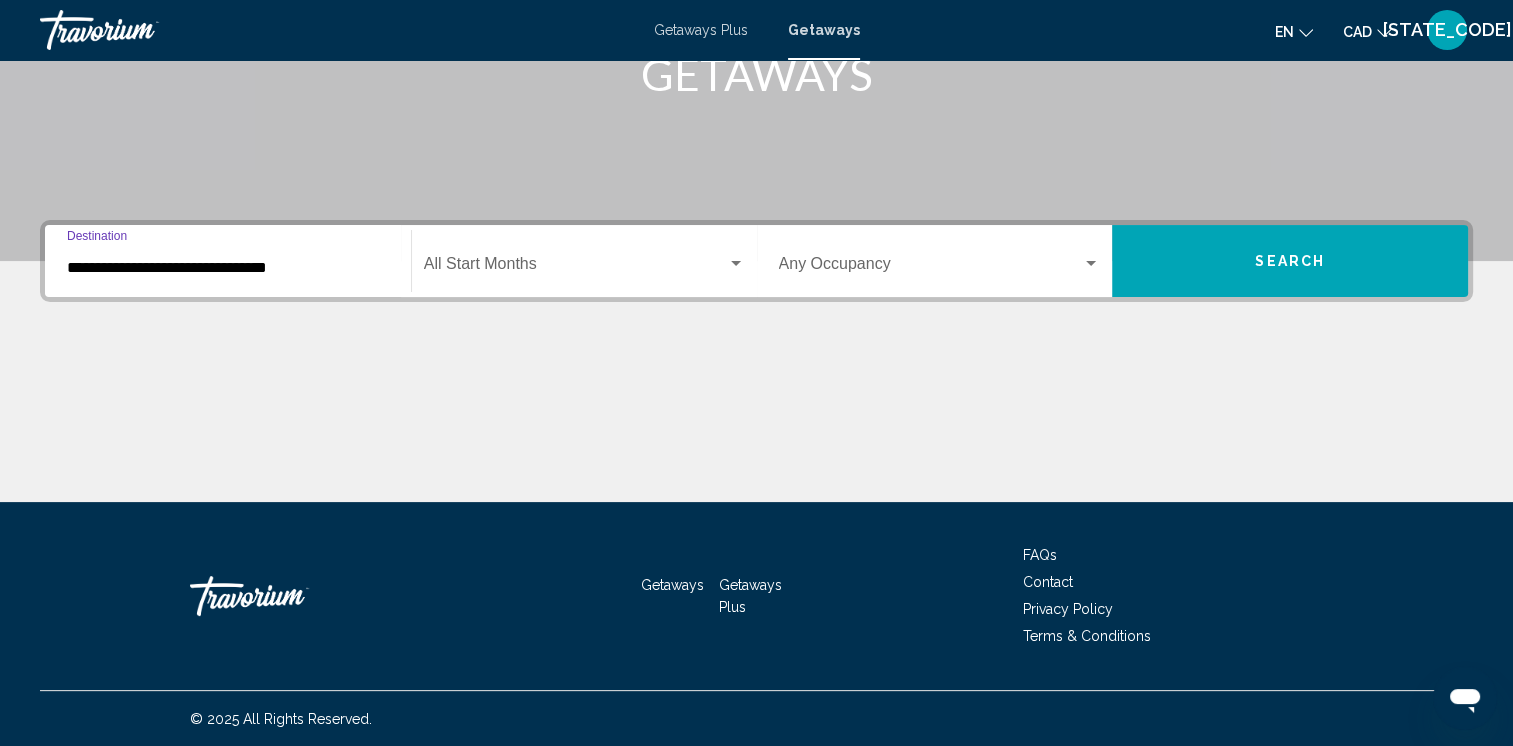 click at bounding box center (575, 268) 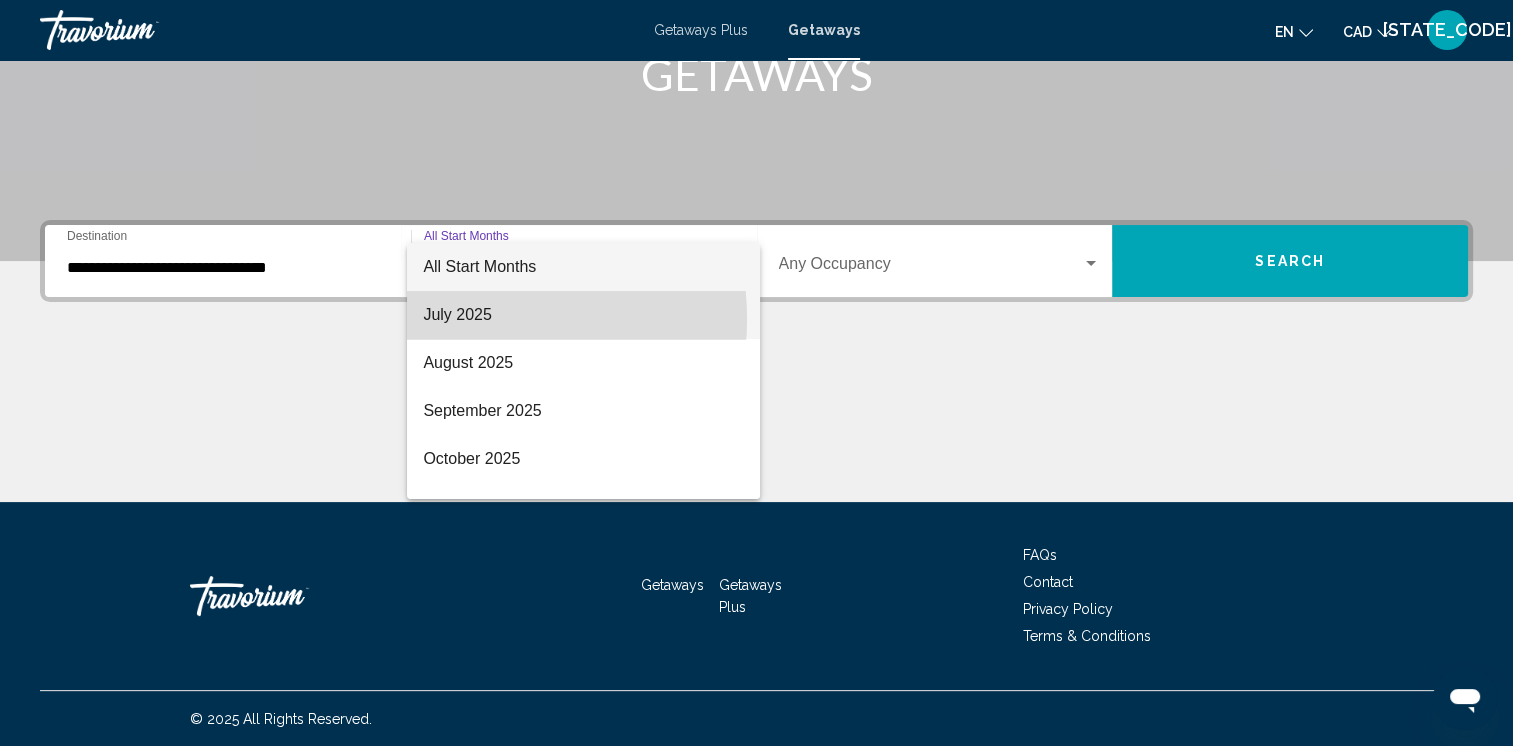 click on "July 2025" at bounding box center [583, 315] 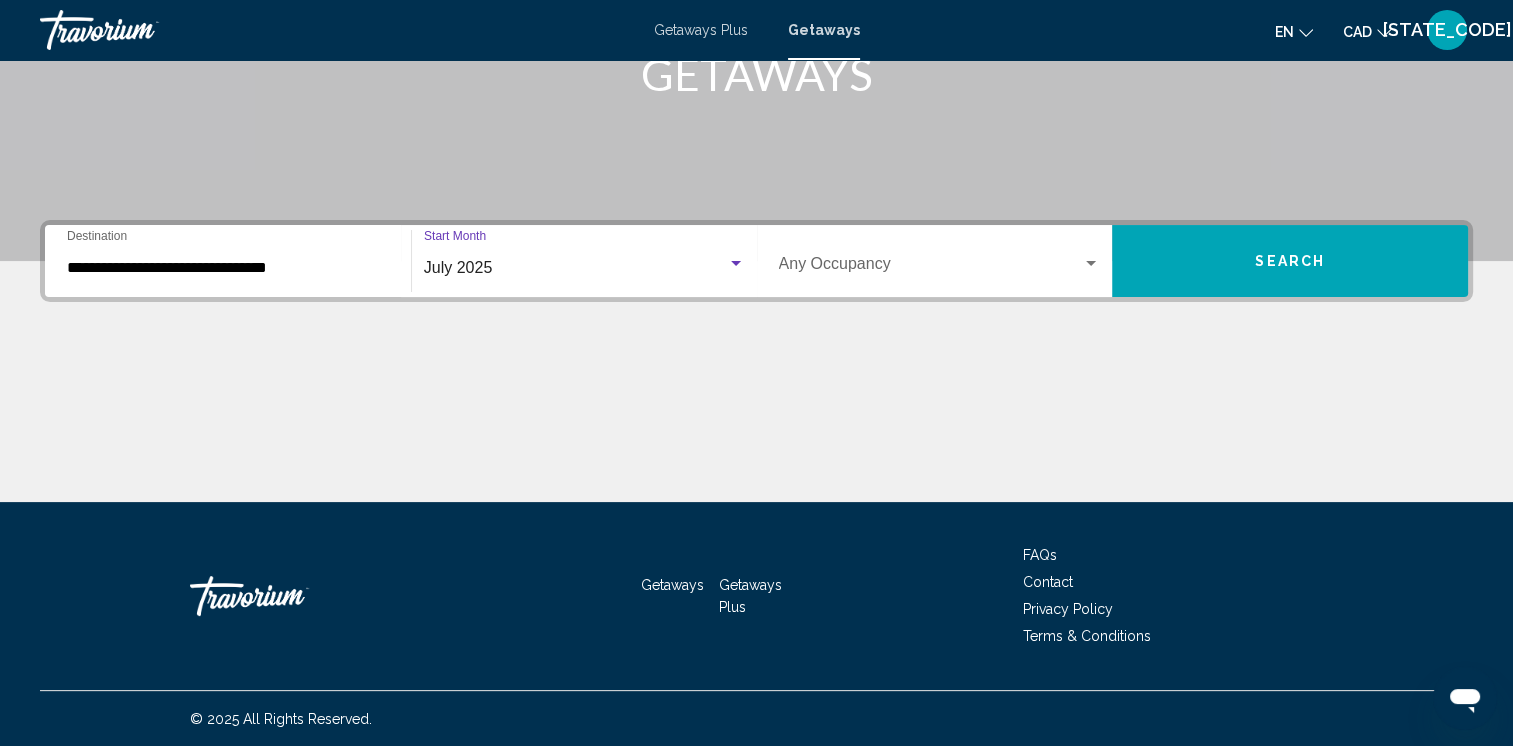 click on "Search" at bounding box center [1290, 261] 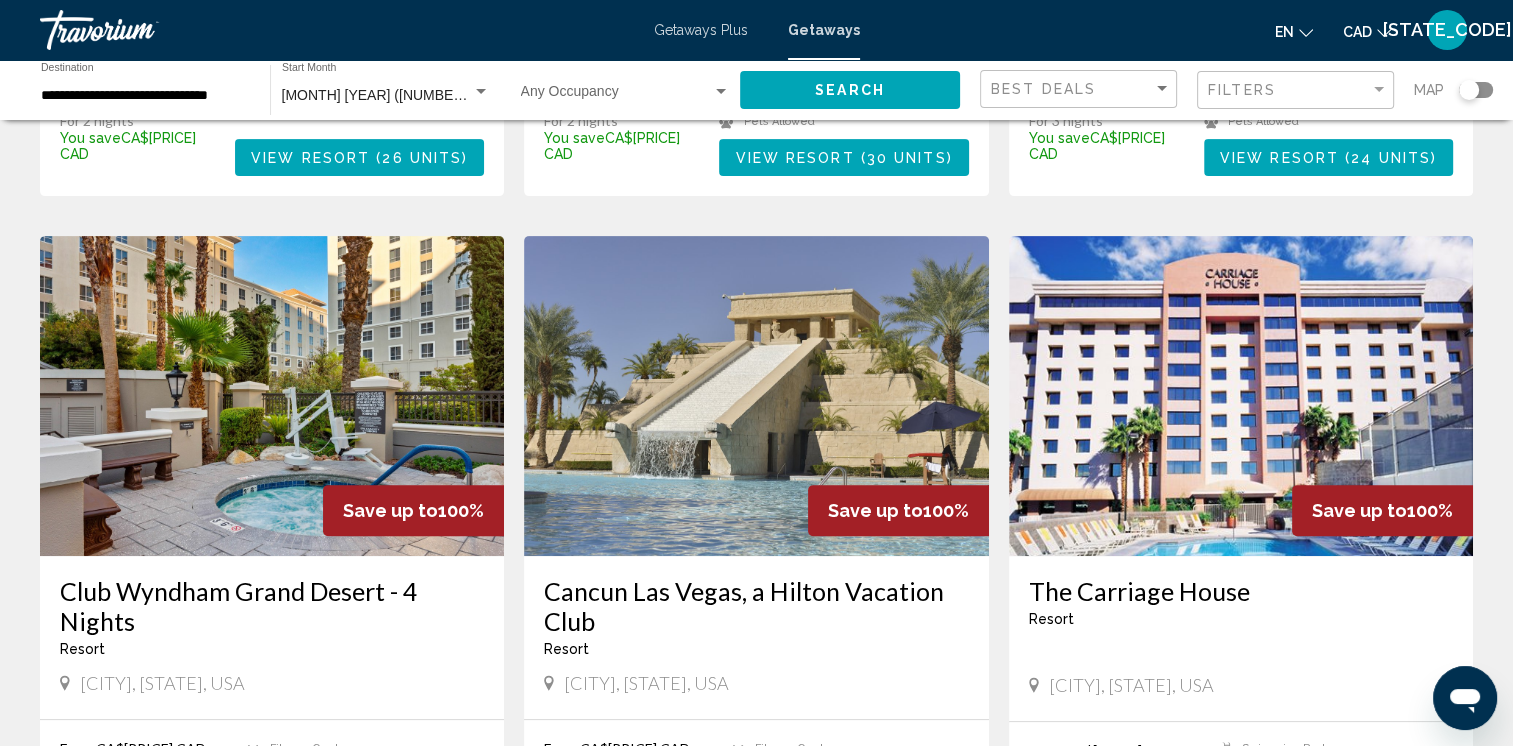 scroll, scrollTop: 800, scrollLeft: 0, axis: vertical 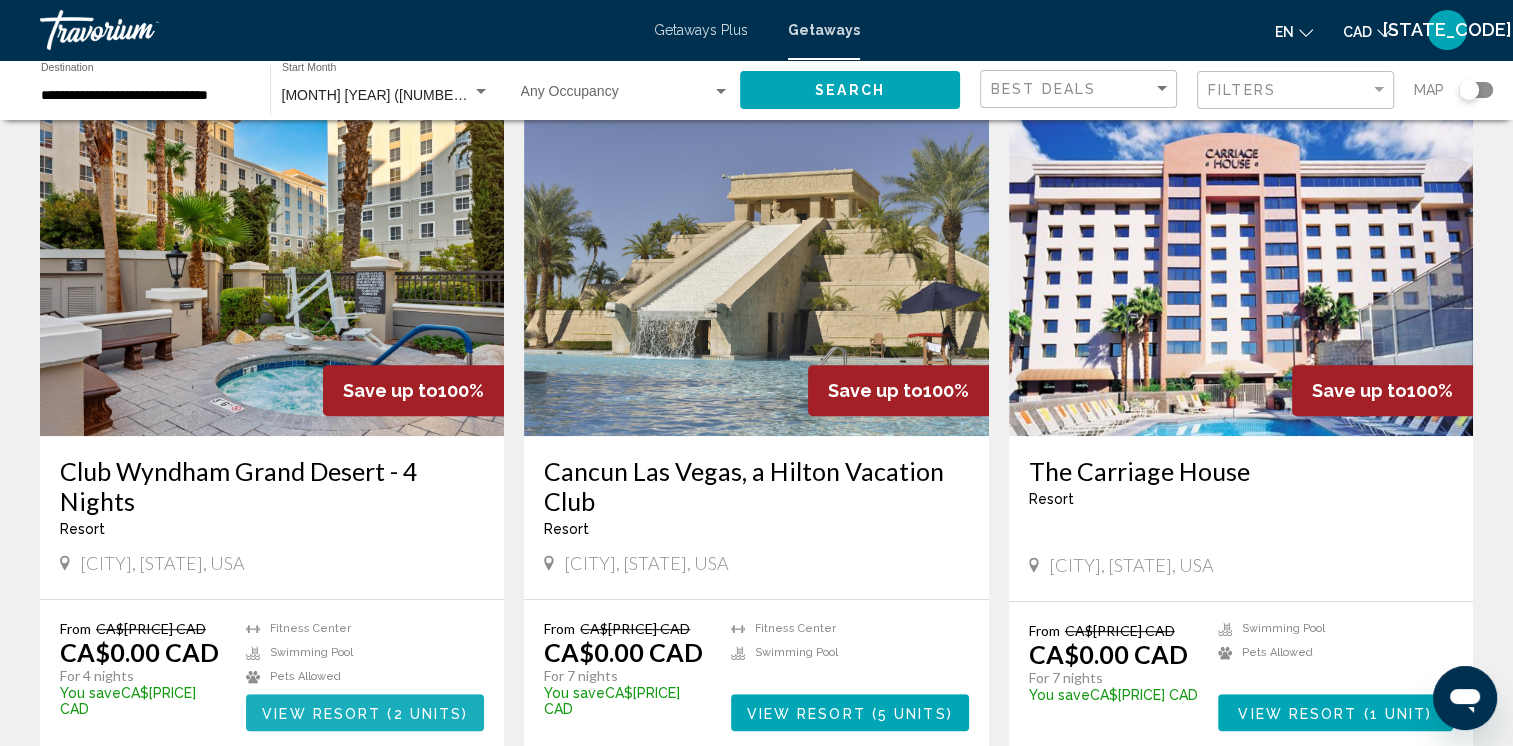 click on "View Resort    ( 2 units )" at bounding box center [365, 712] 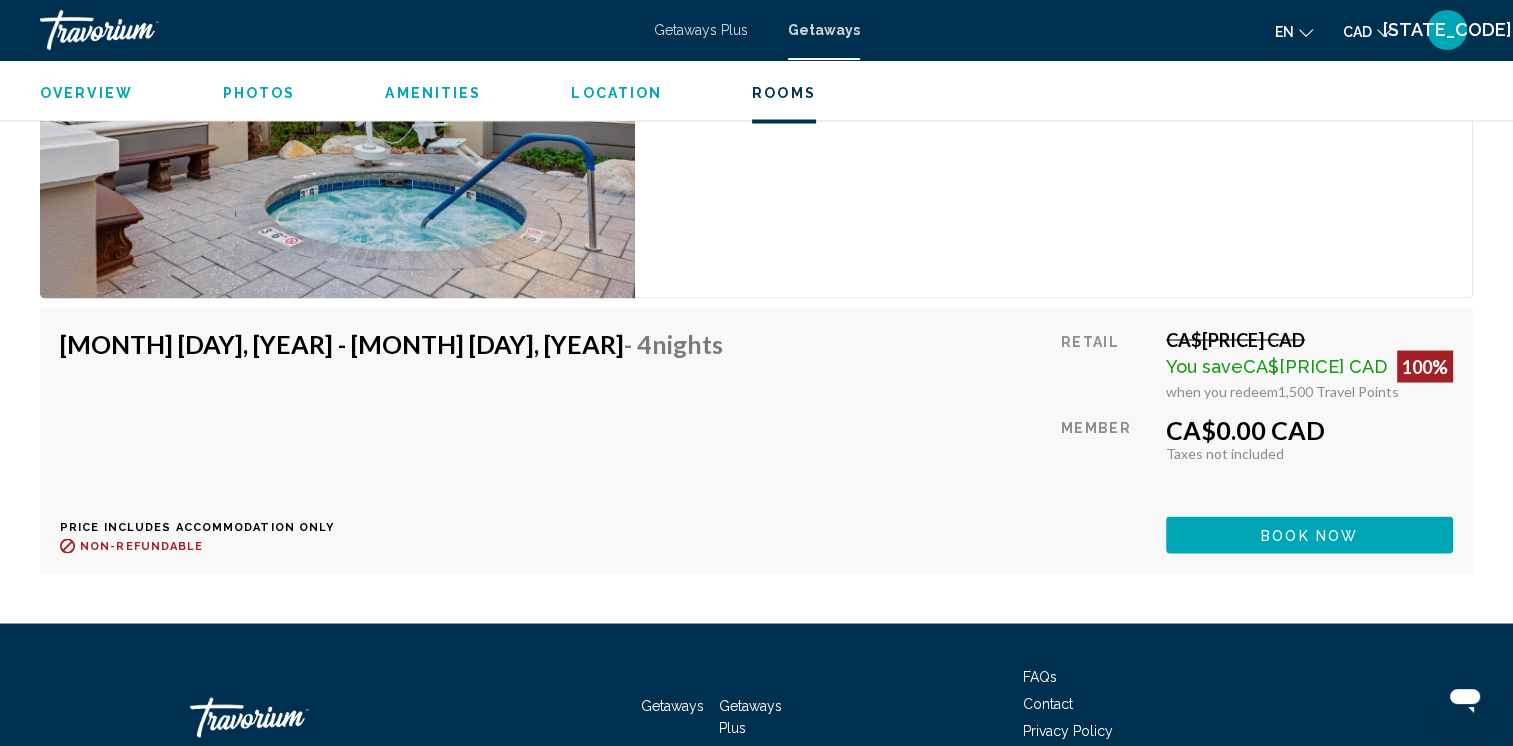 scroll, scrollTop: 3754, scrollLeft: 0, axis: vertical 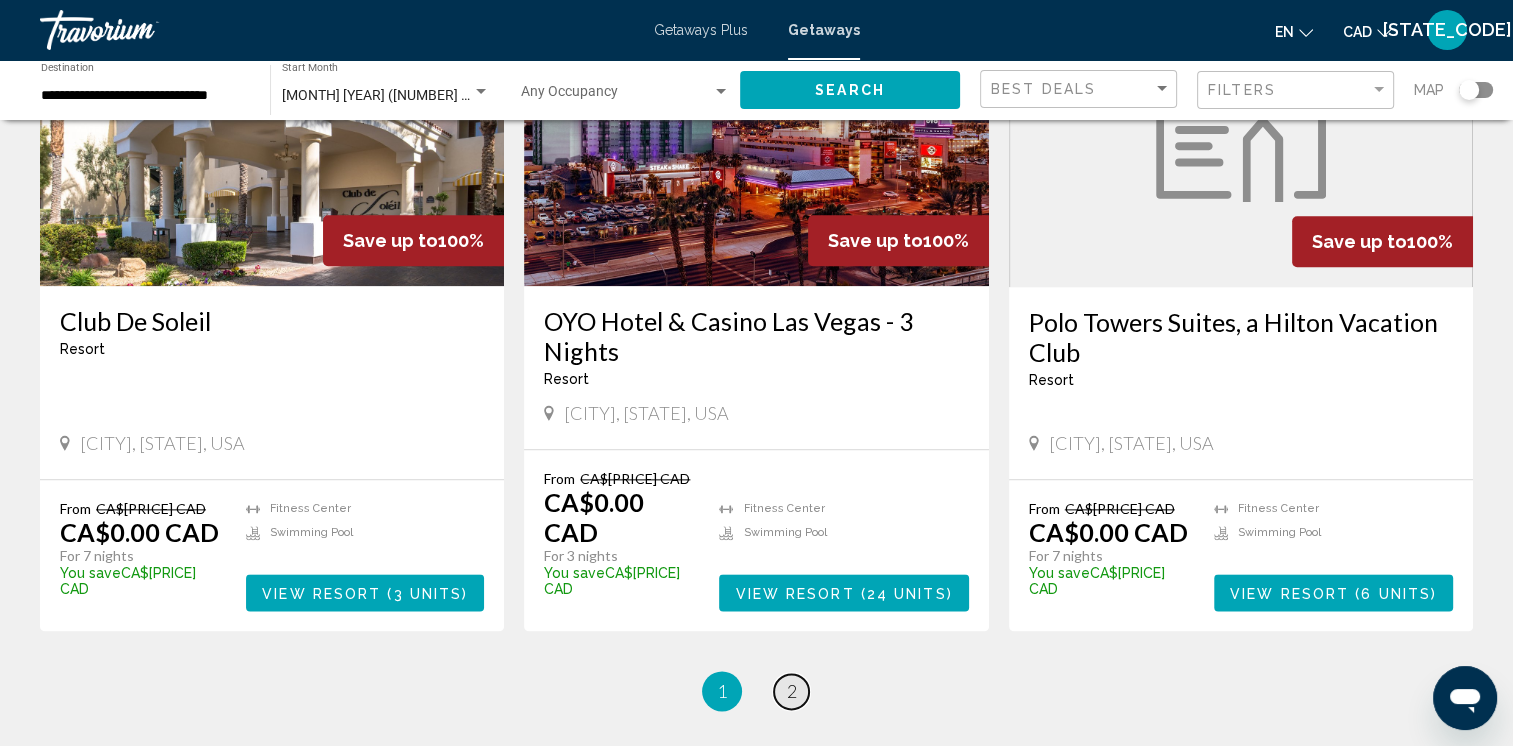 click on "2" at bounding box center (792, 691) 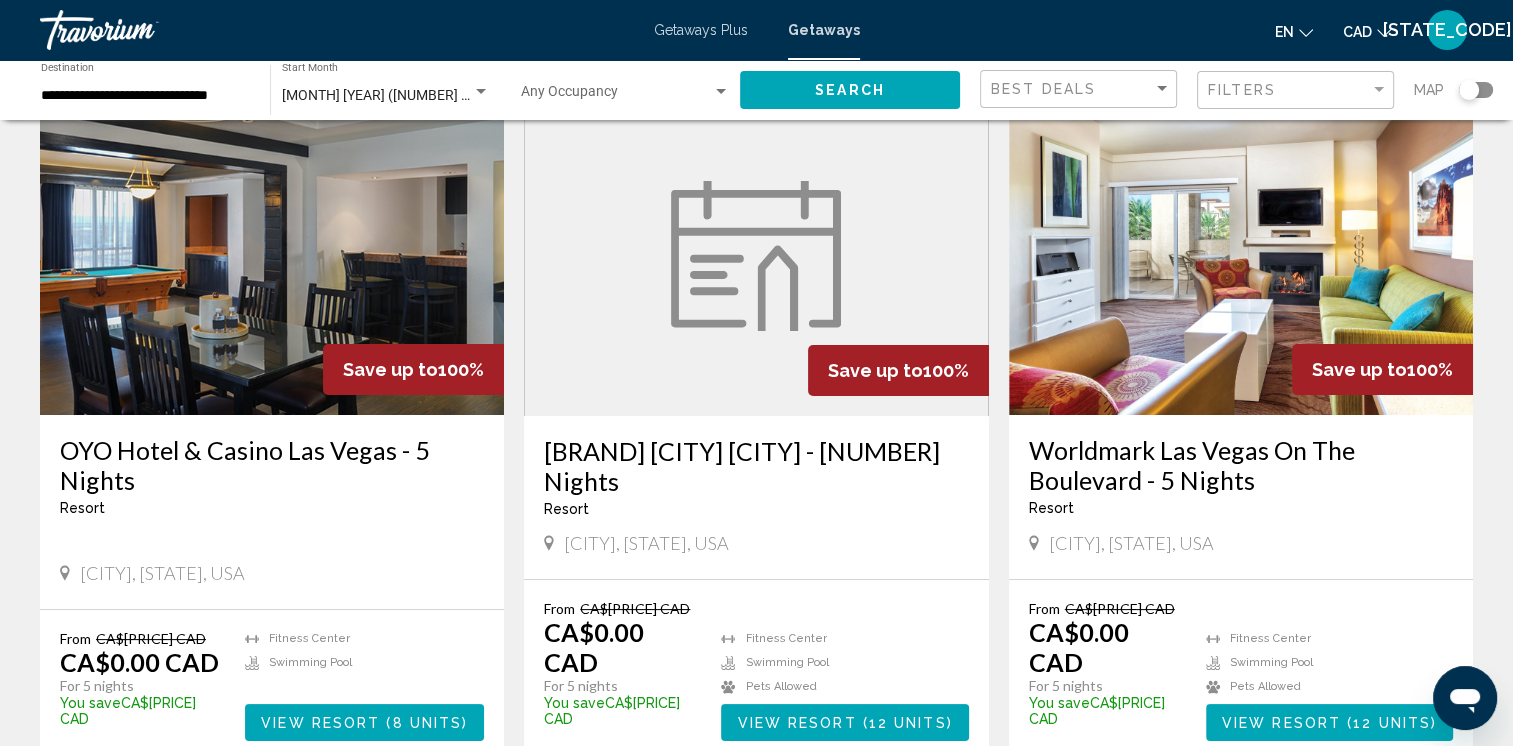 scroll, scrollTop: 300, scrollLeft: 0, axis: vertical 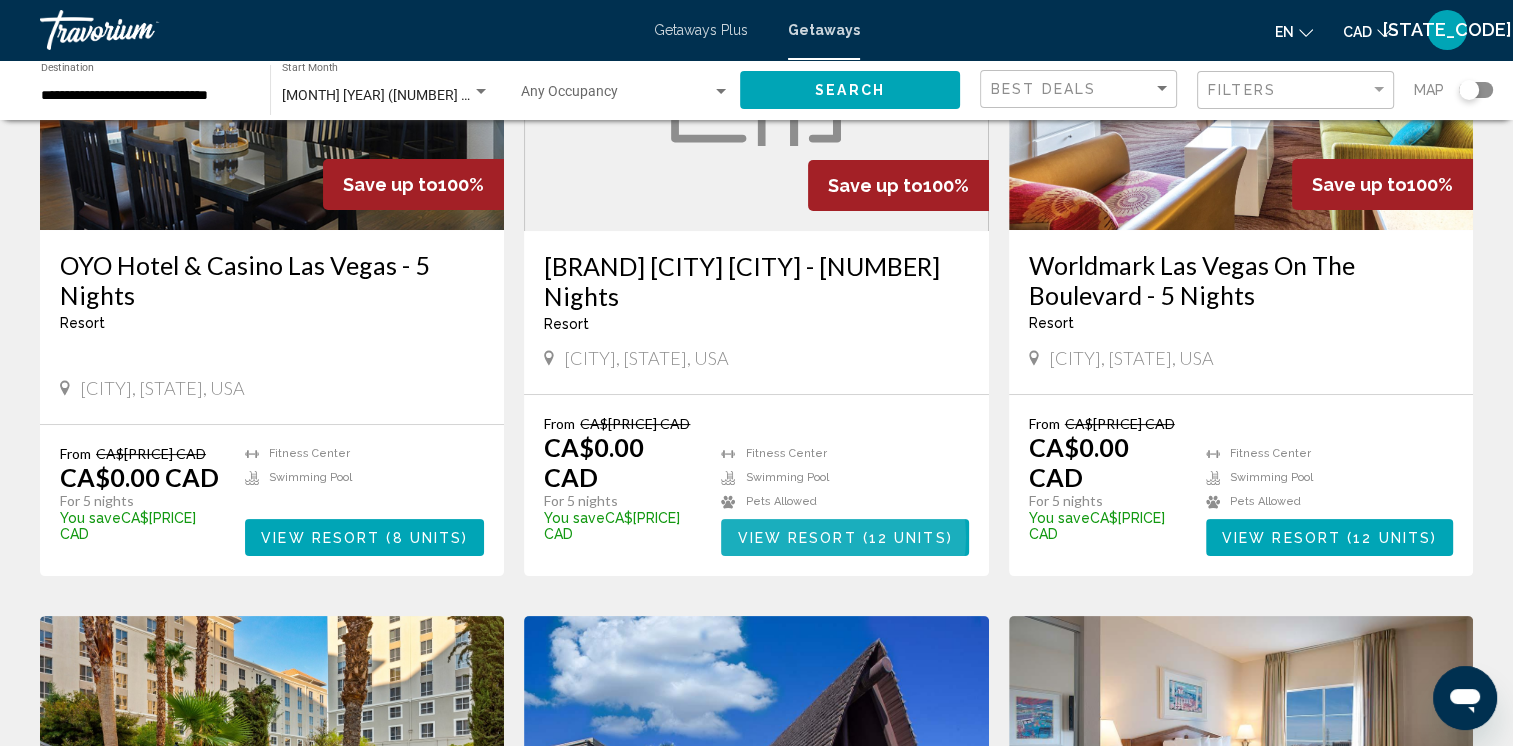 click on "View Resort" at bounding box center [796, 538] 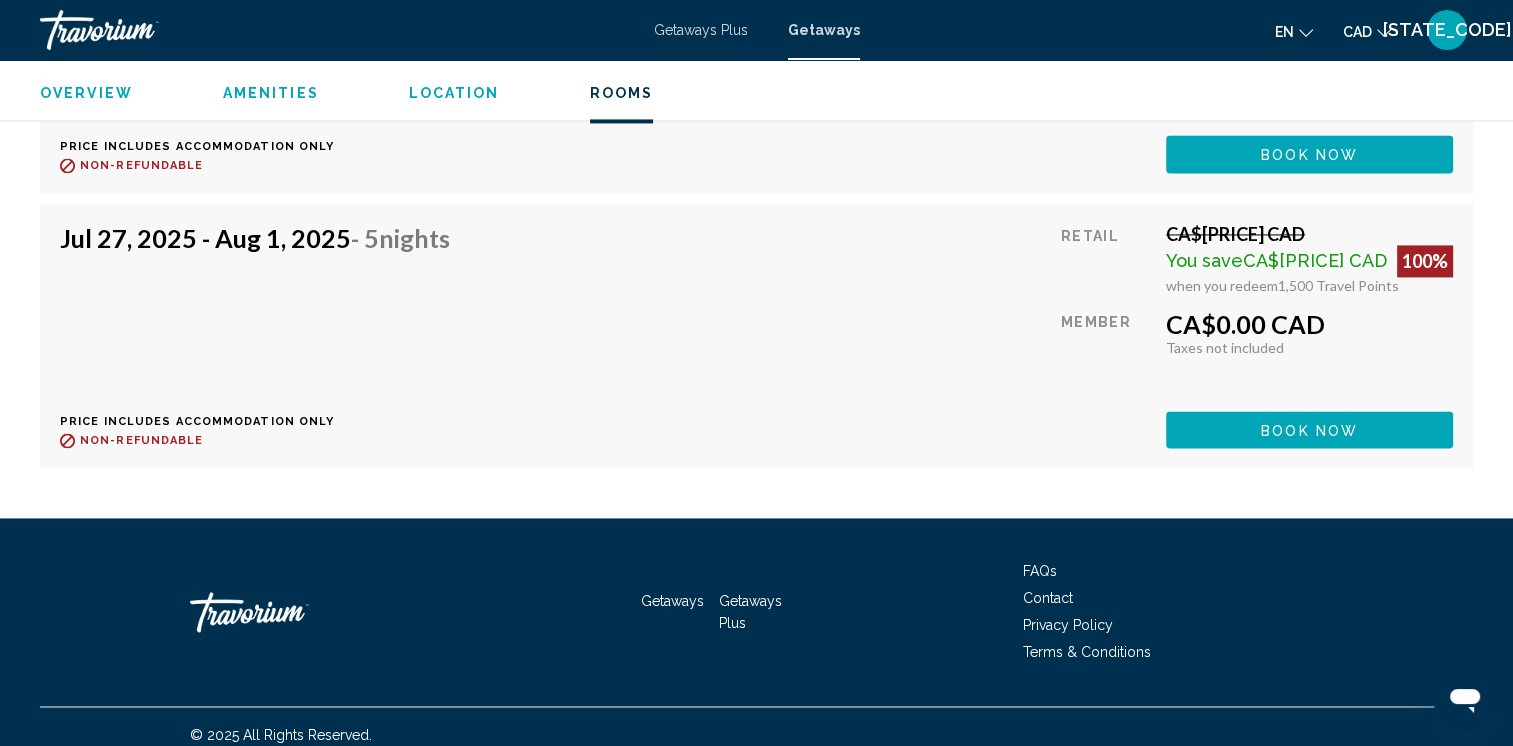 scroll, scrollTop: 3053, scrollLeft: 0, axis: vertical 